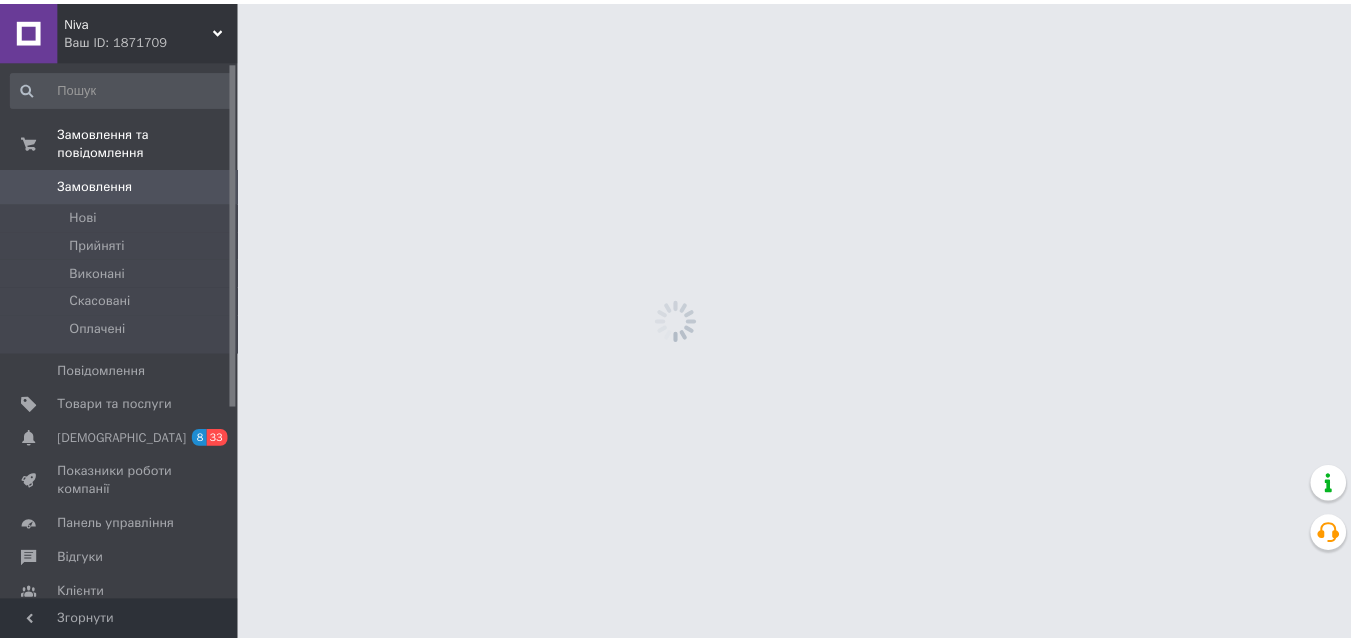 scroll, scrollTop: 0, scrollLeft: 0, axis: both 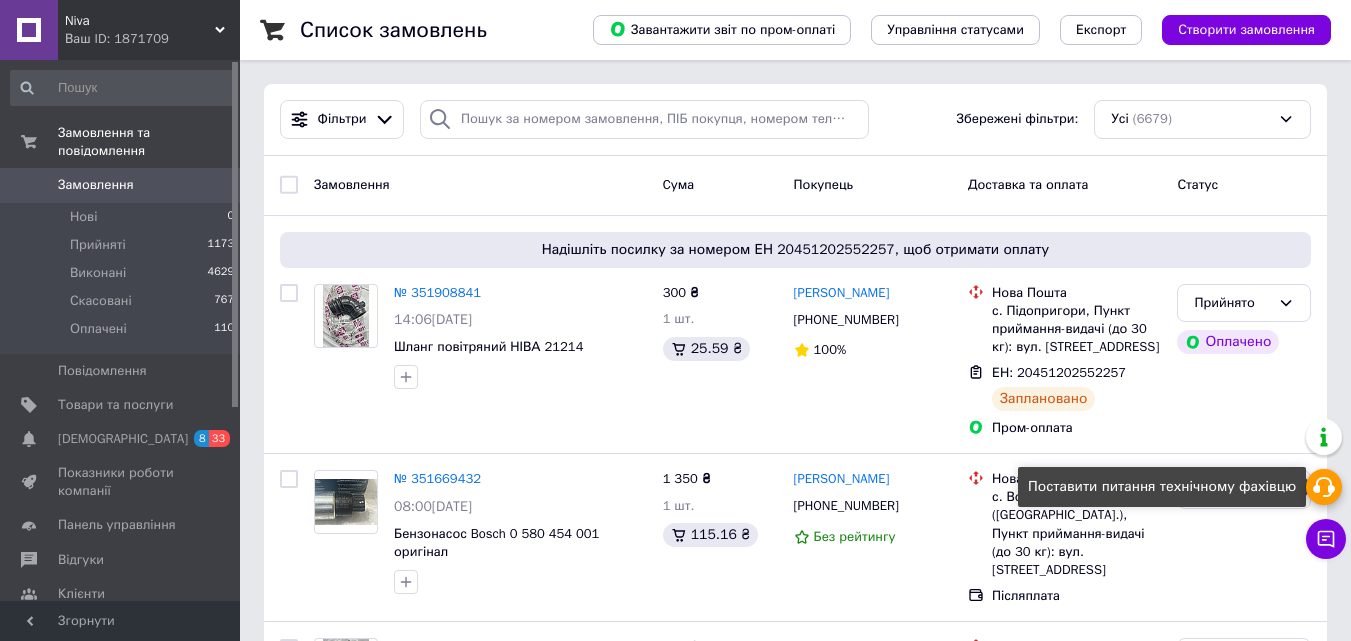 click 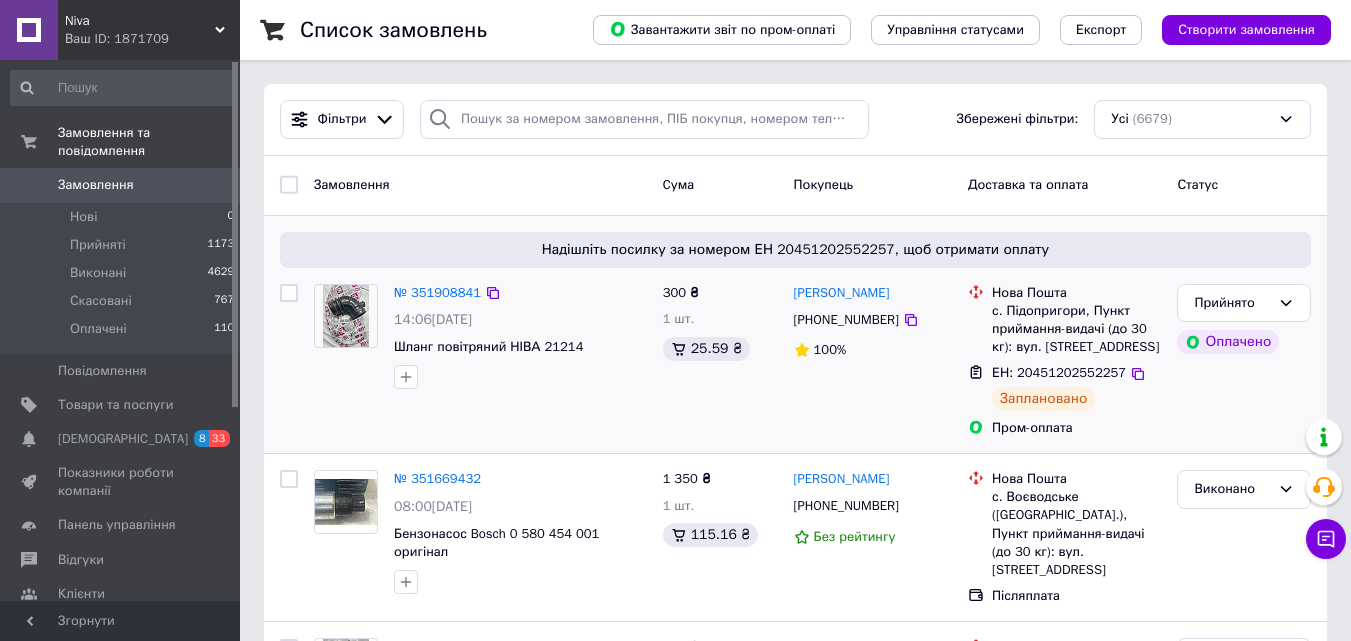 click 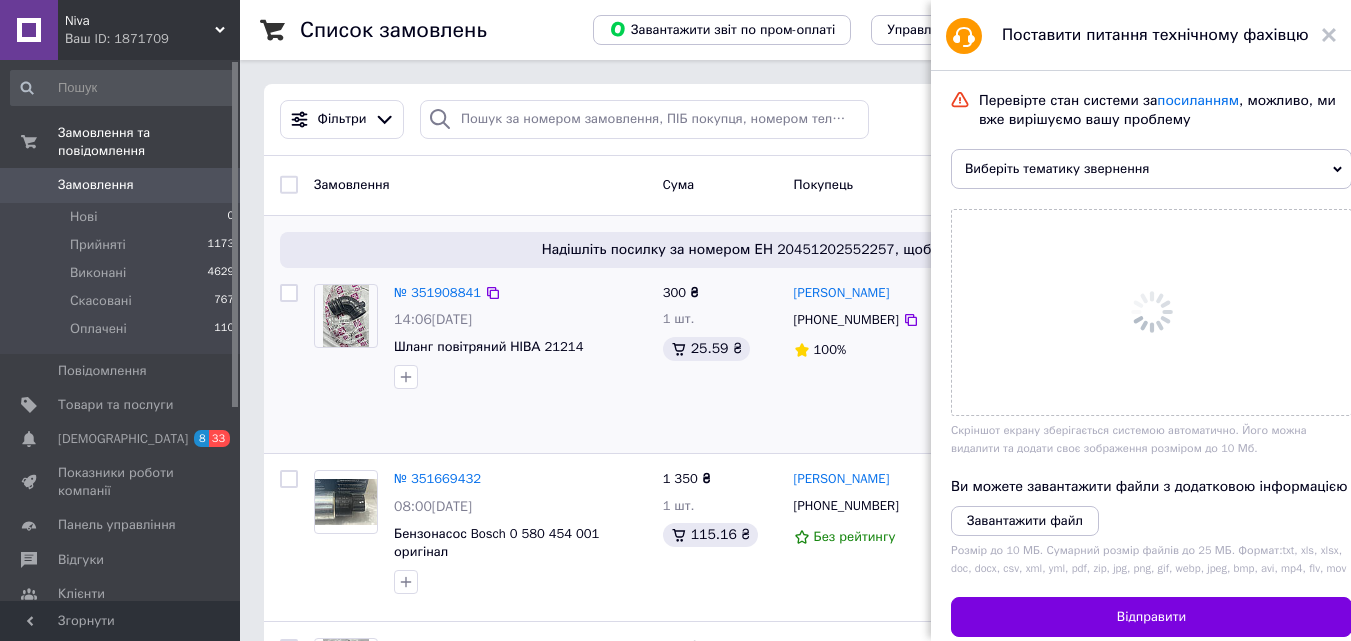 click 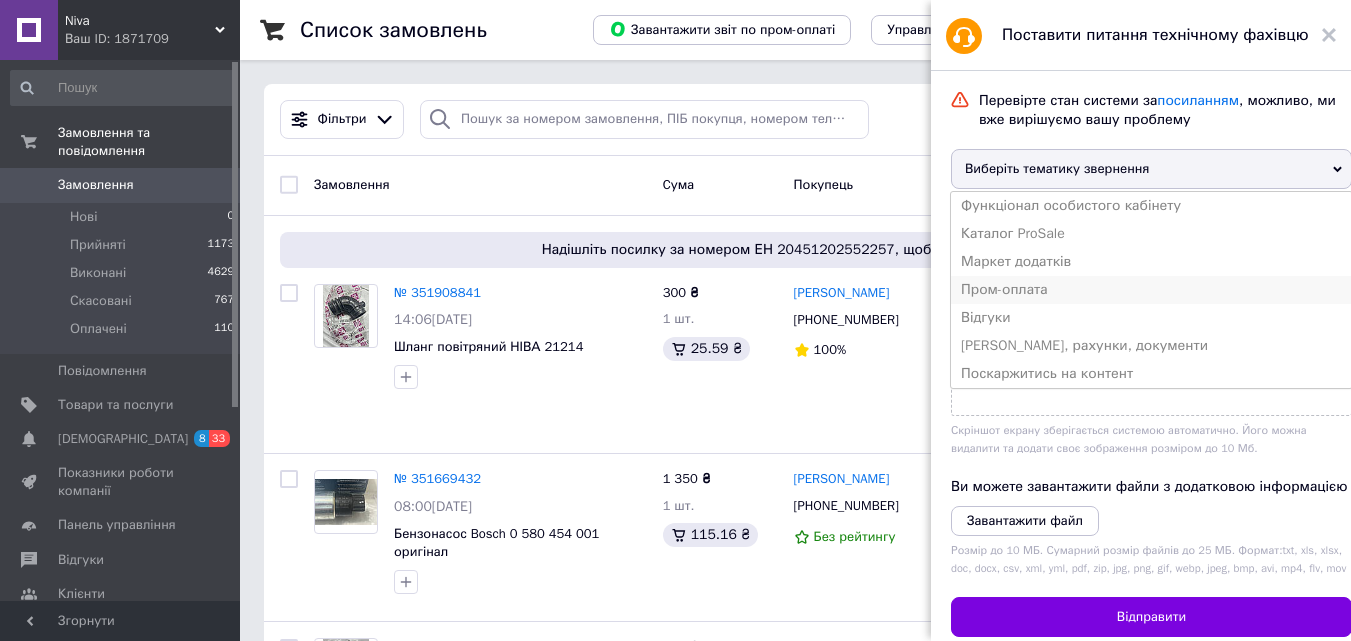 click on "Пром-оплата" at bounding box center [1151, 290] 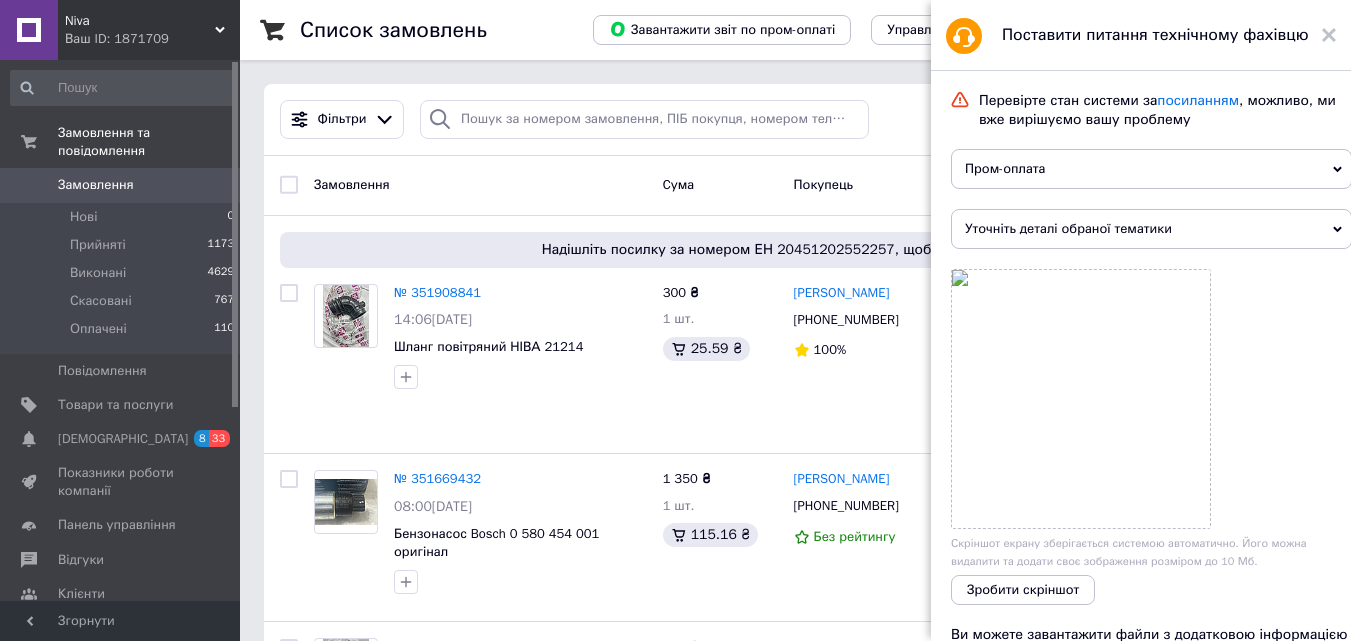 click on "Уточніть деталі обраної тематики" at bounding box center [1151, 229] 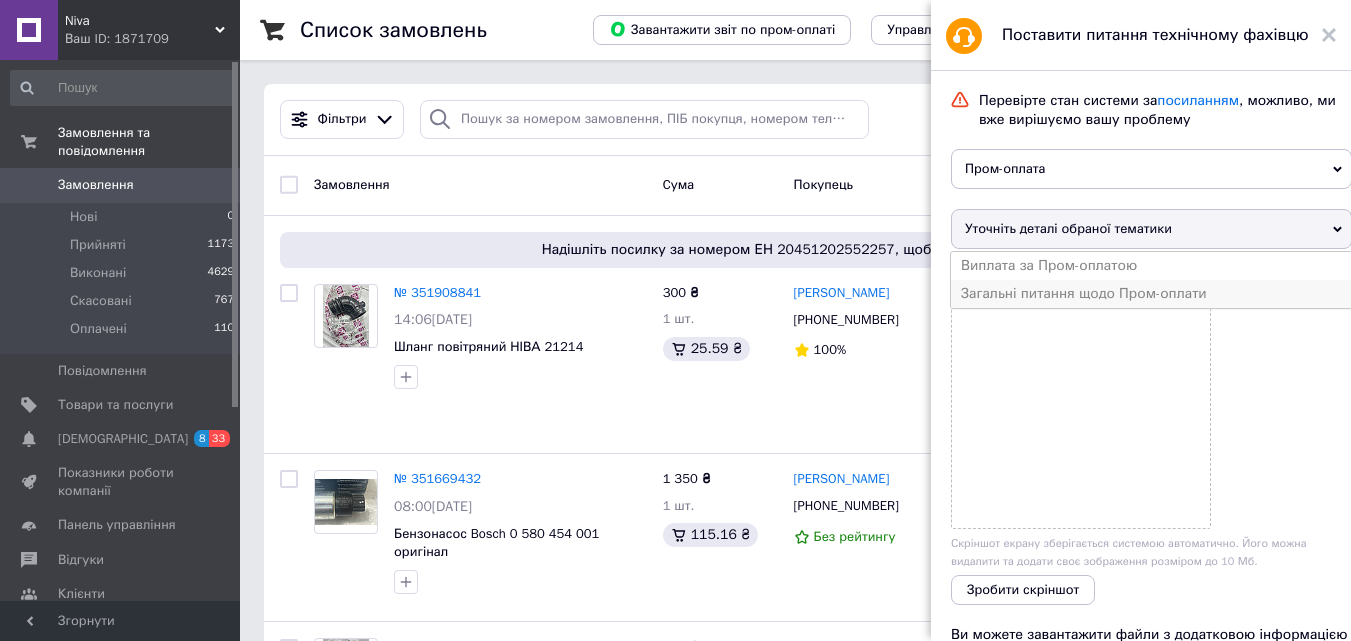 click on "Загальні питання щодо Пром-оплати" at bounding box center [1151, 294] 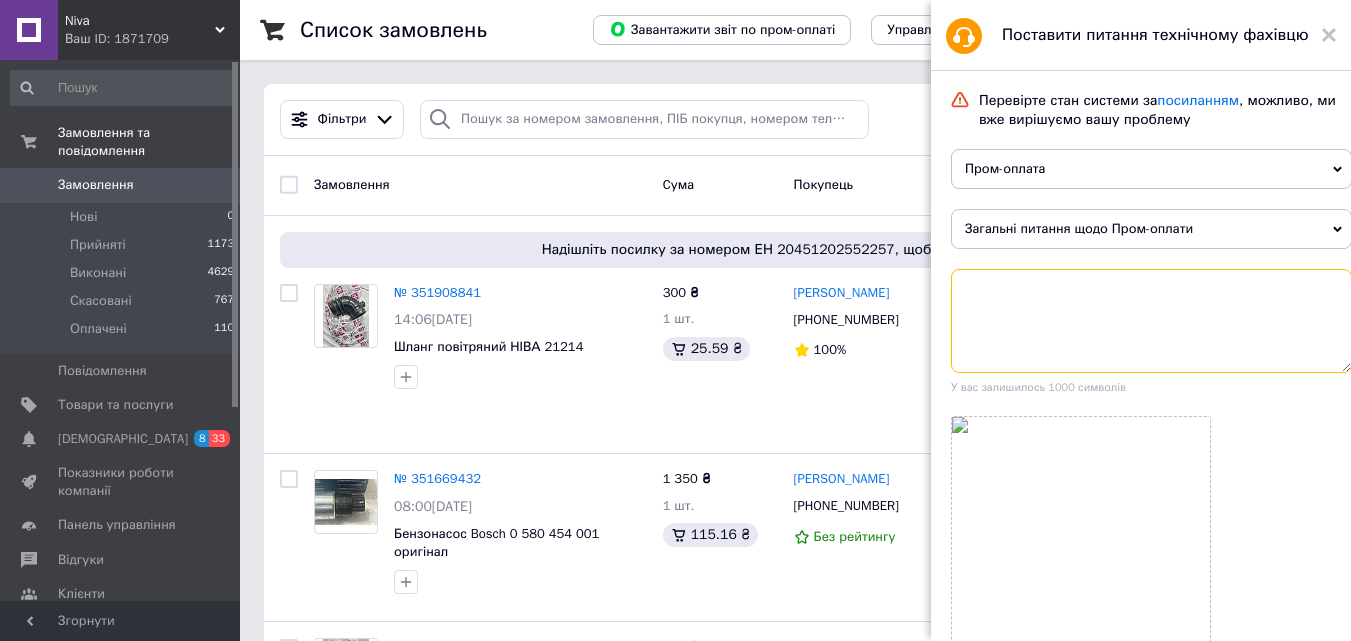 click at bounding box center [1151, 321] 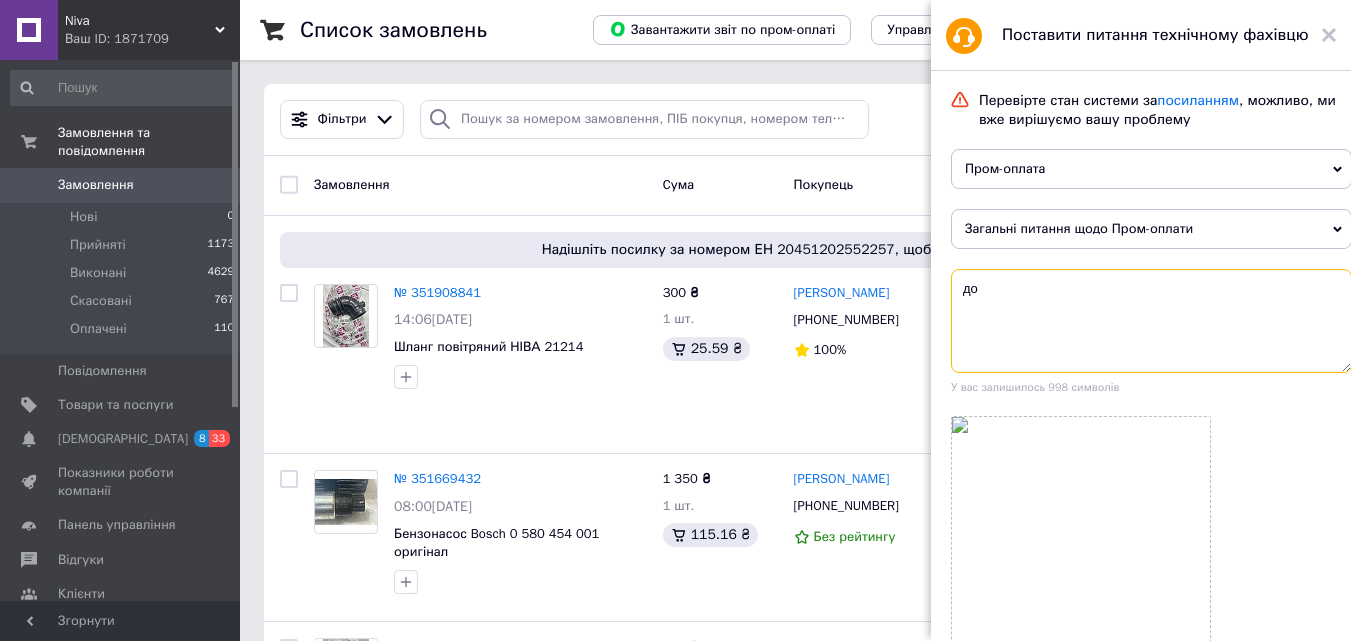 type on "д" 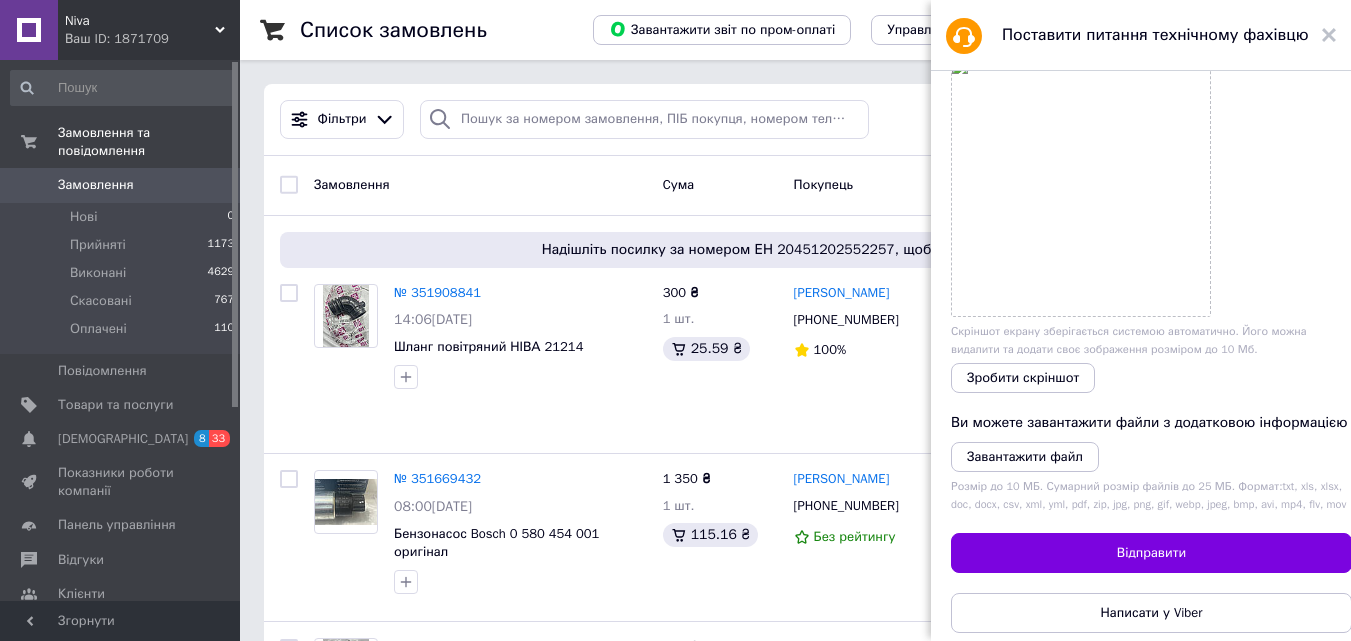 scroll, scrollTop: 469, scrollLeft: 0, axis: vertical 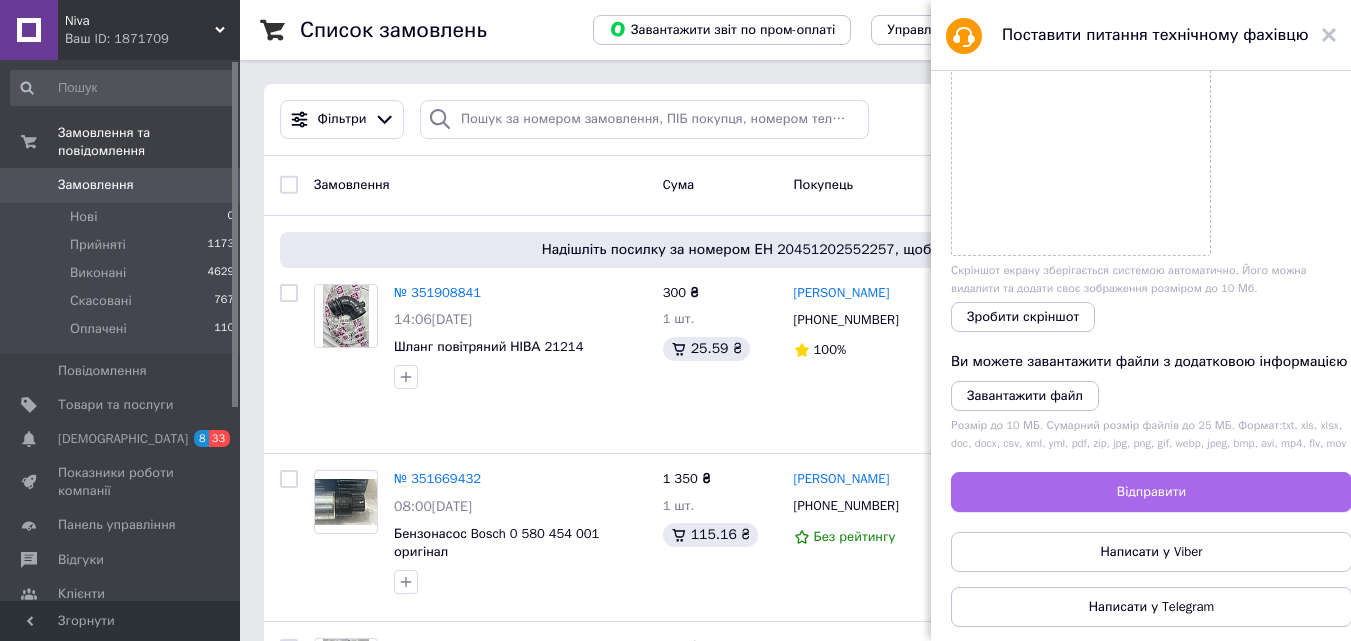 type on "Доброго дня
як скасувати пром оплату як що було дадано номер ттн?" 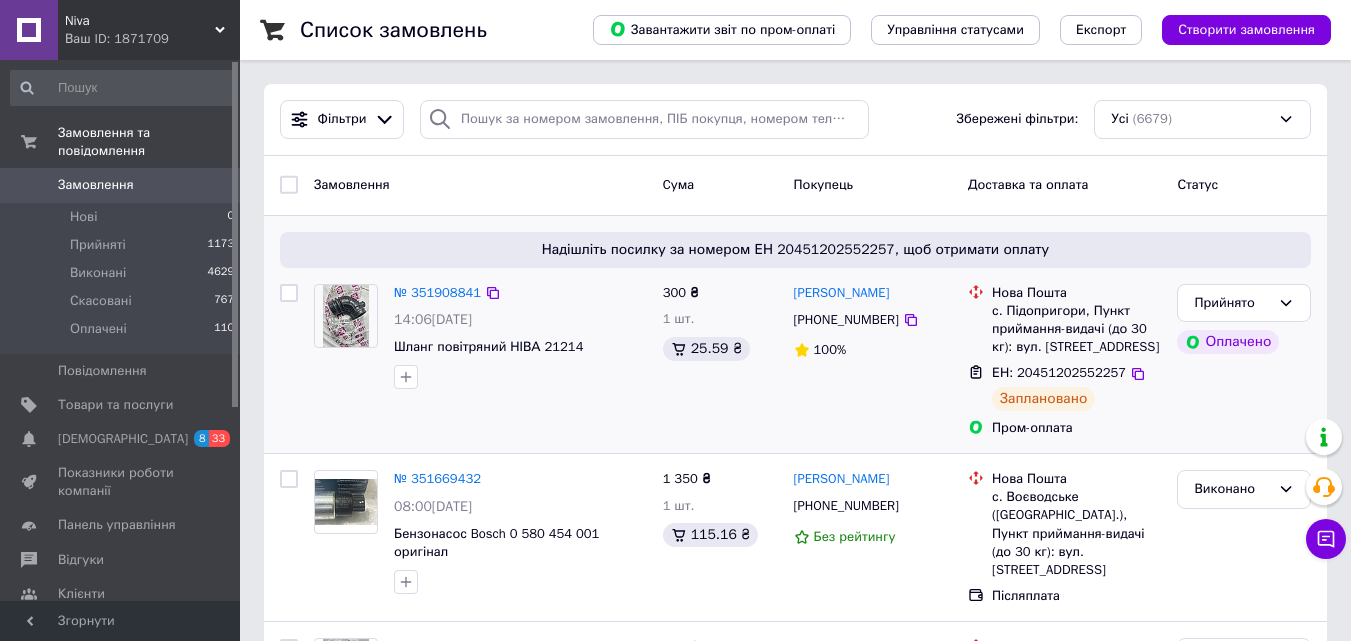 click on "Надішліть посилку за номером ЕН 20451202552257, щоб отримати оплату" at bounding box center (795, 250) 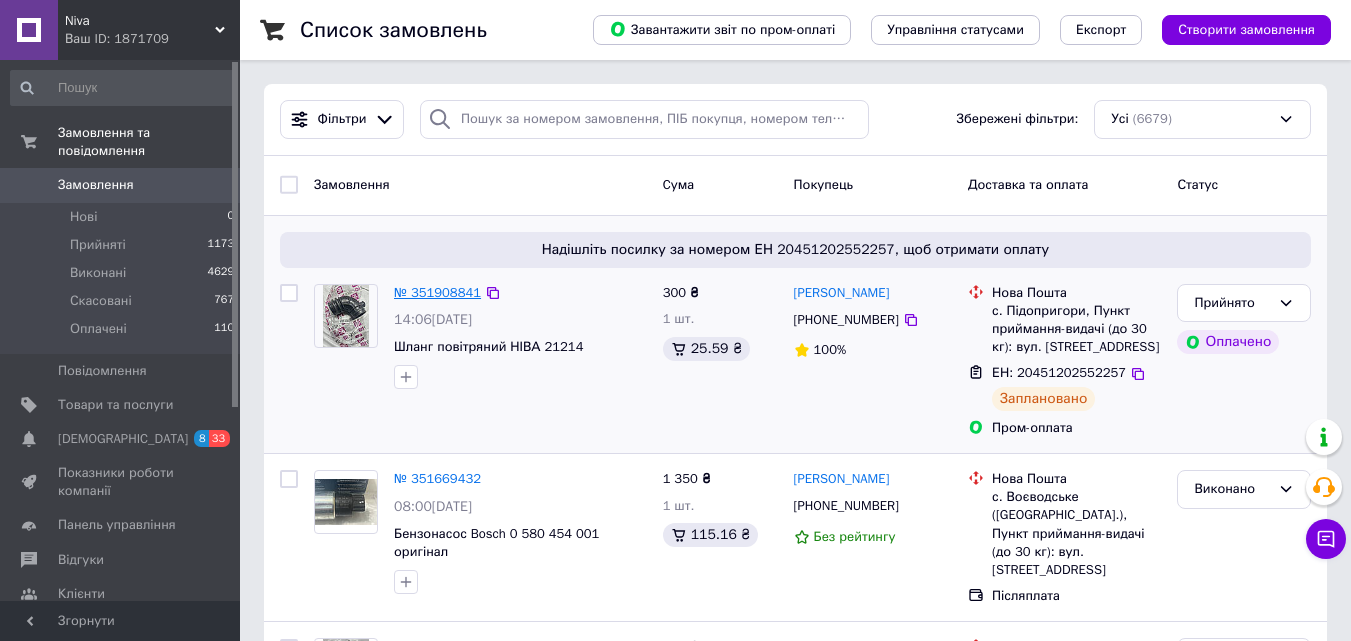 click on "№ 351908841" at bounding box center (437, 292) 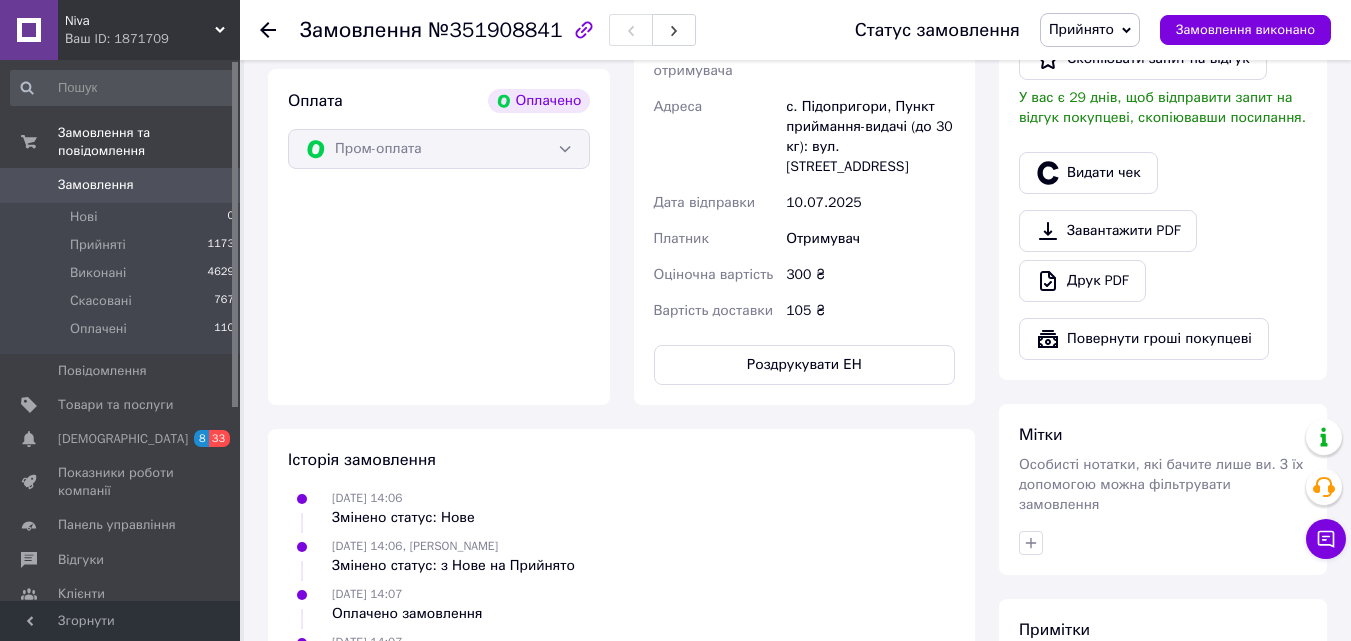 scroll, scrollTop: 586, scrollLeft: 0, axis: vertical 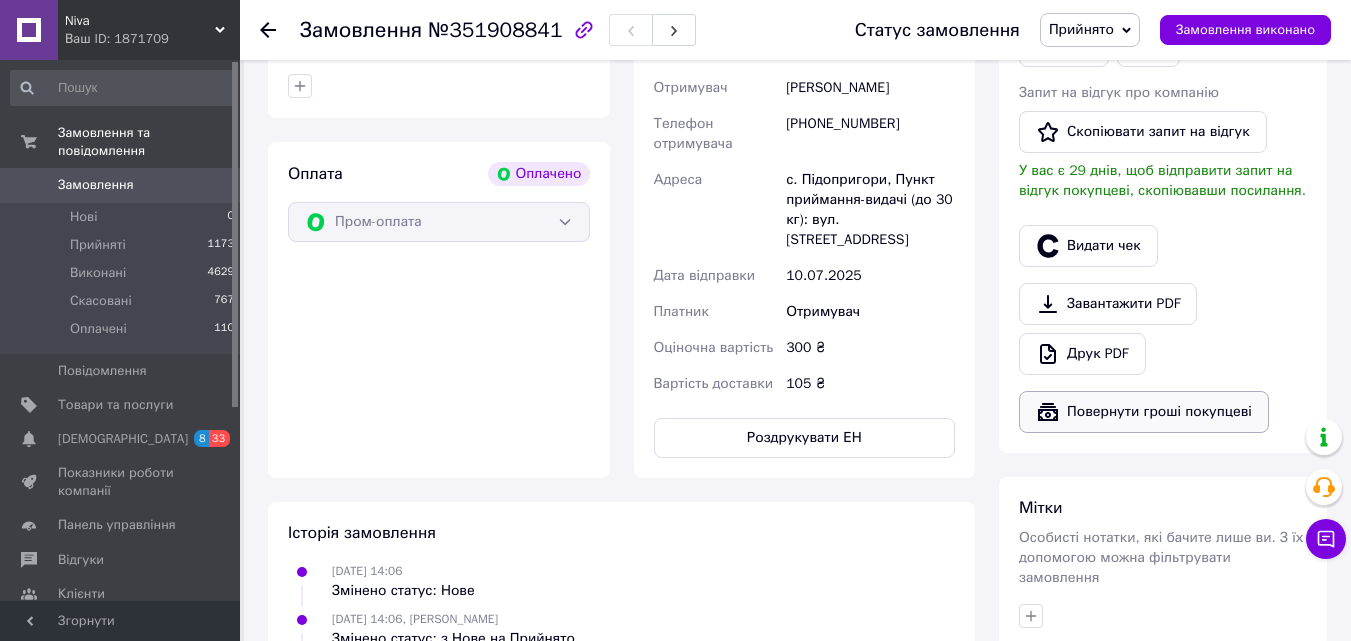 click on "Повернути гроші покупцеві" at bounding box center (1144, 412) 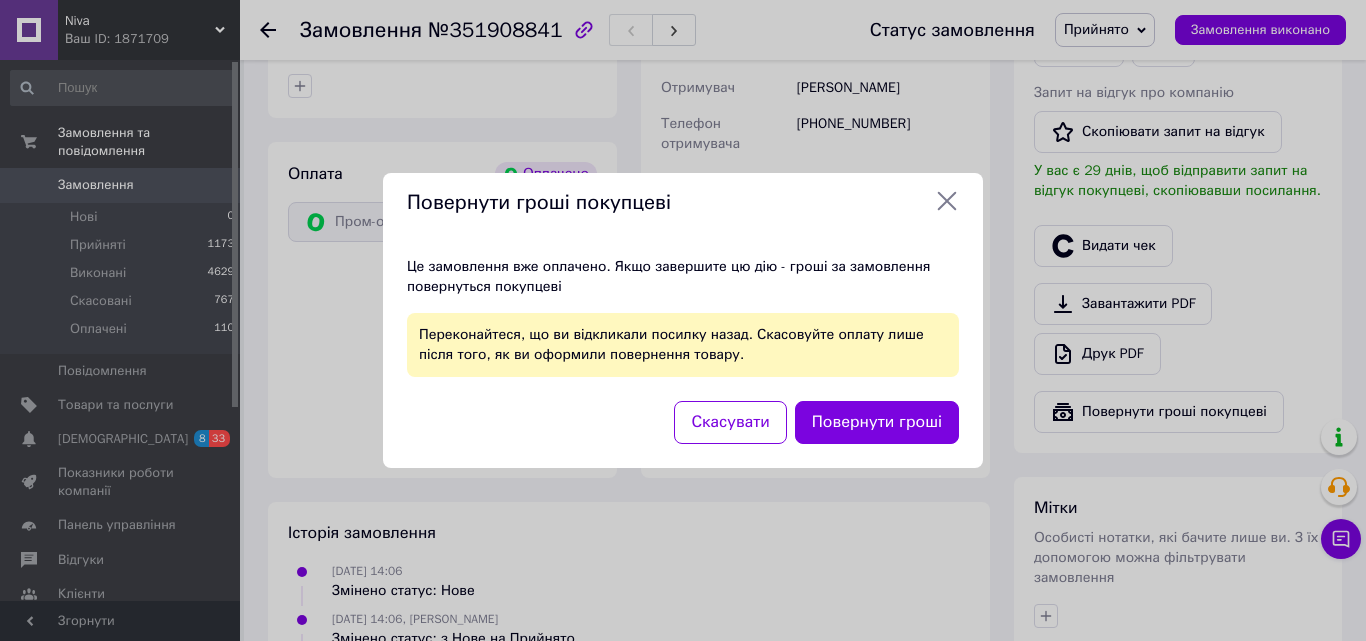 click 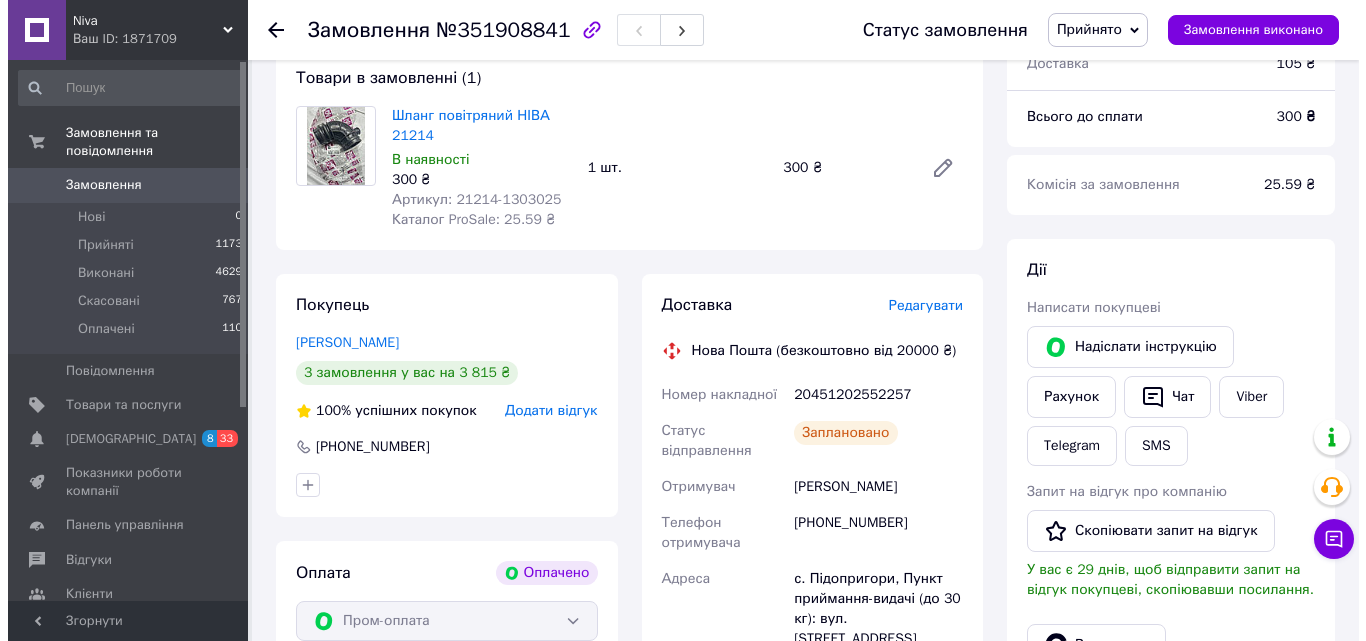 scroll, scrollTop: 186, scrollLeft: 0, axis: vertical 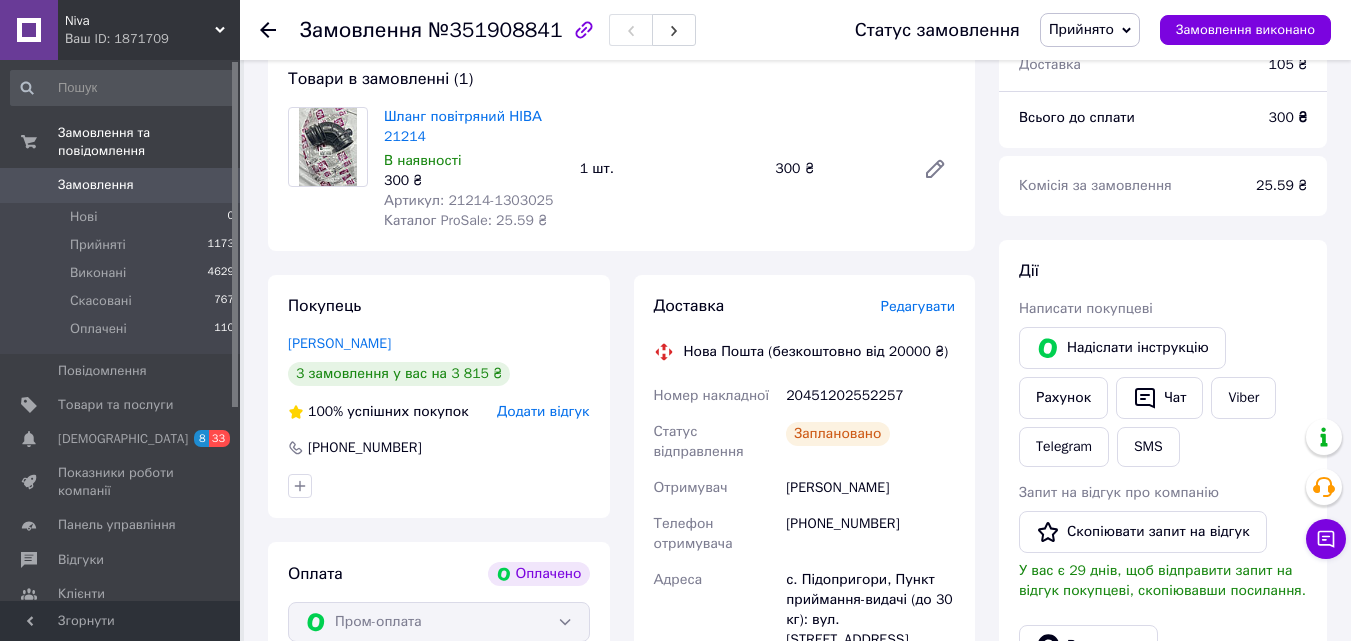 click on "Редагувати" at bounding box center (918, 306) 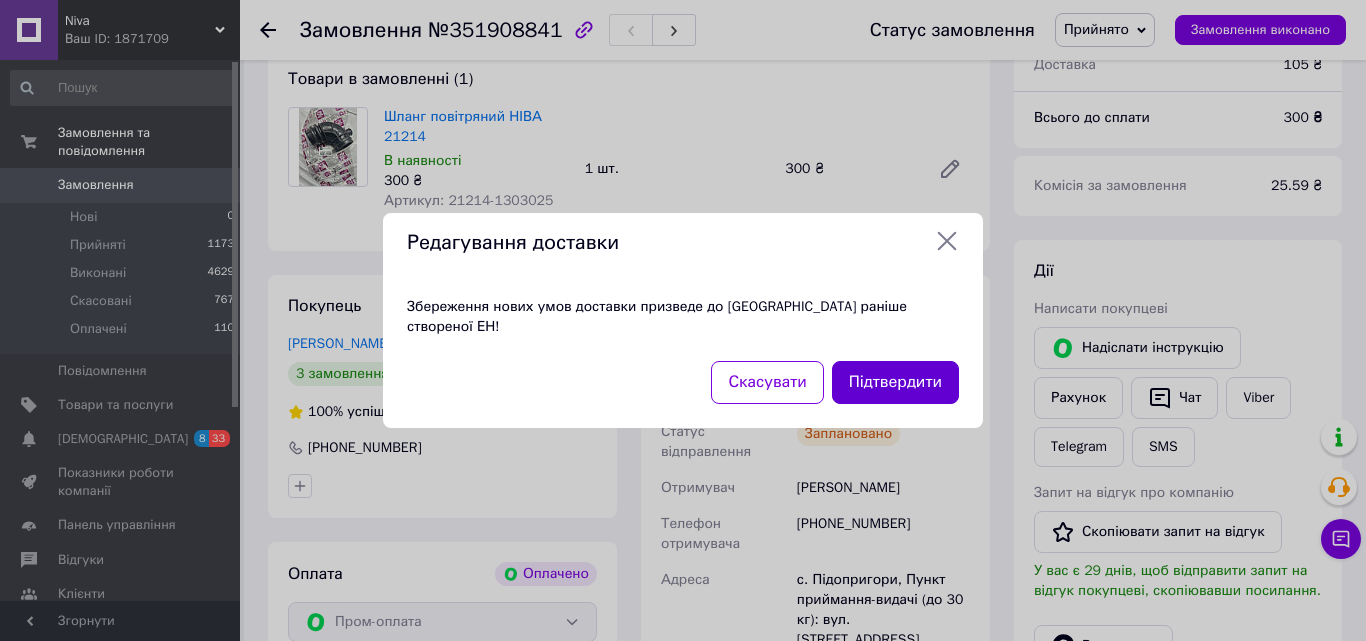 click on "Підтвердити" at bounding box center [895, 382] 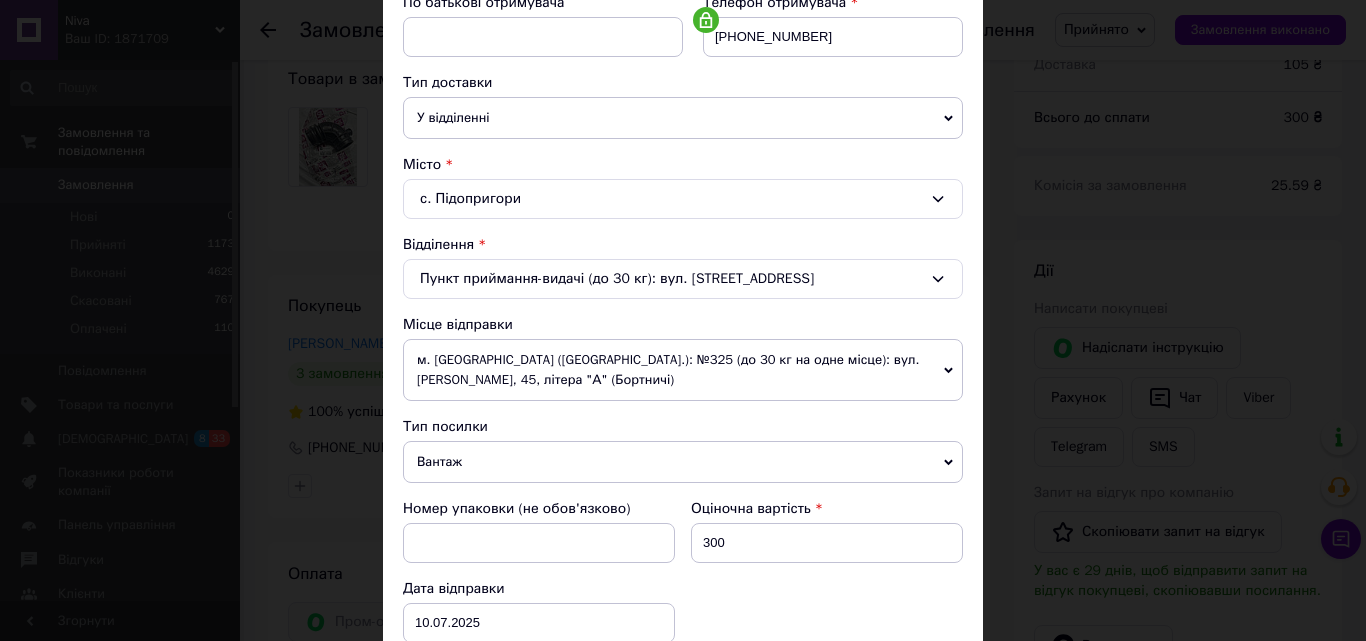 scroll, scrollTop: 500, scrollLeft: 0, axis: vertical 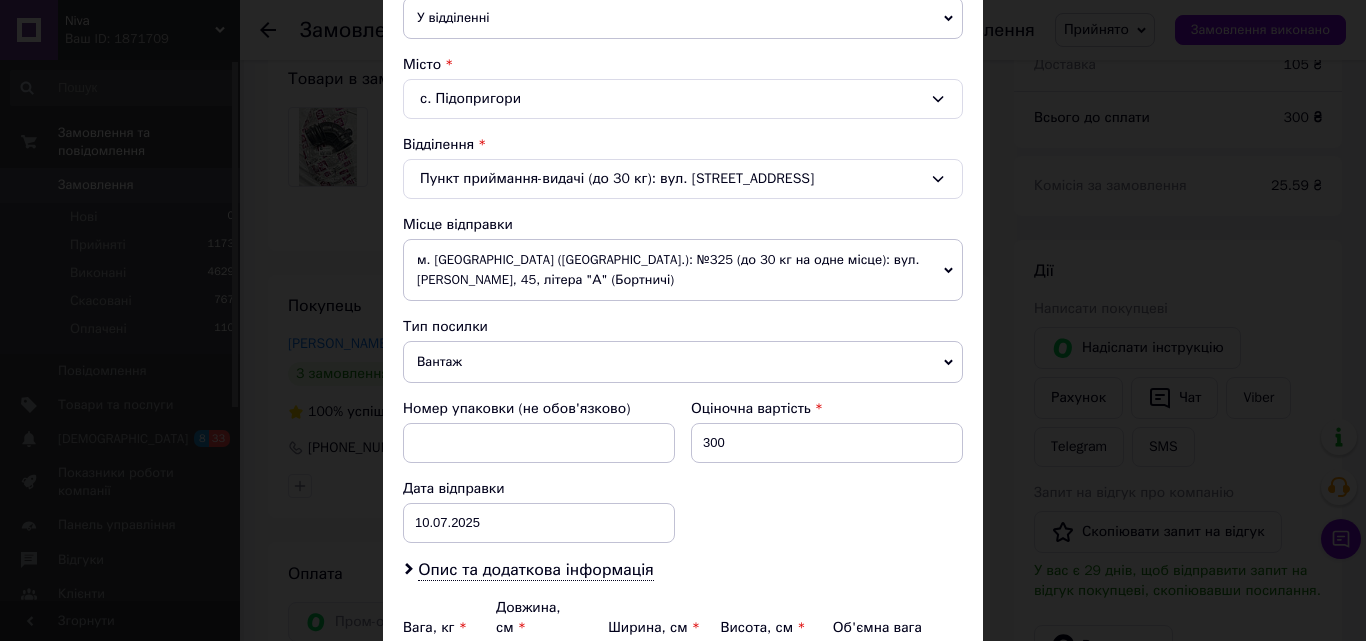 click on "Вантаж" at bounding box center [683, 362] 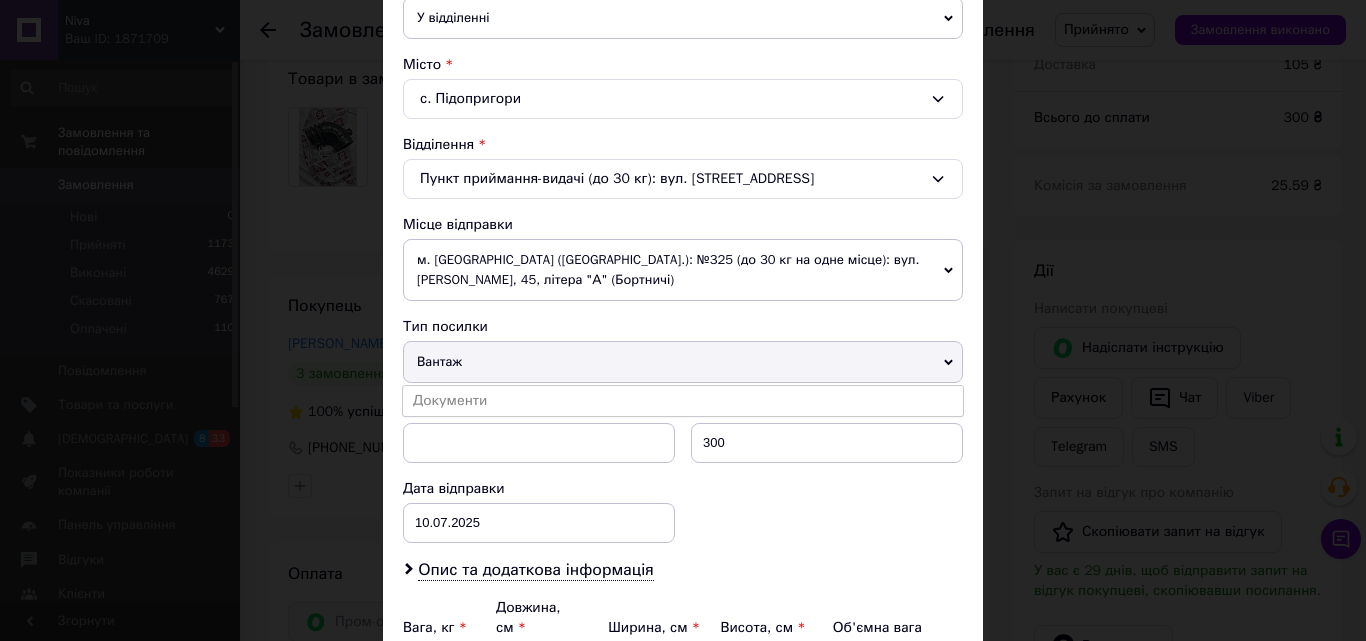 click on "Вантаж" at bounding box center (683, 362) 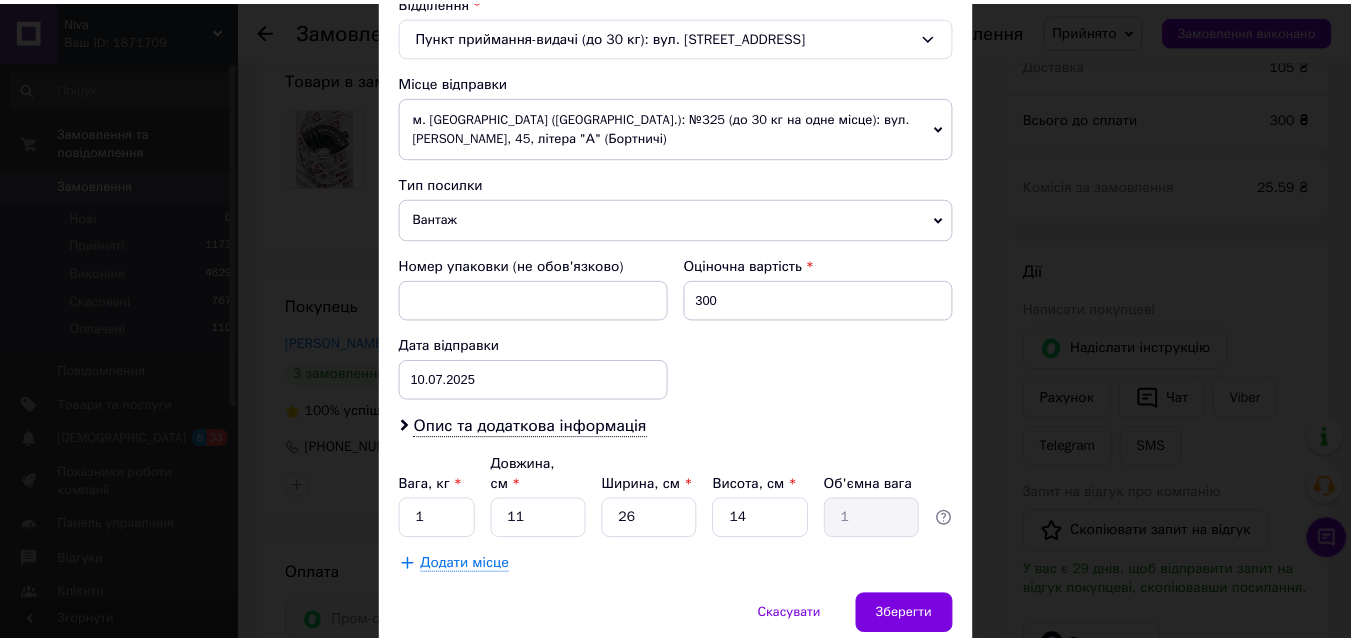 scroll, scrollTop: 700, scrollLeft: 0, axis: vertical 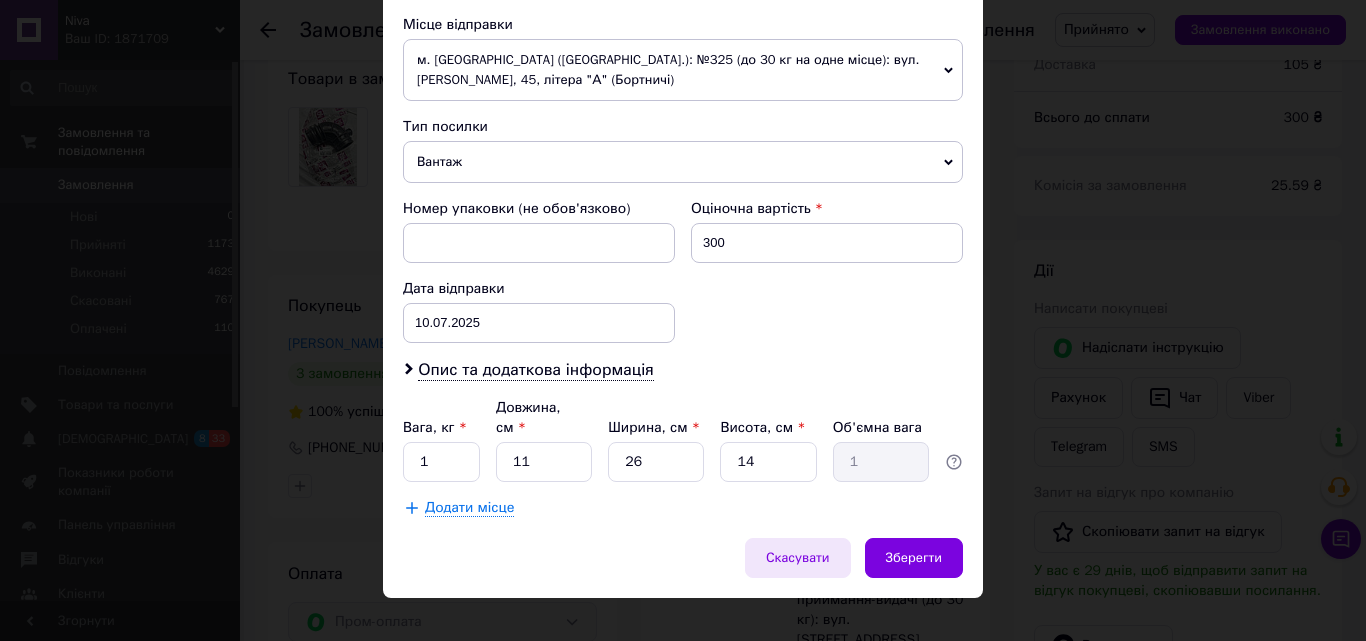 click on "Скасувати" at bounding box center (798, 558) 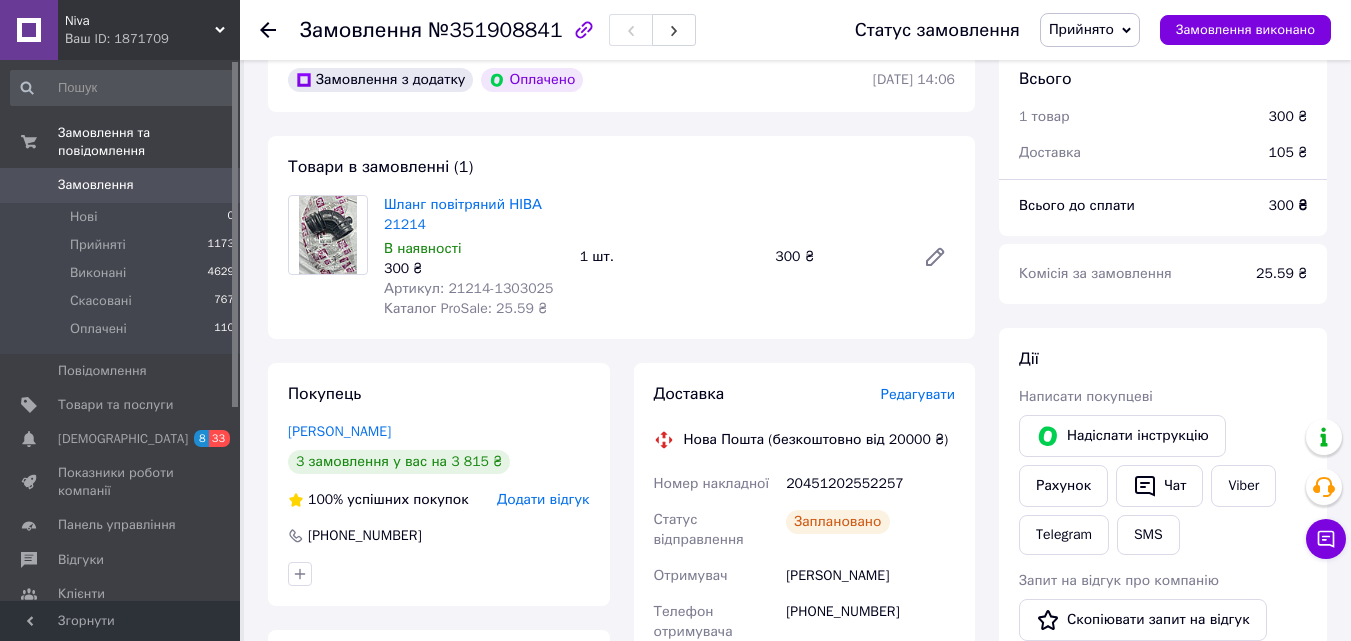 scroll, scrollTop: 0, scrollLeft: 0, axis: both 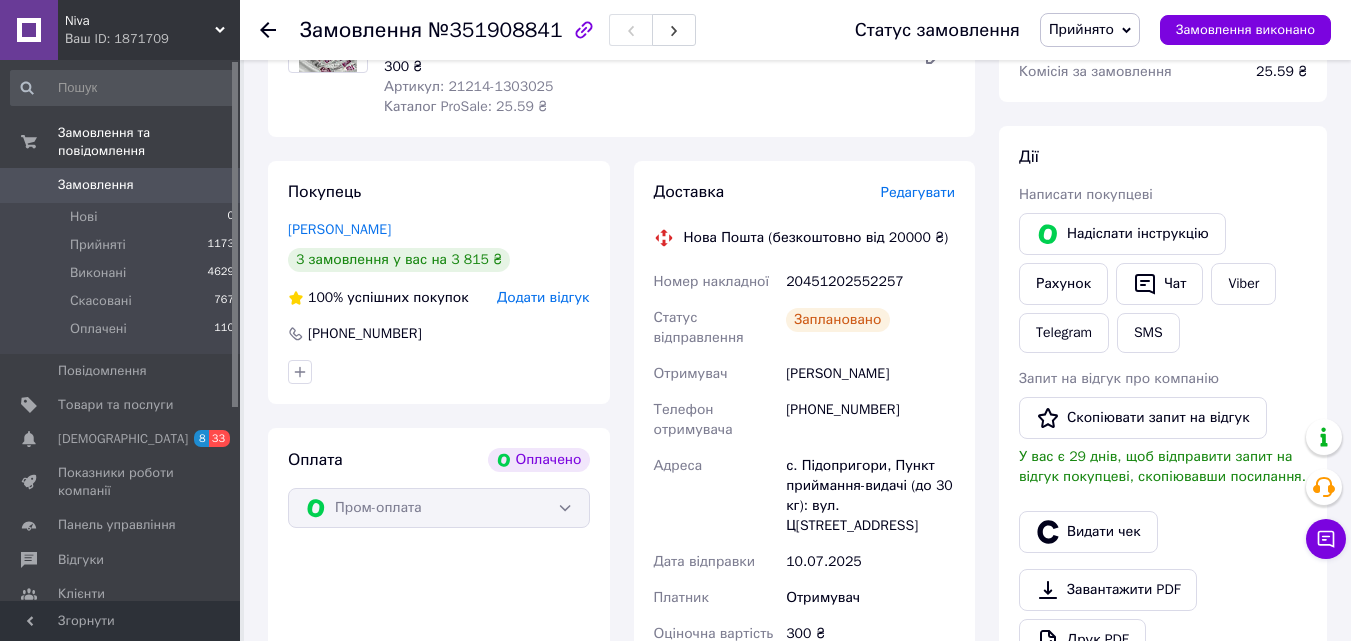 click on "Редагувати" at bounding box center [918, 192] 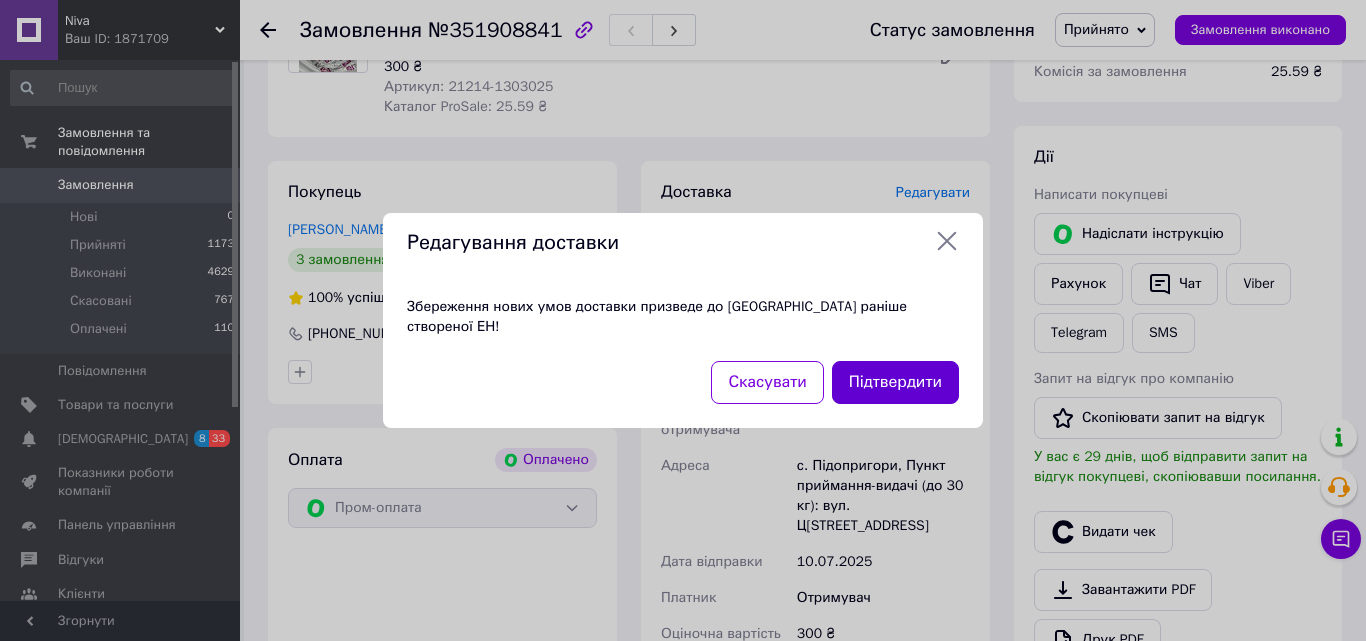 click on "Підтвердити" at bounding box center (895, 382) 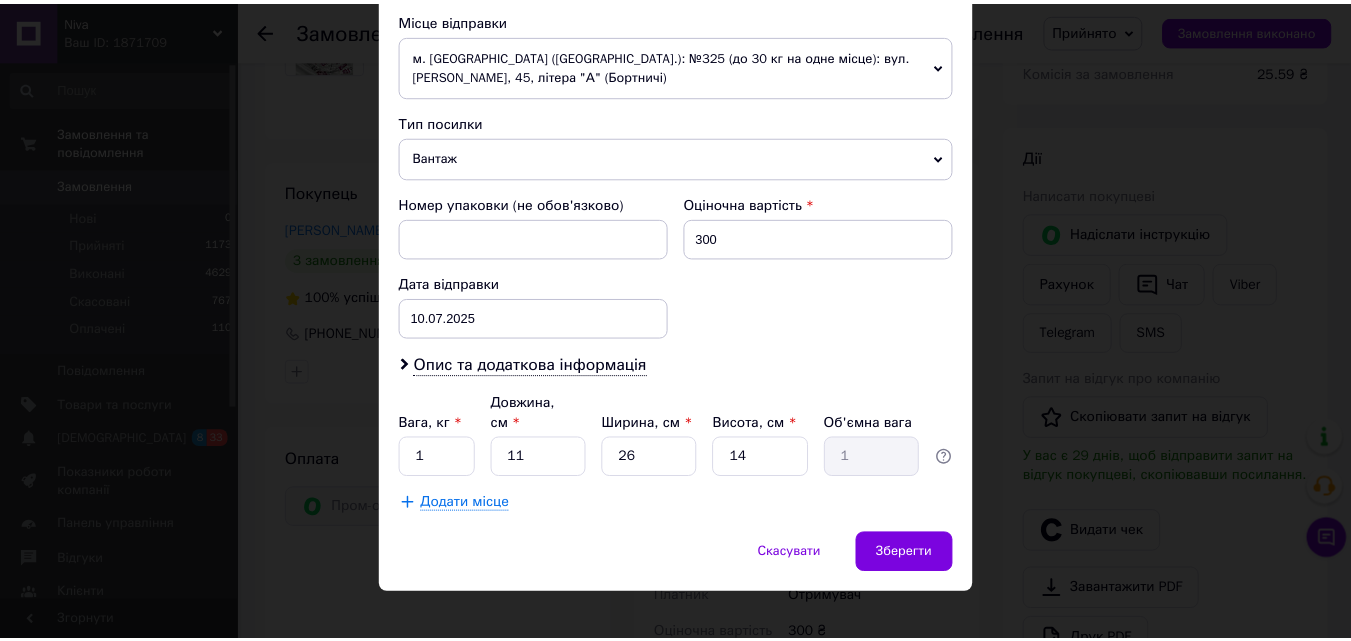 scroll, scrollTop: 707, scrollLeft: 0, axis: vertical 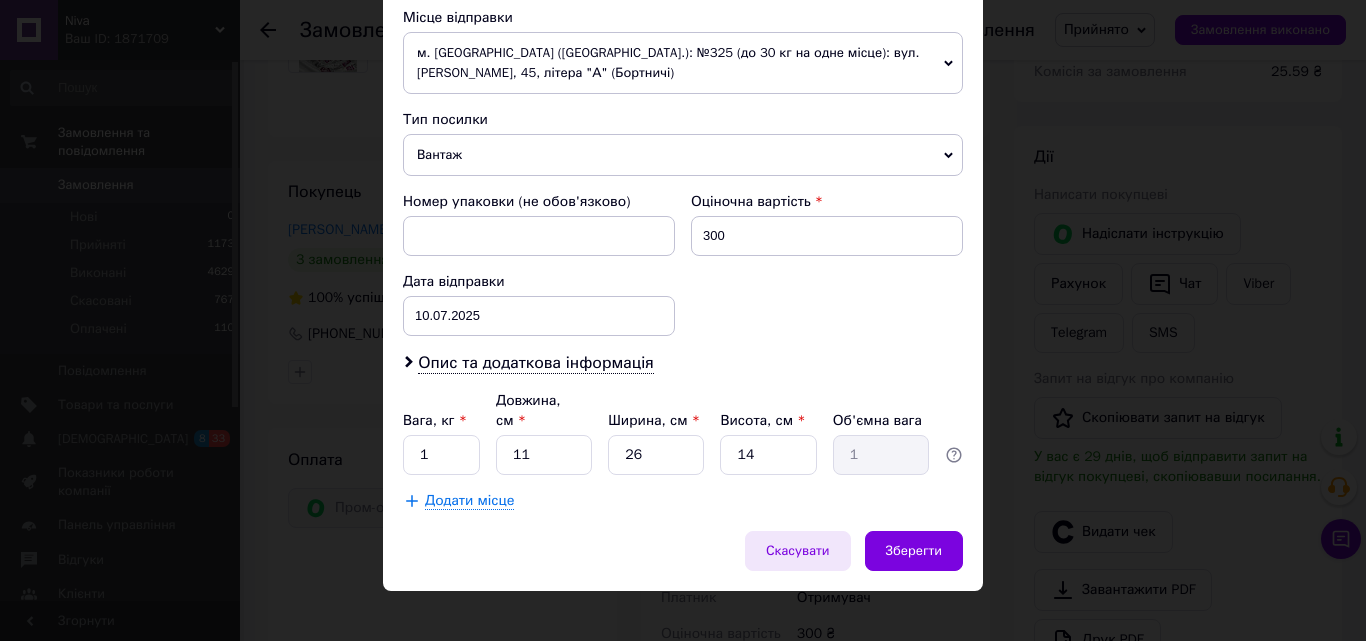 click on "Скасувати" at bounding box center (798, 551) 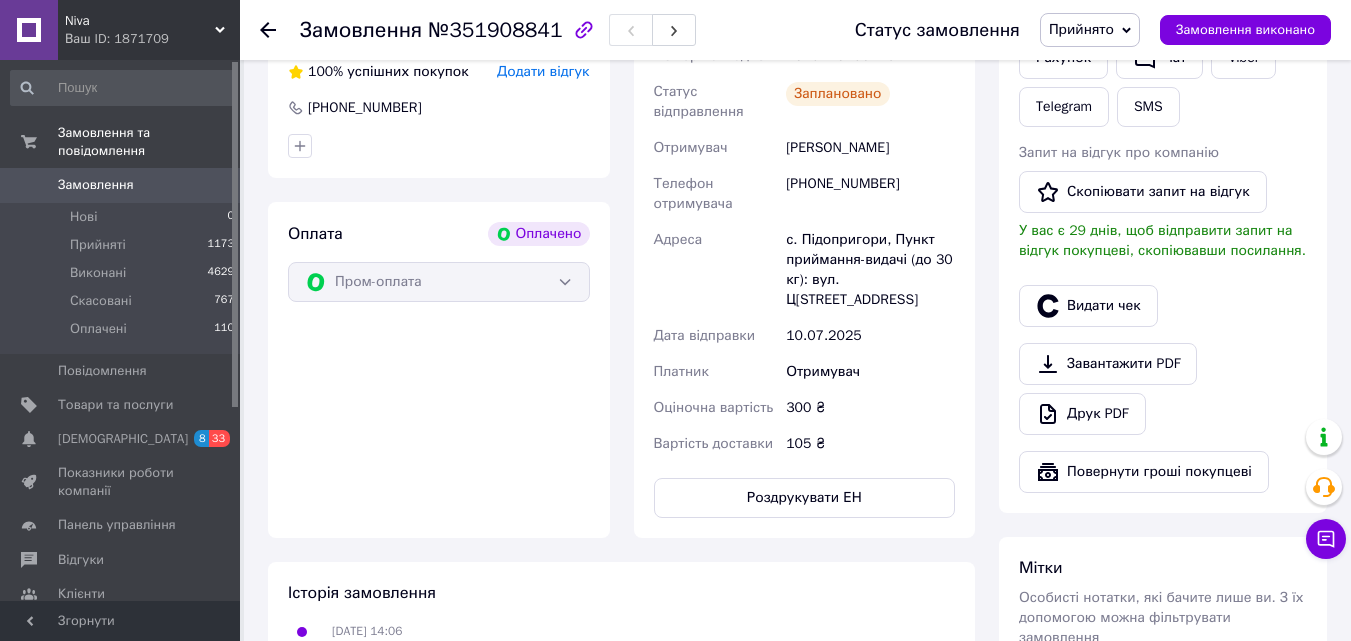 scroll, scrollTop: 600, scrollLeft: 0, axis: vertical 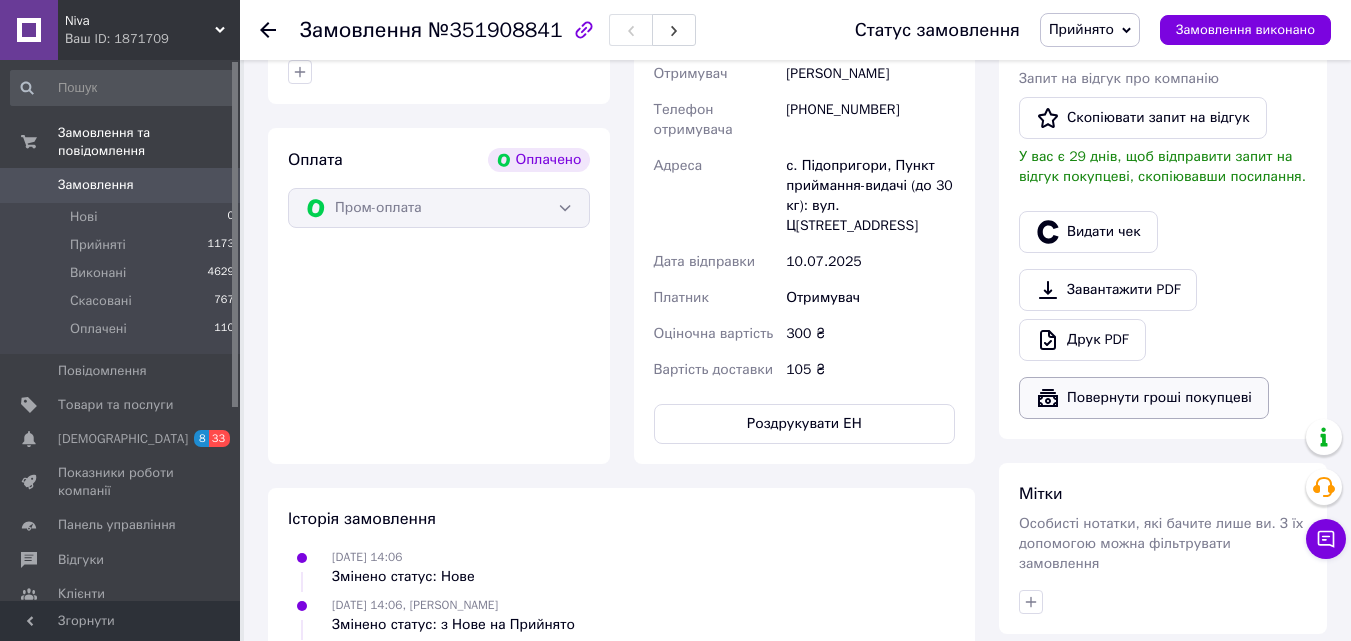 click on "Повернути гроші покупцеві" at bounding box center (1144, 398) 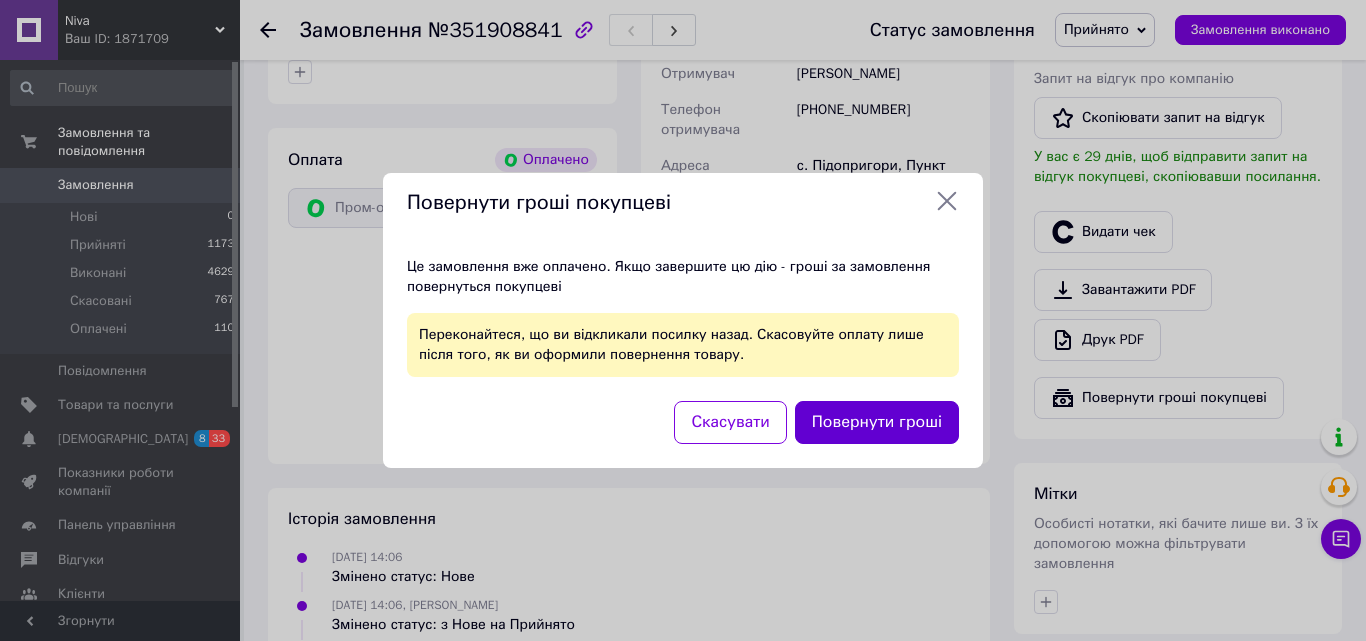 click on "Повернути гроші" at bounding box center (877, 422) 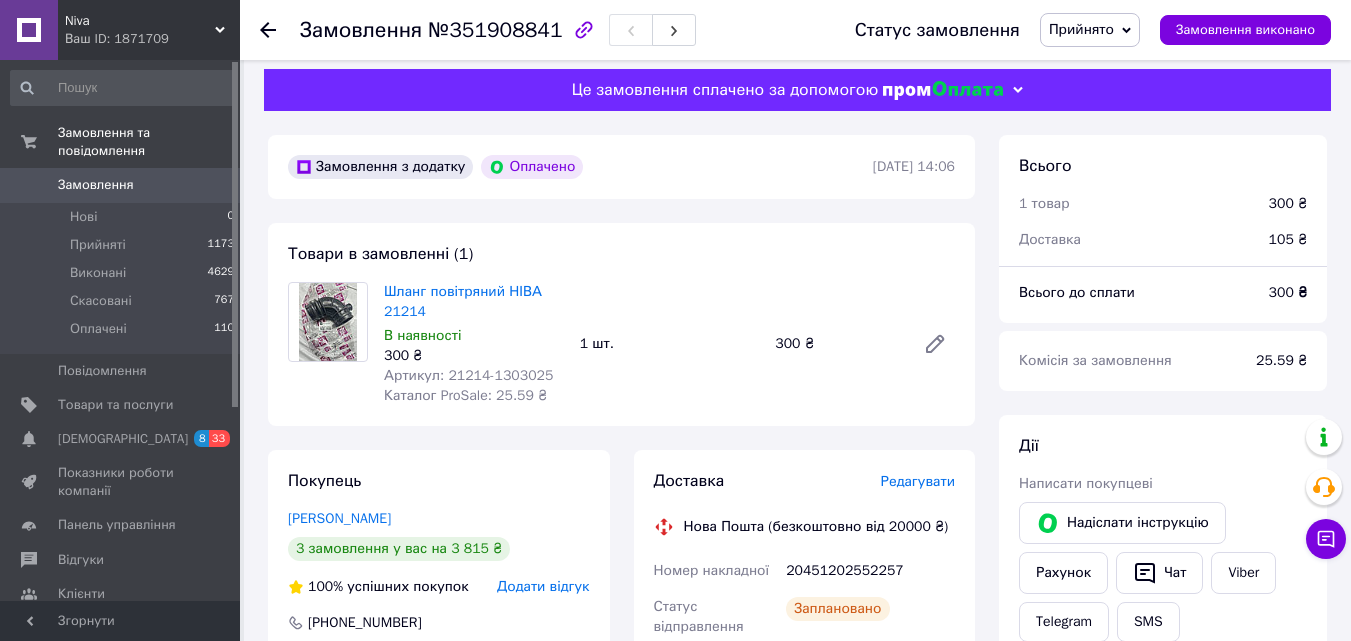 scroll, scrollTop: 0, scrollLeft: 0, axis: both 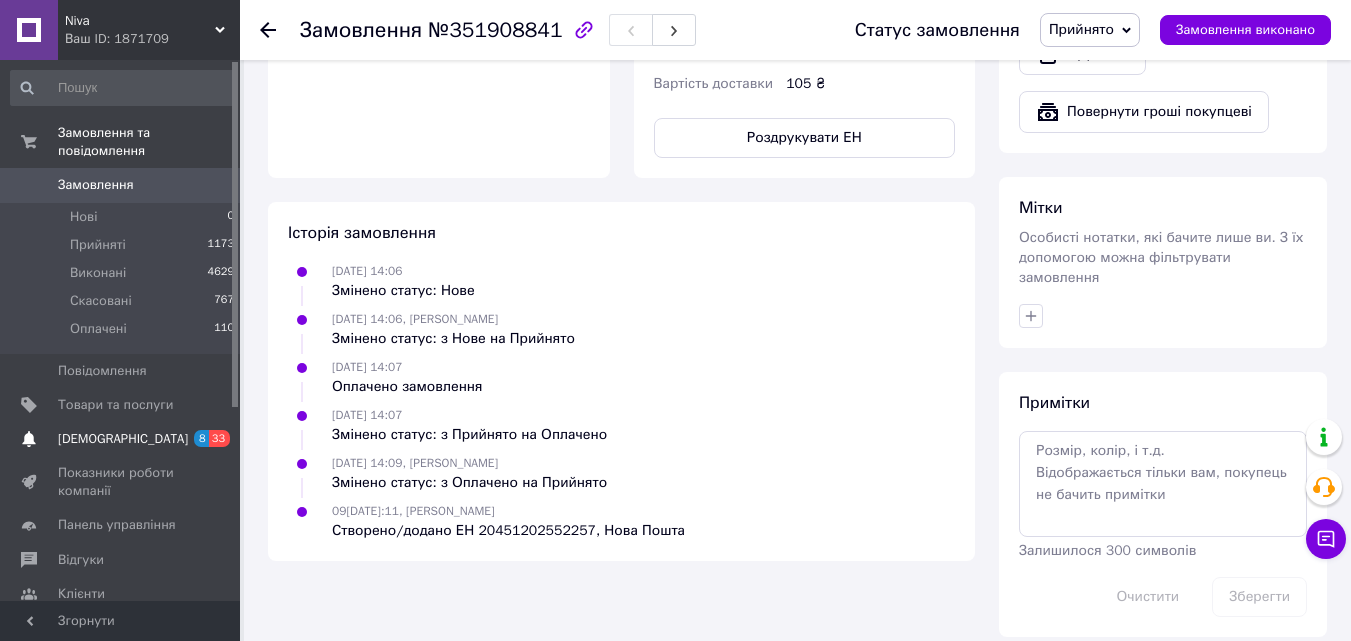 click on "[DEMOGRAPHIC_DATA]" at bounding box center [123, 439] 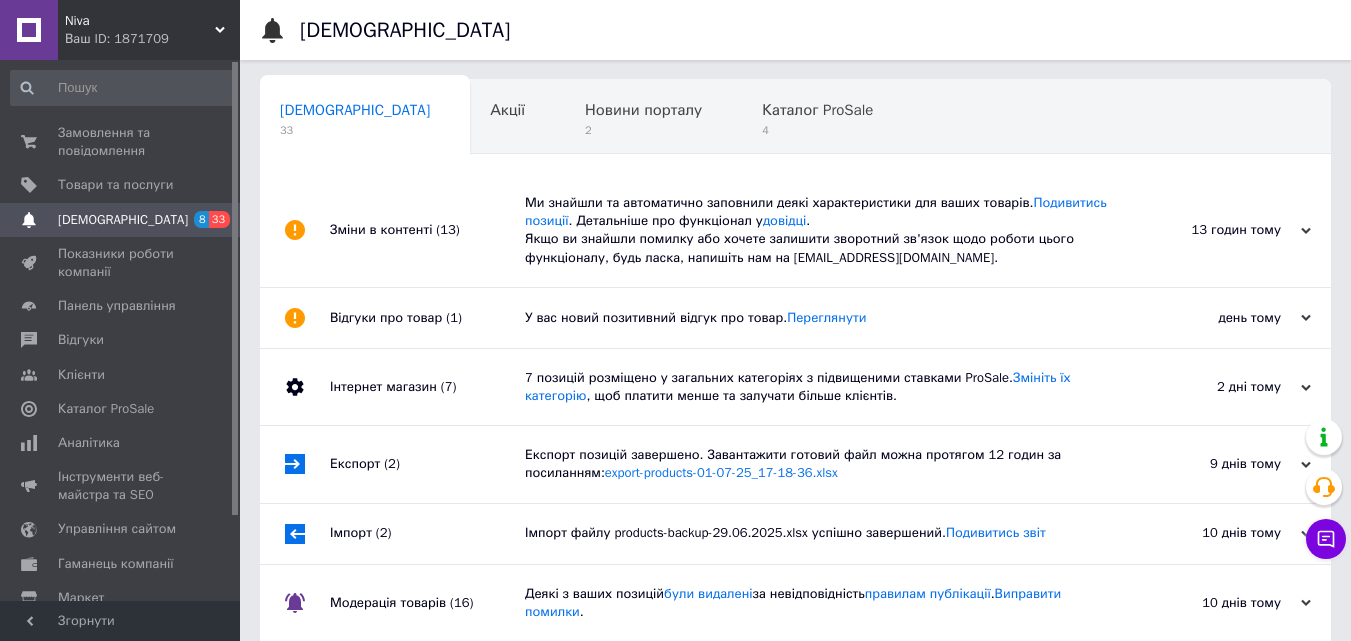 scroll, scrollTop: 0, scrollLeft: 0, axis: both 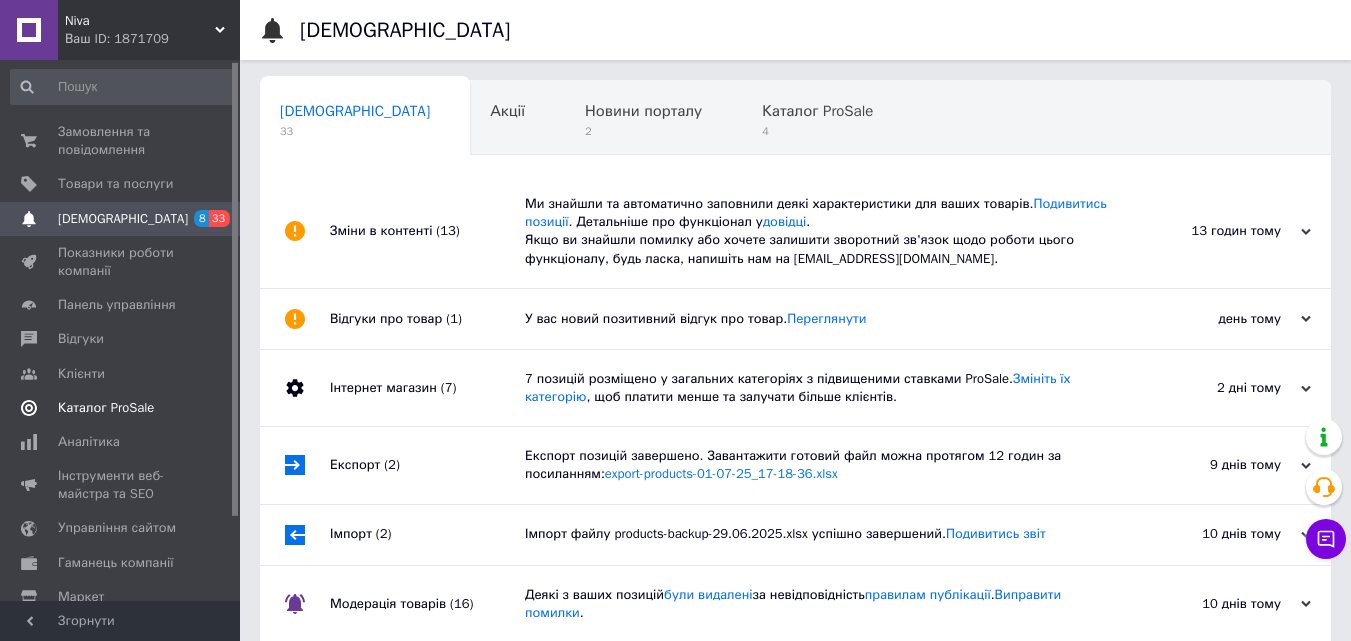 click on "Каталог ProSale" at bounding box center (106, 408) 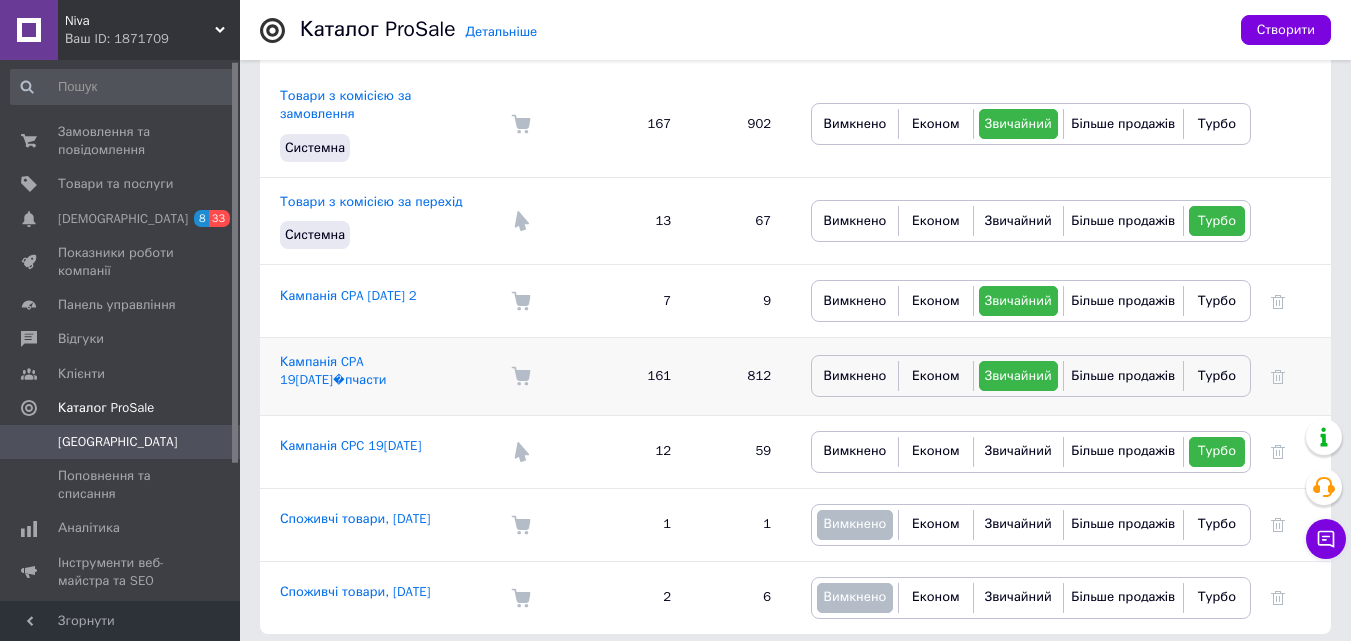 scroll, scrollTop: 236, scrollLeft: 0, axis: vertical 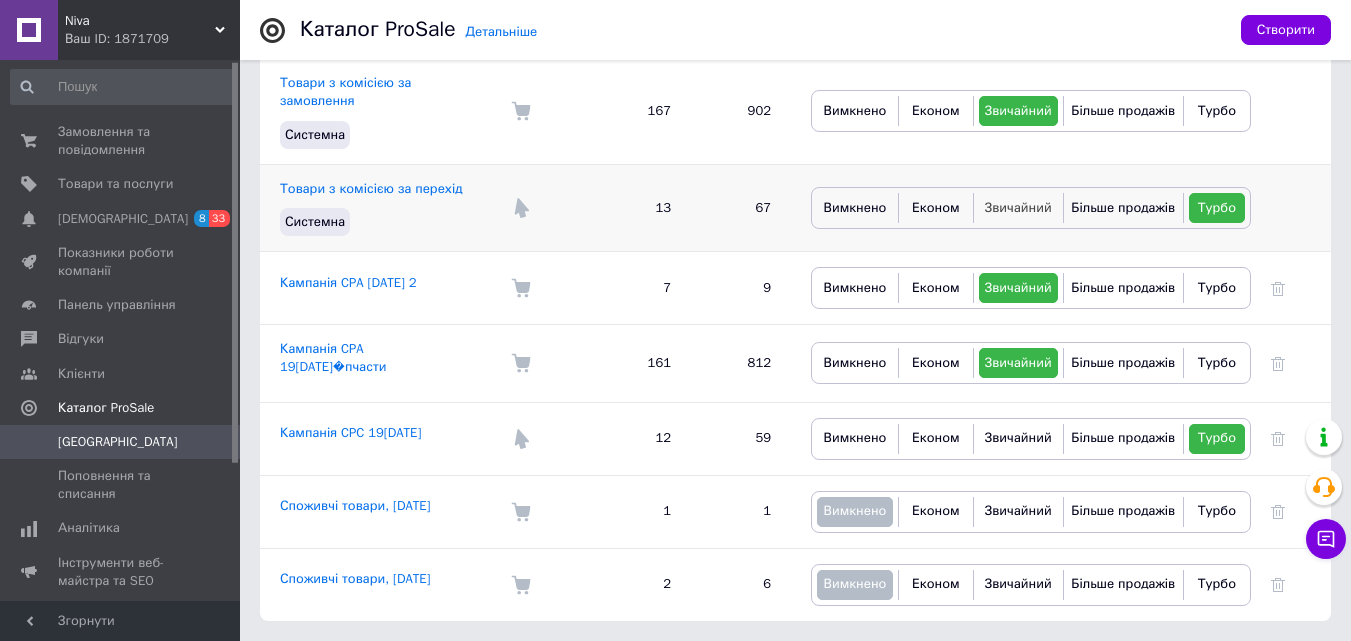 click on "Звичайний" at bounding box center (1018, 207) 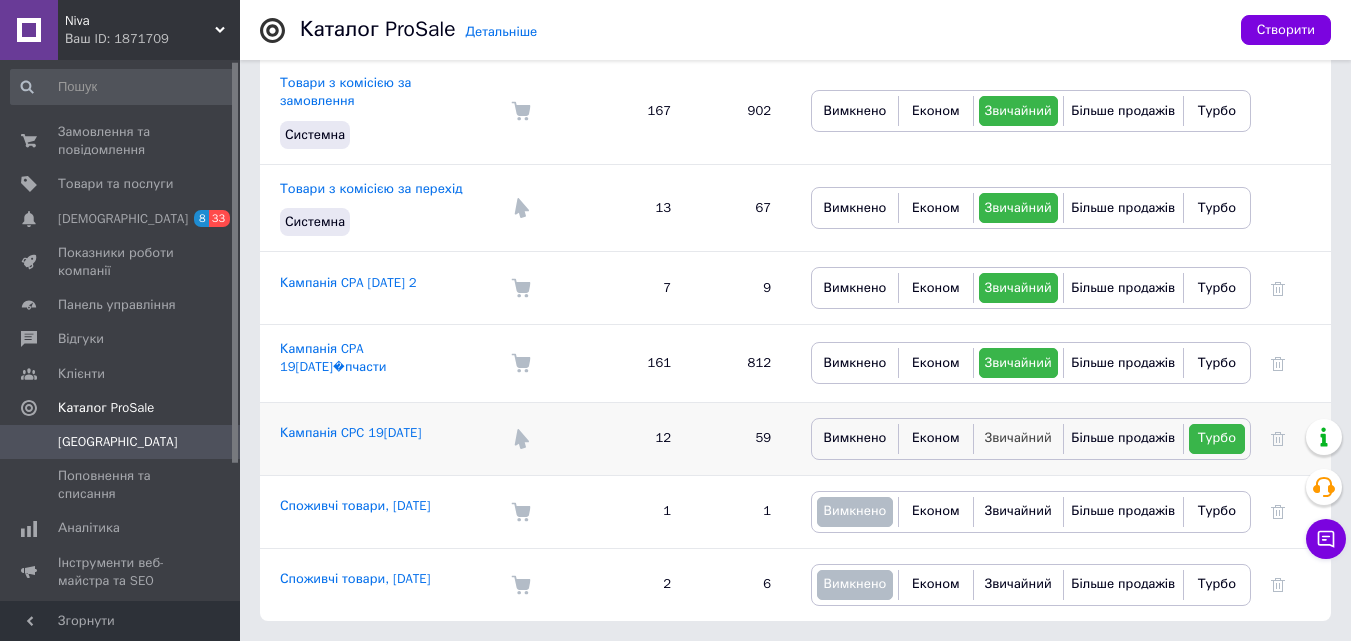 click on "Звичайний" at bounding box center (1018, 437) 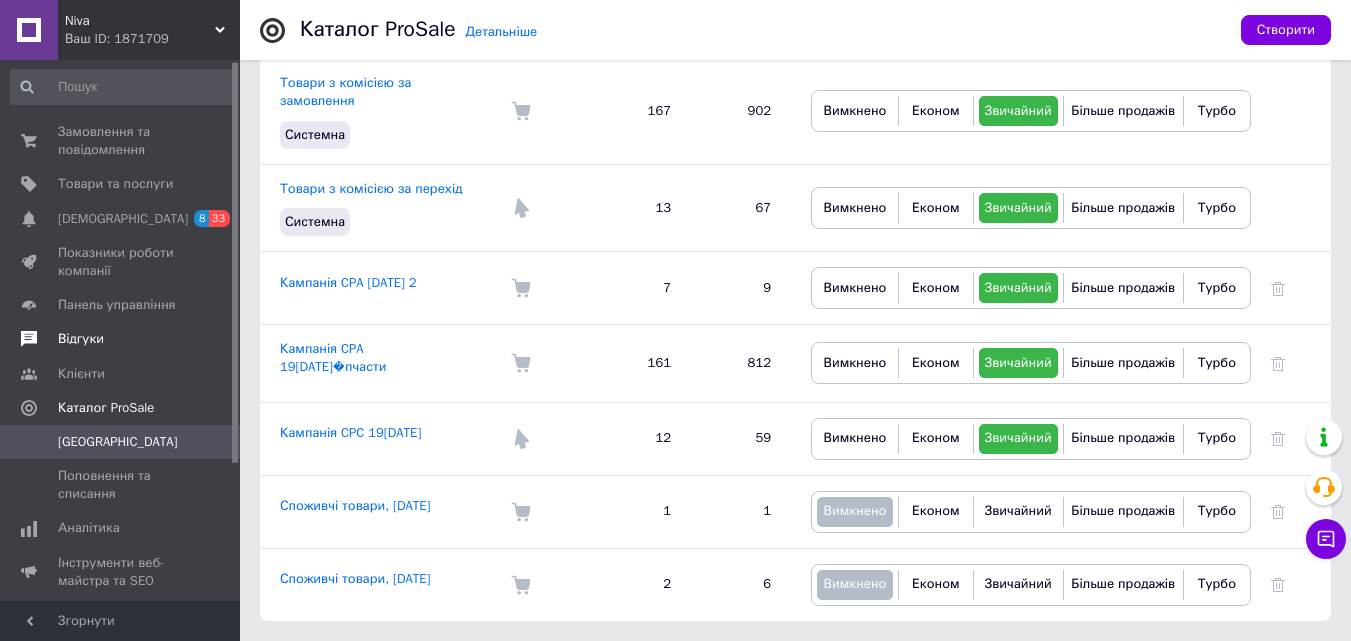 scroll, scrollTop: 0, scrollLeft: 0, axis: both 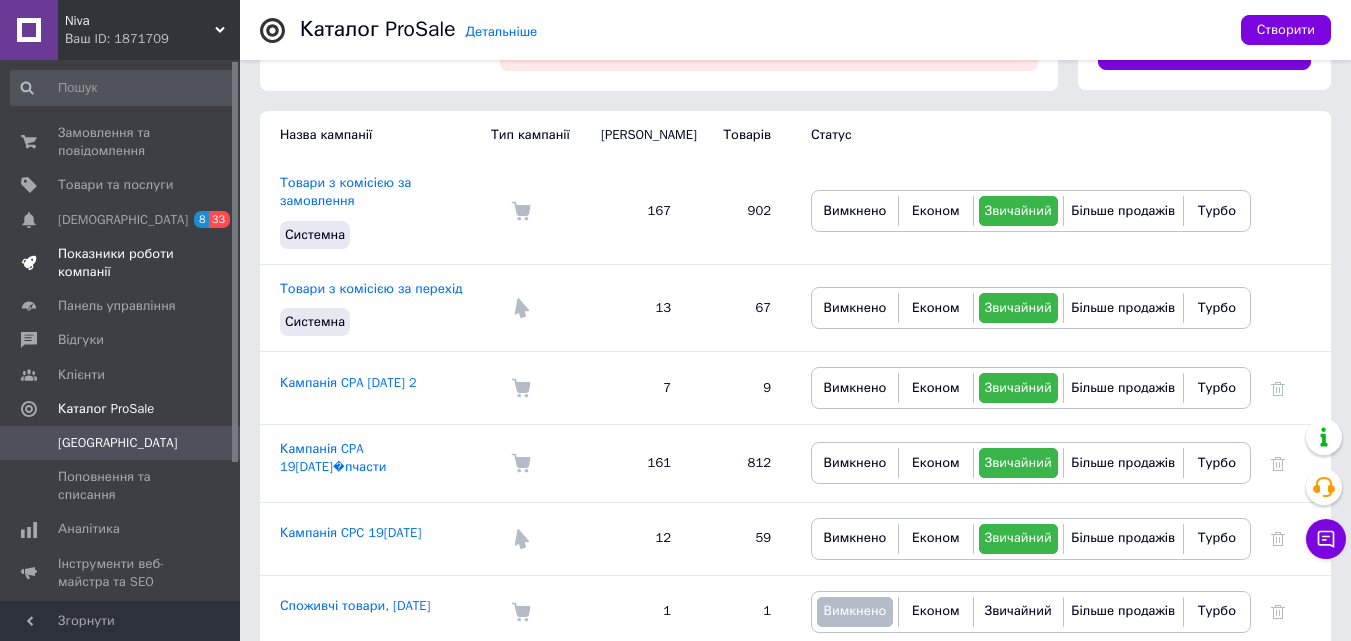 click on "Показники роботи компанії" at bounding box center (121, 263) 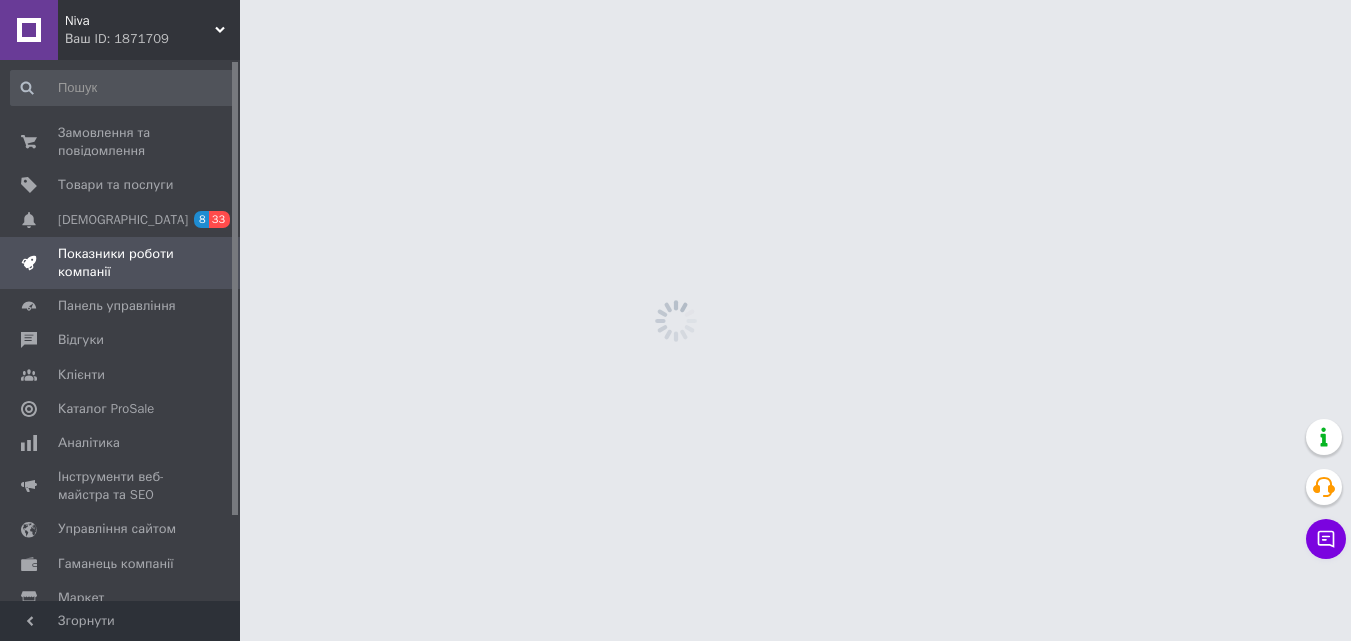 scroll, scrollTop: 0, scrollLeft: 0, axis: both 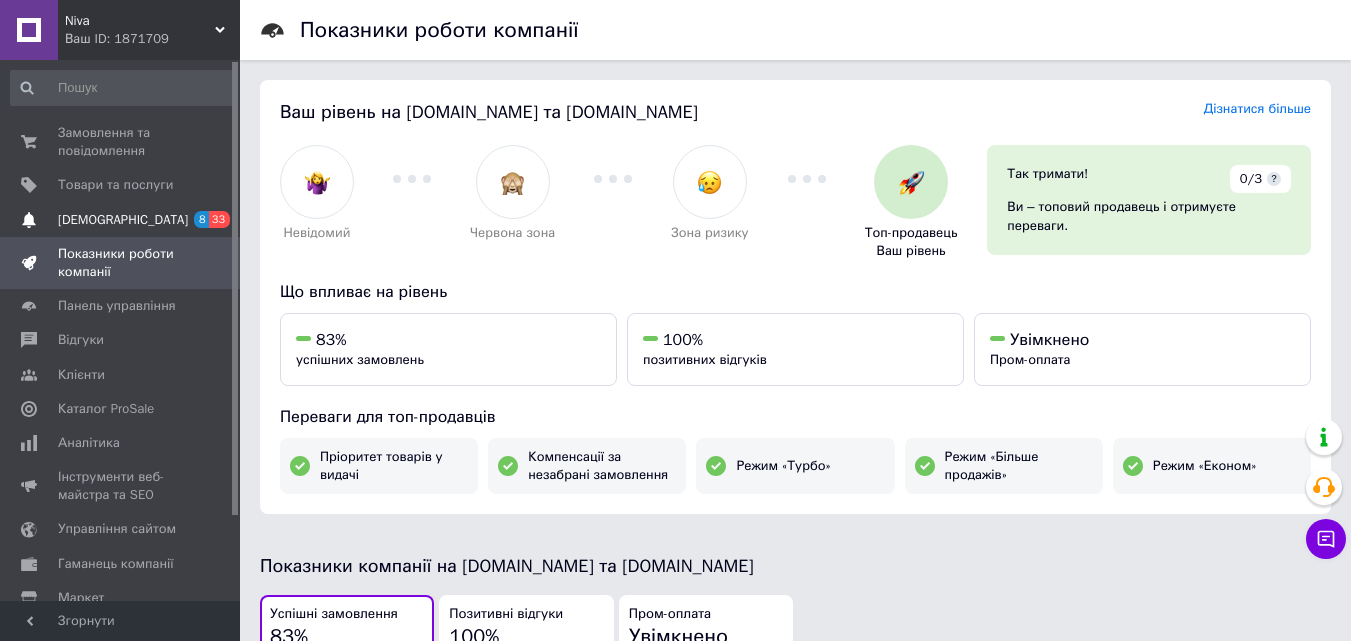 click on "[DEMOGRAPHIC_DATA]" at bounding box center [123, 220] 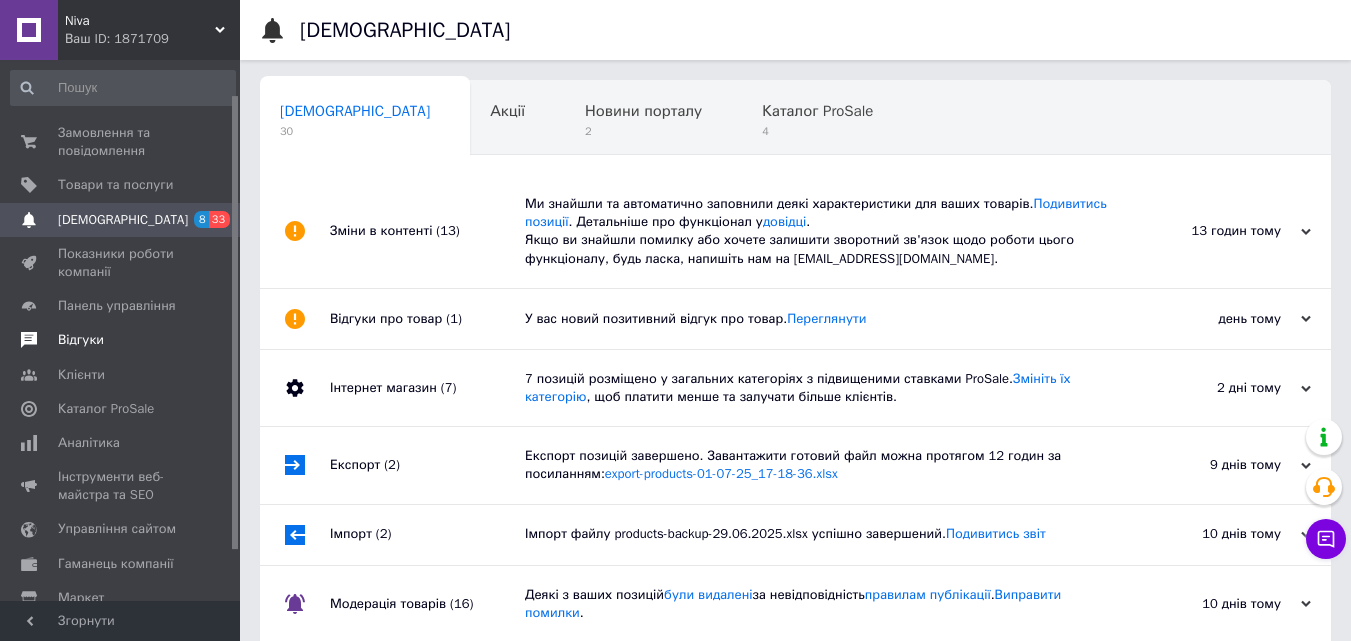 scroll, scrollTop: 101, scrollLeft: 0, axis: vertical 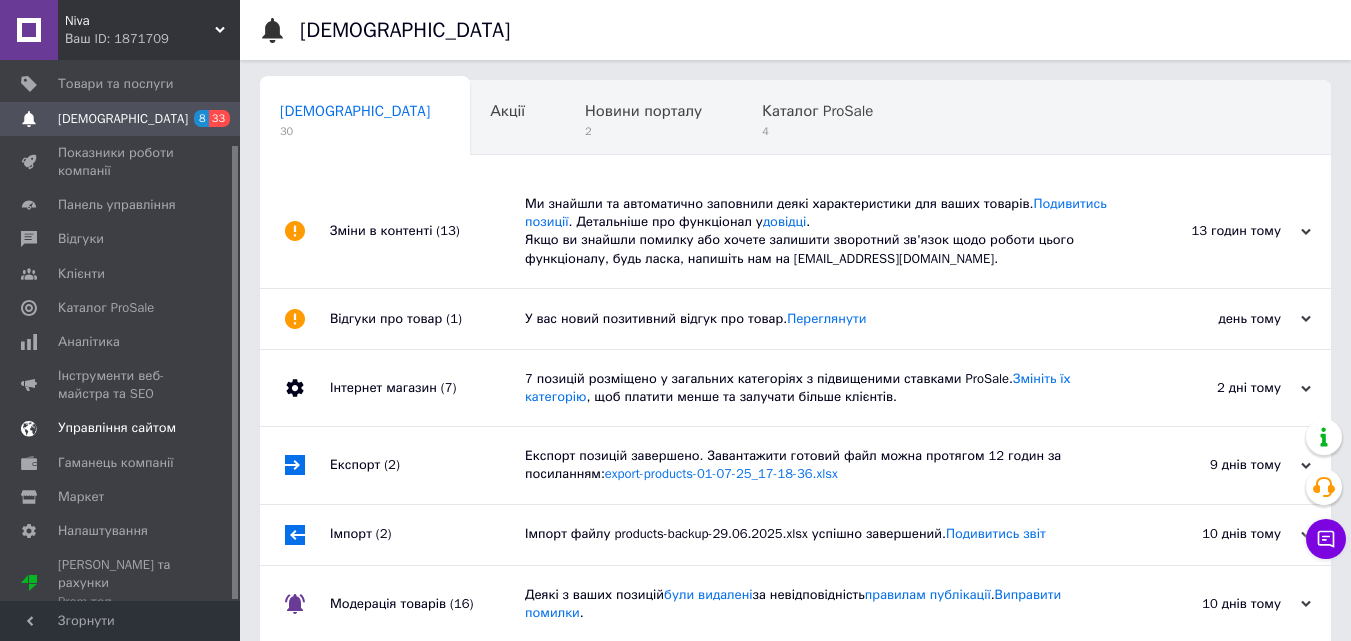 click on "Управління сайтом" at bounding box center (117, 428) 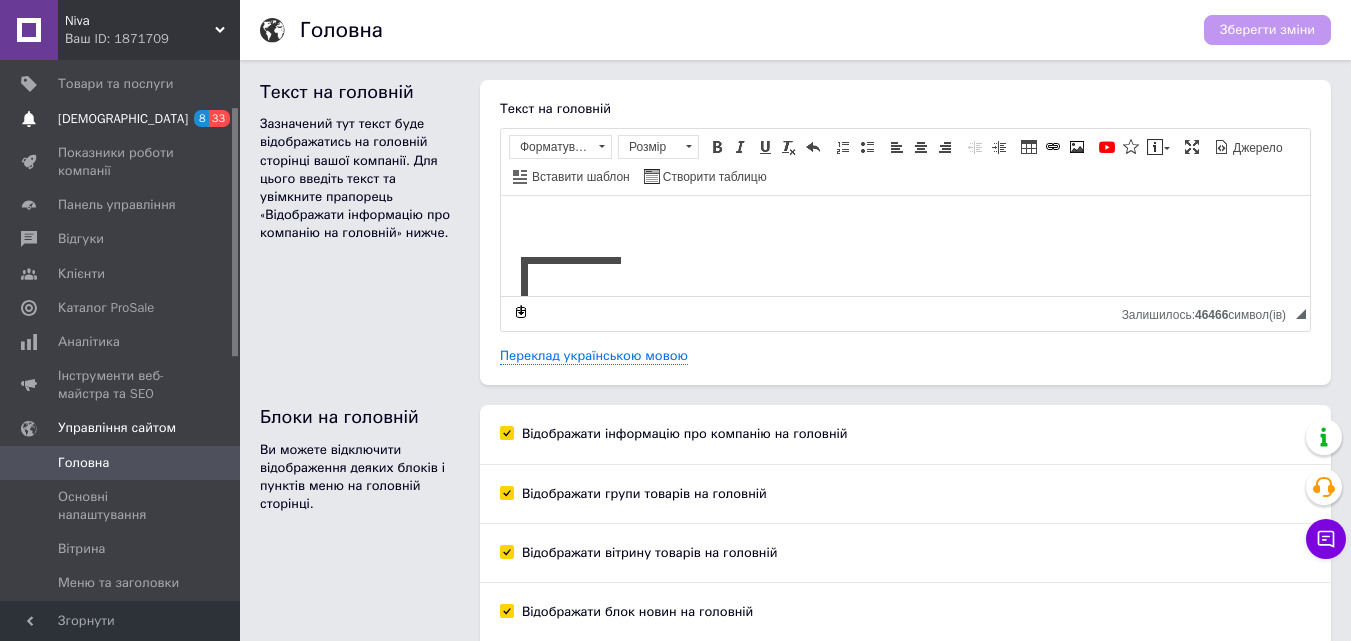 scroll, scrollTop: 0, scrollLeft: 0, axis: both 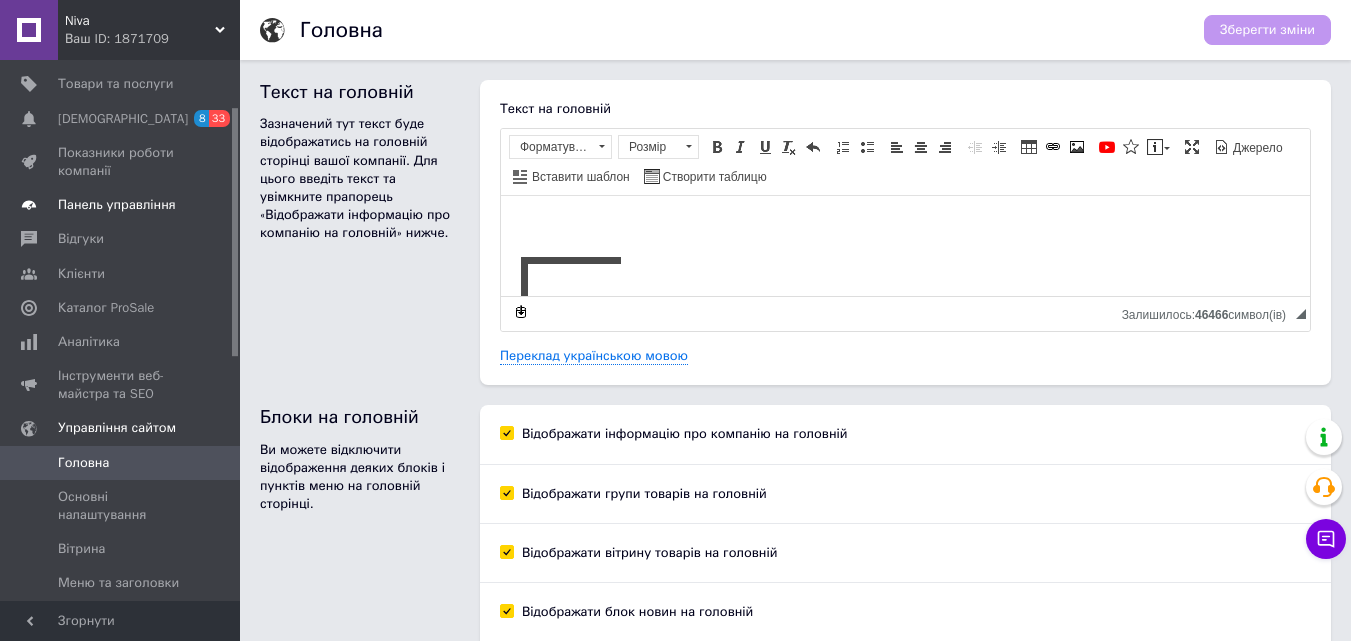 click on "Панель управління" at bounding box center (117, 205) 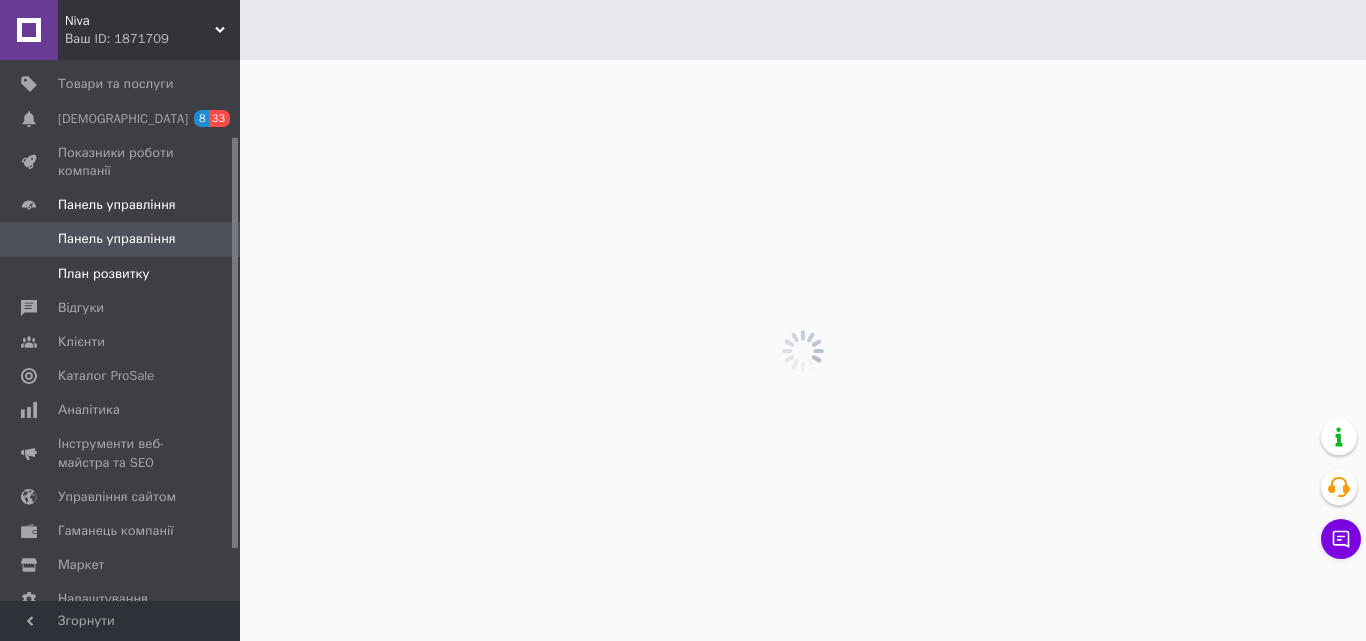 click on "План розвитку" at bounding box center (103, 274) 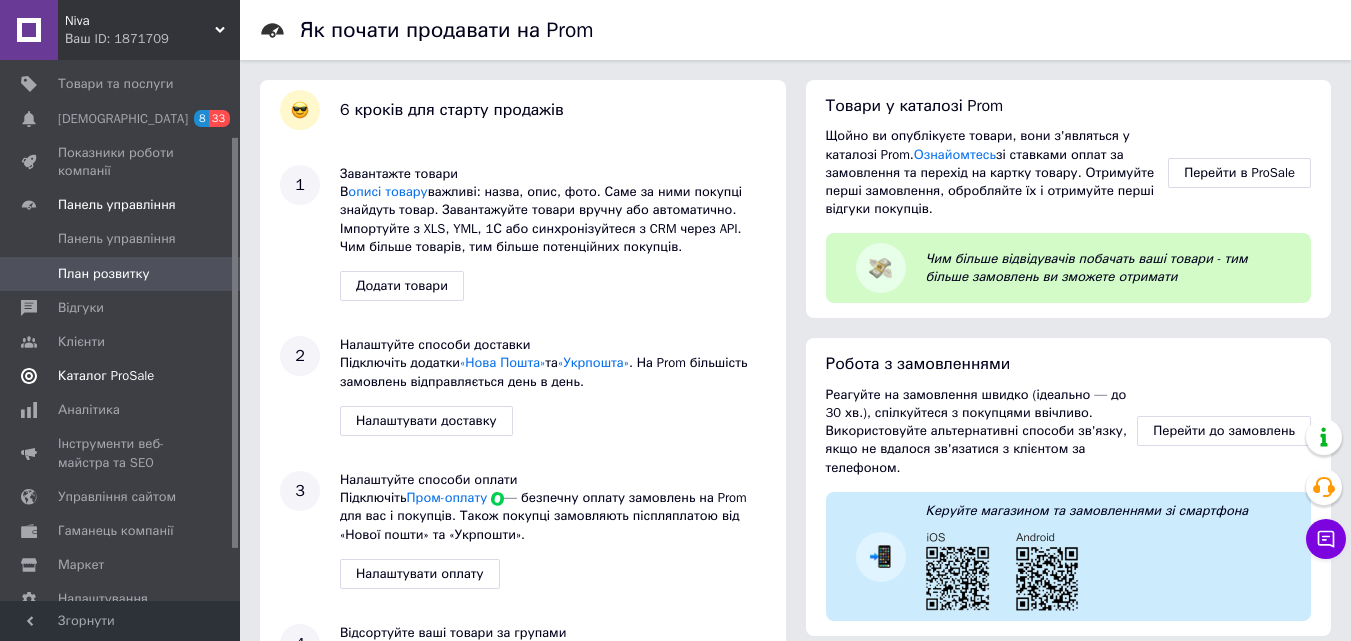 scroll, scrollTop: 169, scrollLeft: 0, axis: vertical 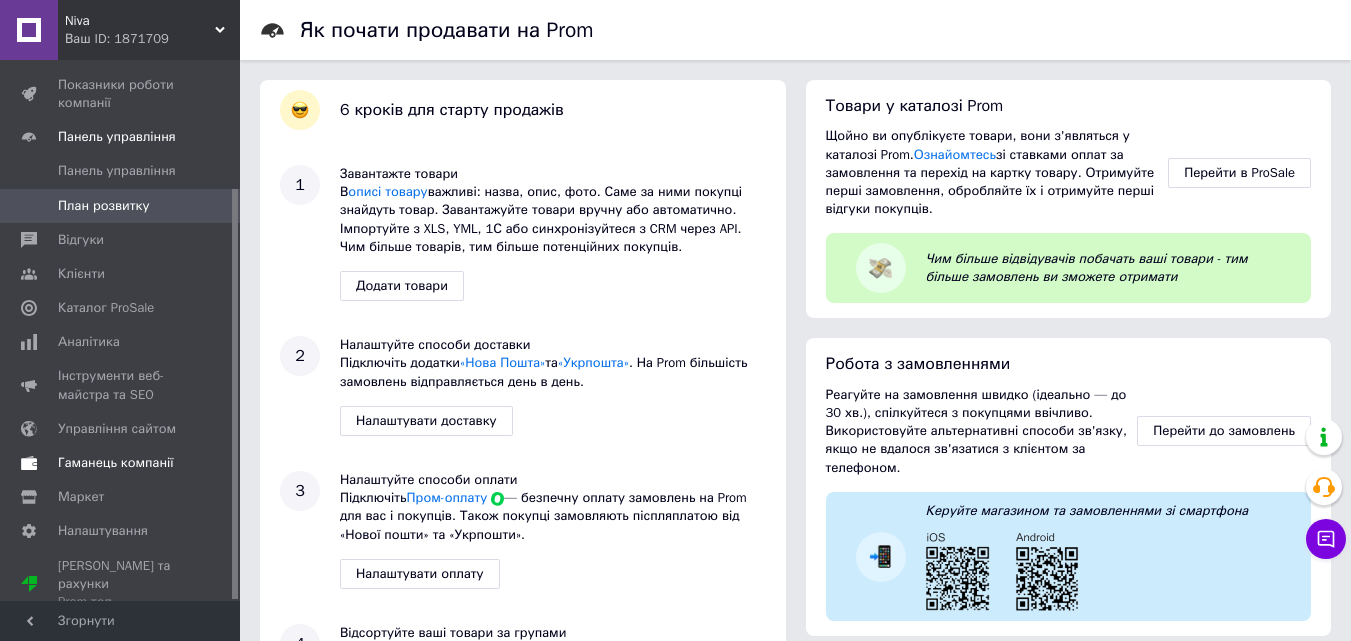 click on "Гаманець компанії" at bounding box center [116, 463] 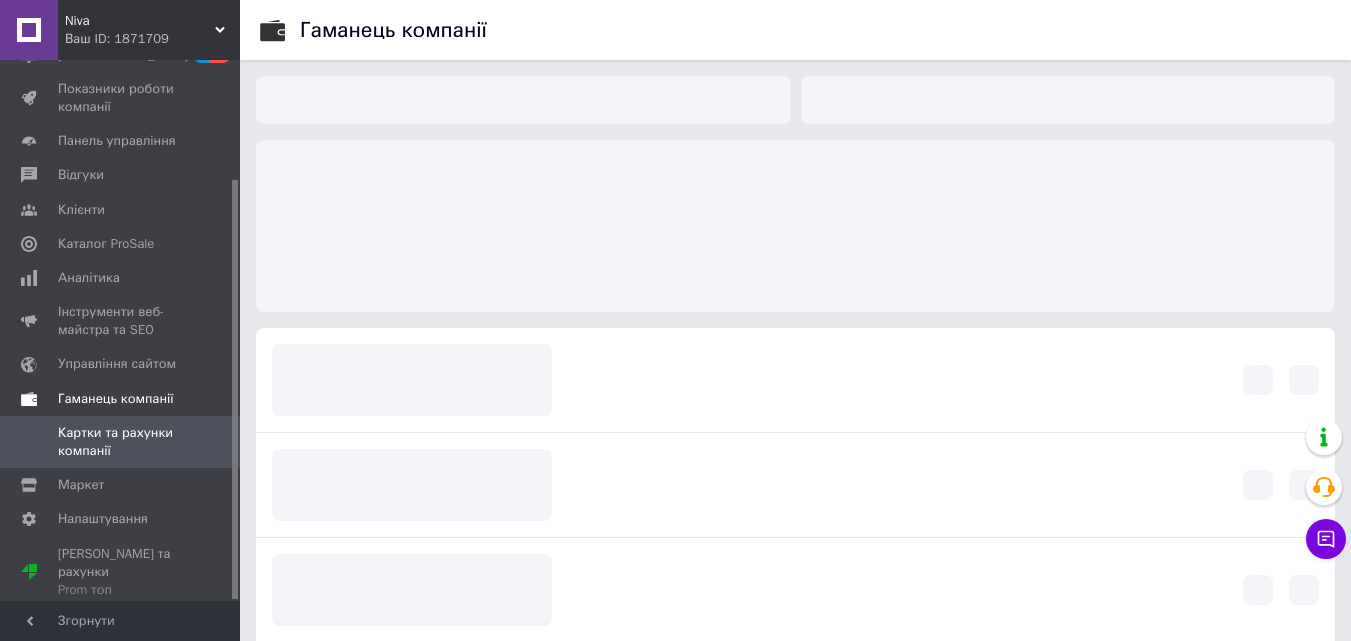 scroll, scrollTop: 153, scrollLeft: 0, axis: vertical 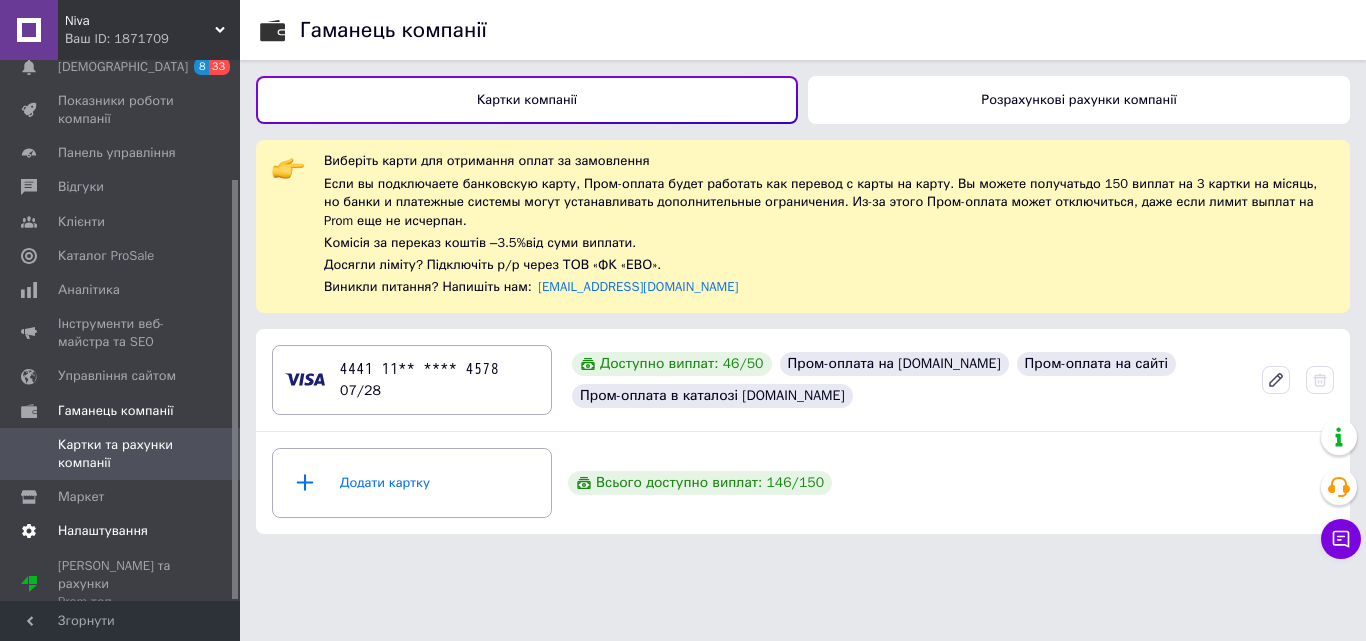 click on "Налаштування" at bounding box center [103, 531] 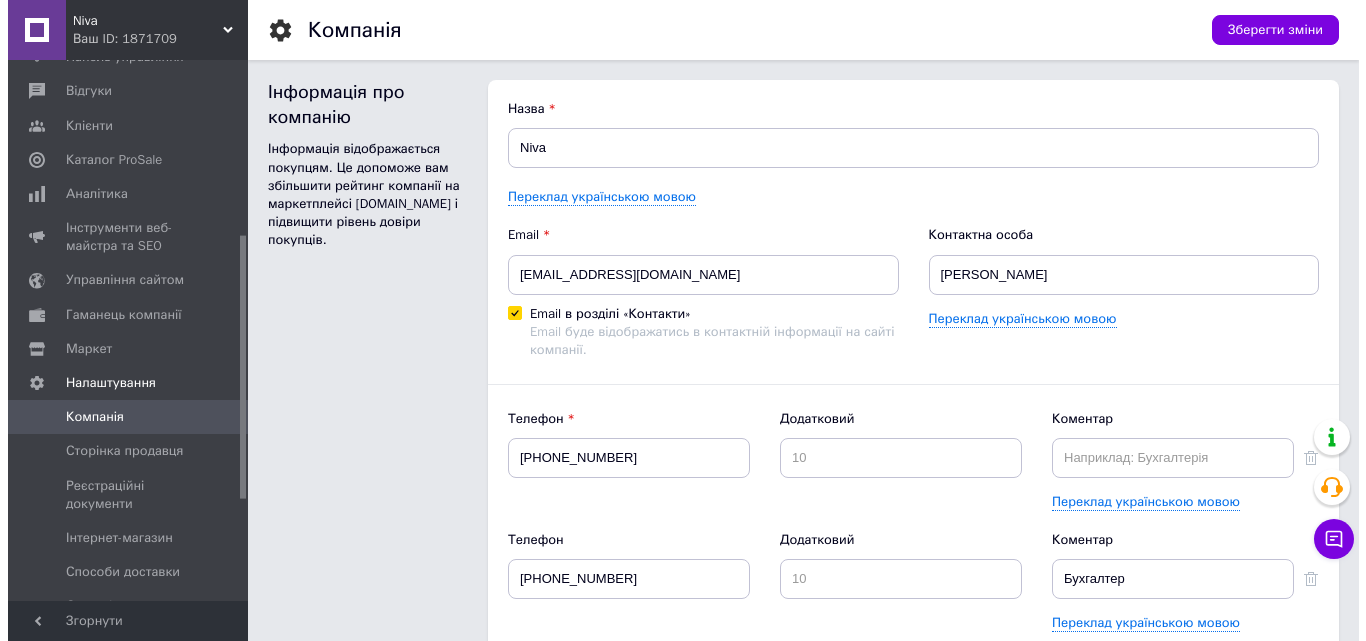 scroll, scrollTop: 165, scrollLeft: 0, axis: vertical 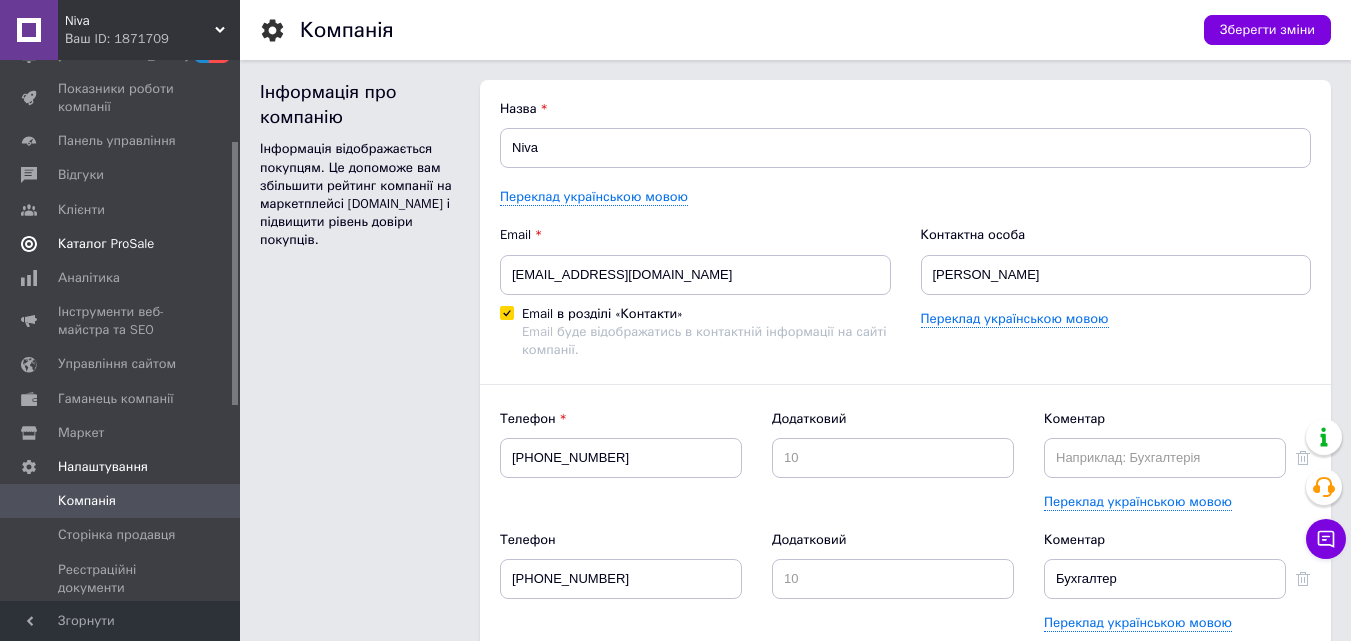 click on "Каталог ProSale" at bounding box center [106, 244] 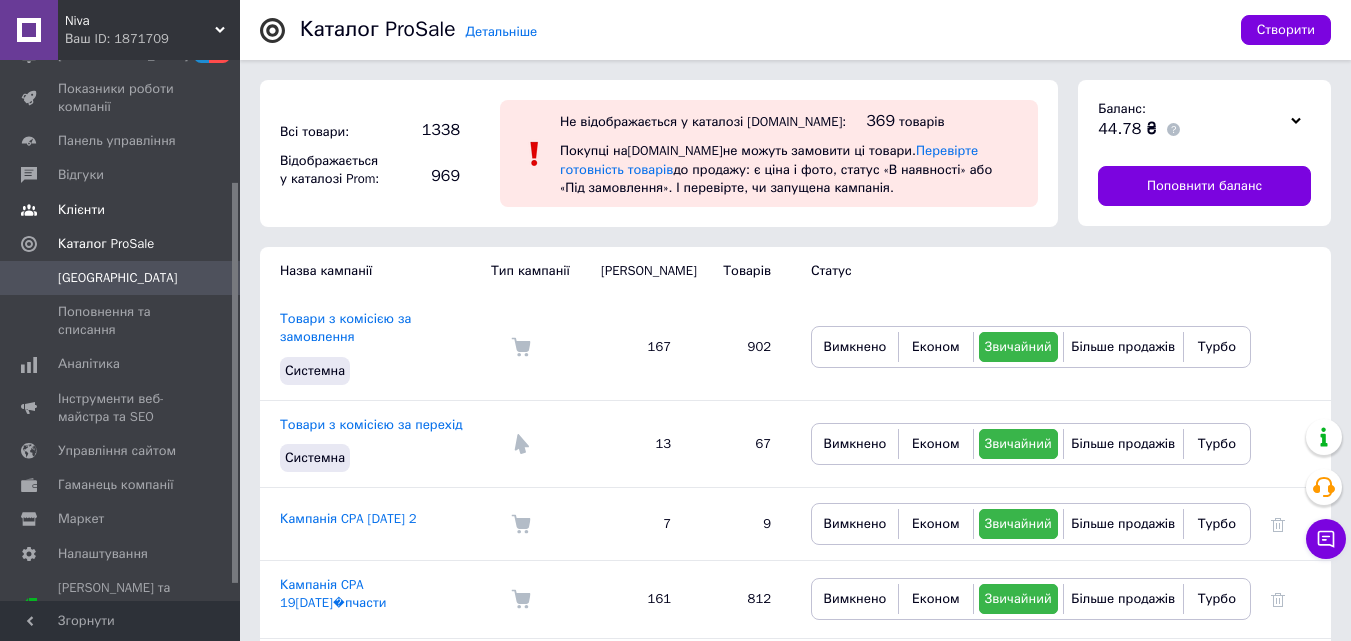 click on "Клієнти" at bounding box center [81, 210] 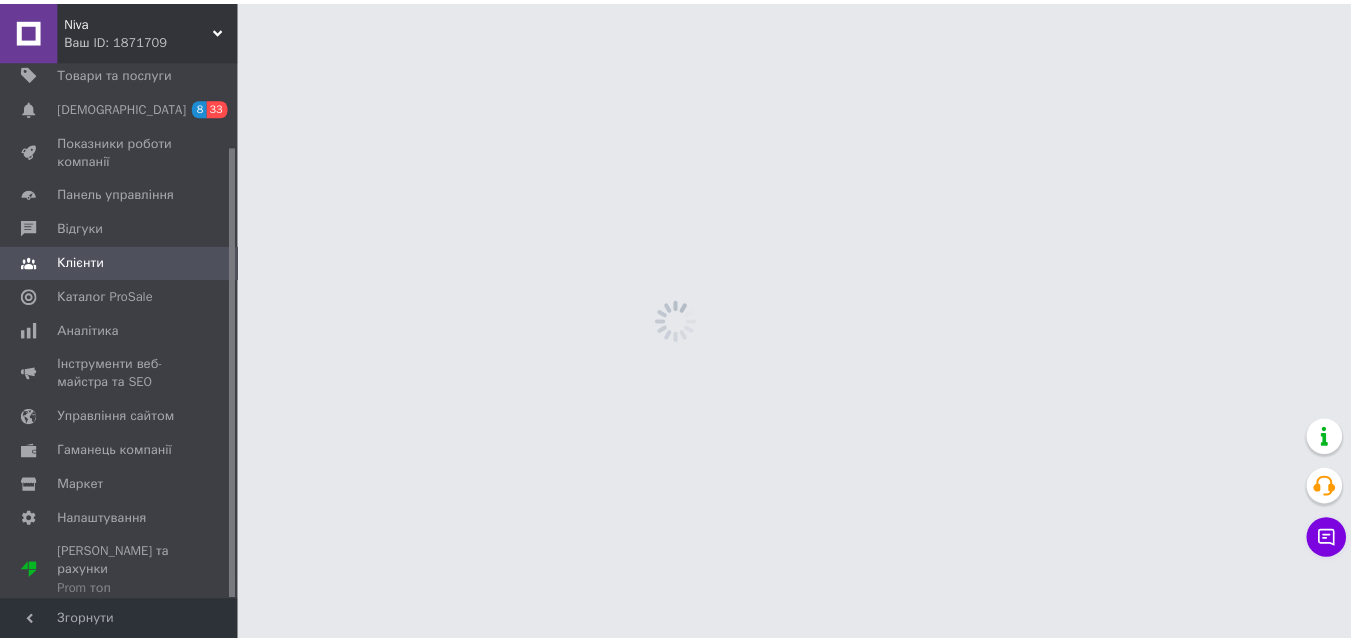 scroll, scrollTop: 101, scrollLeft: 0, axis: vertical 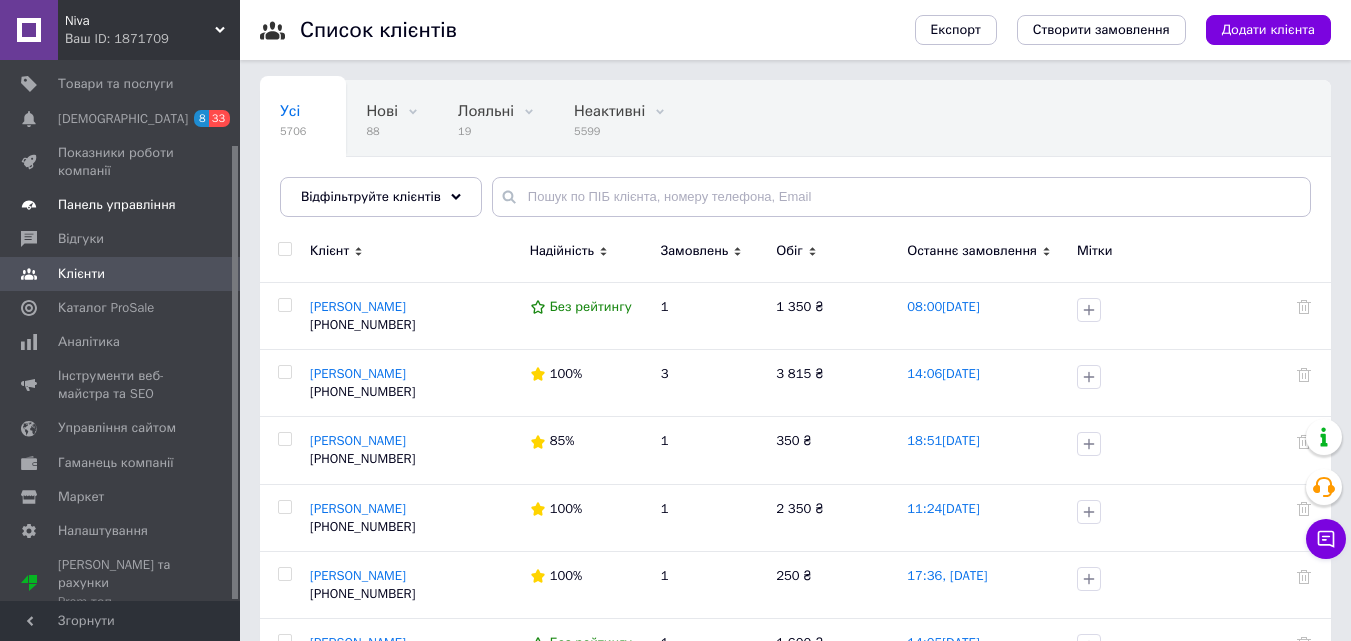 click on "Панель управління" at bounding box center [117, 205] 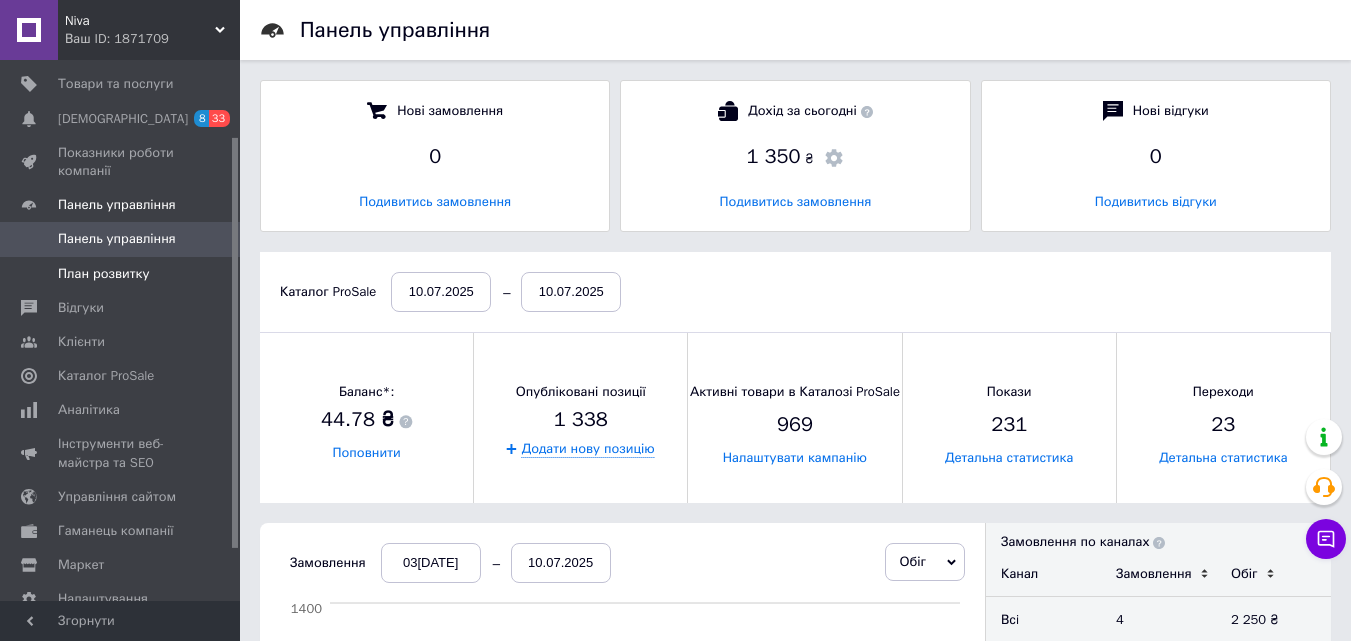 scroll, scrollTop: 10, scrollLeft: 10, axis: both 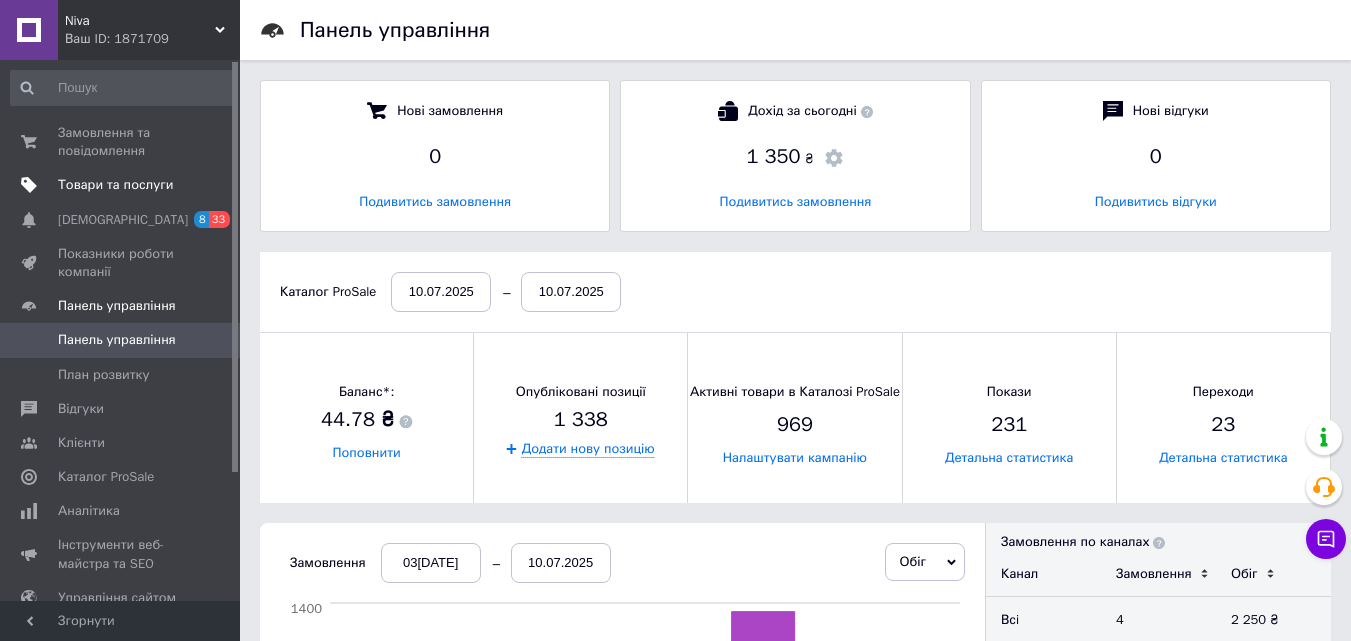 click on "Товари та послуги" at bounding box center [115, 185] 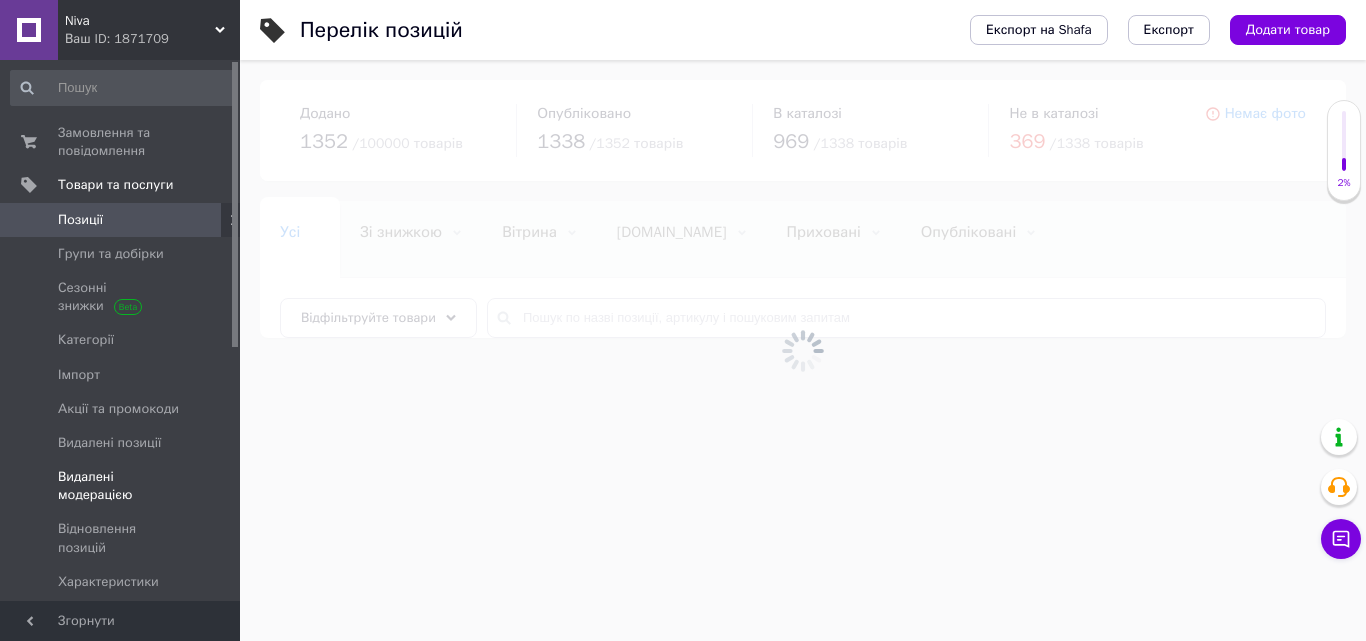 click on "Видалені модерацією" at bounding box center (121, 486) 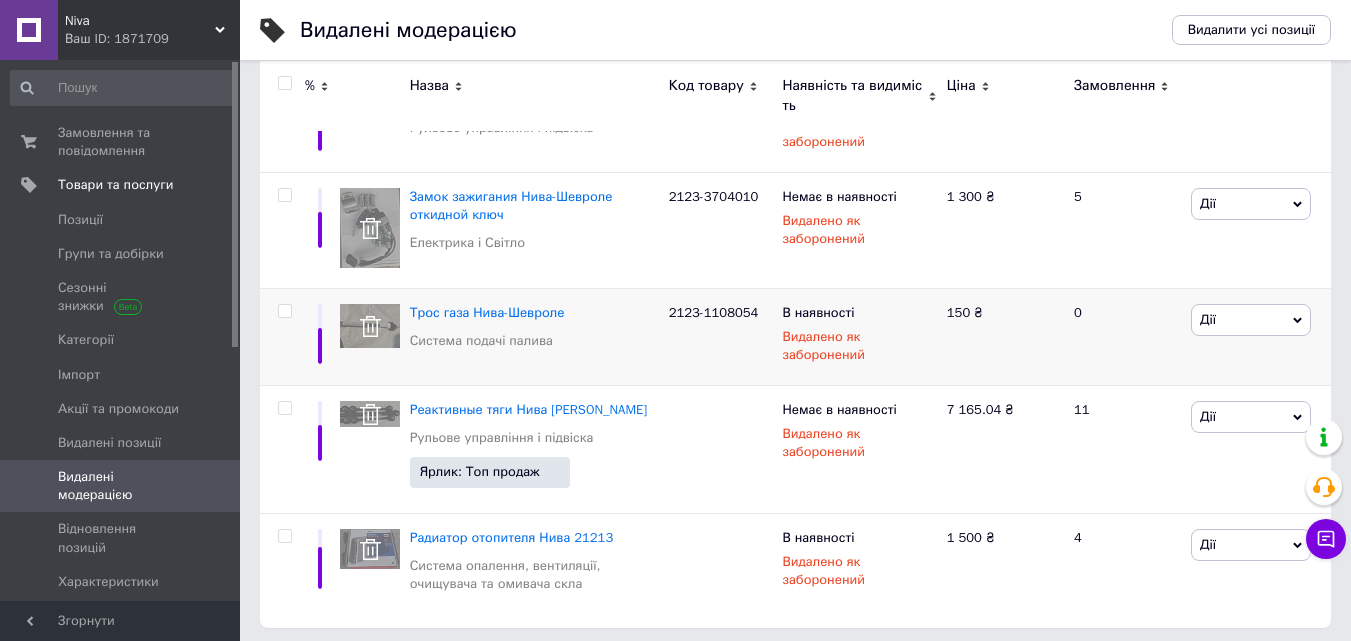scroll, scrollTop: 1862, scrollLeft: 0, axis: vertical 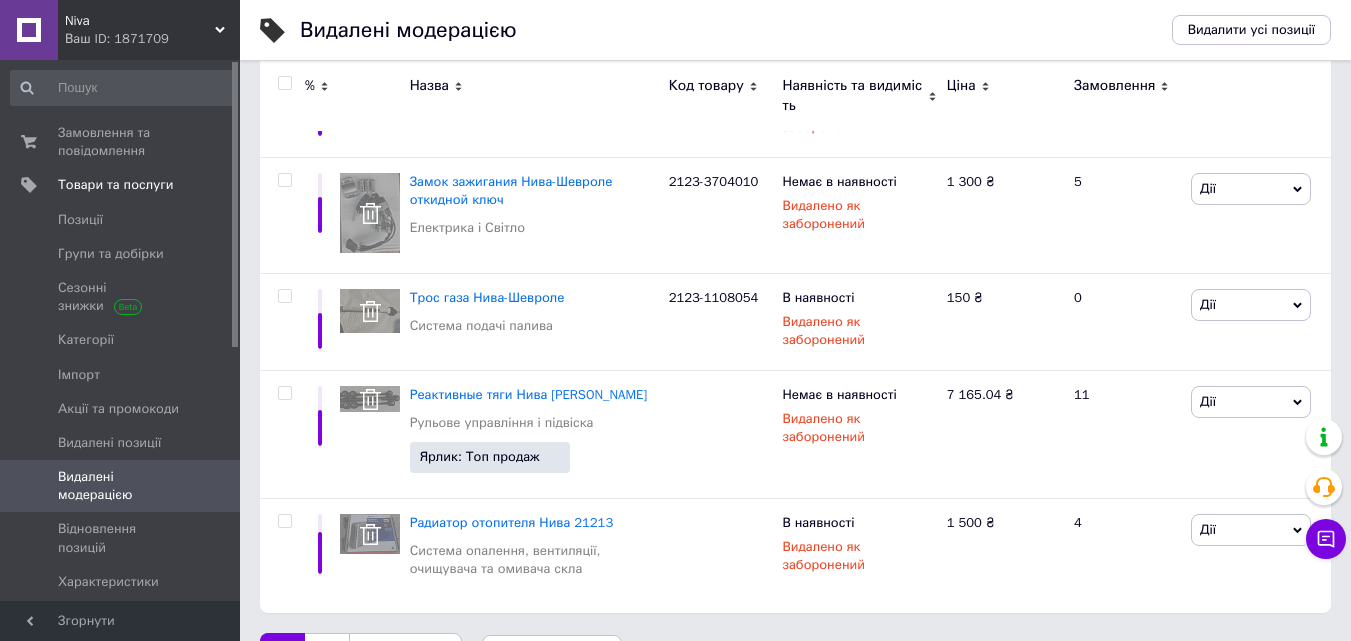 click on "2" at bounding box center [327, 654] 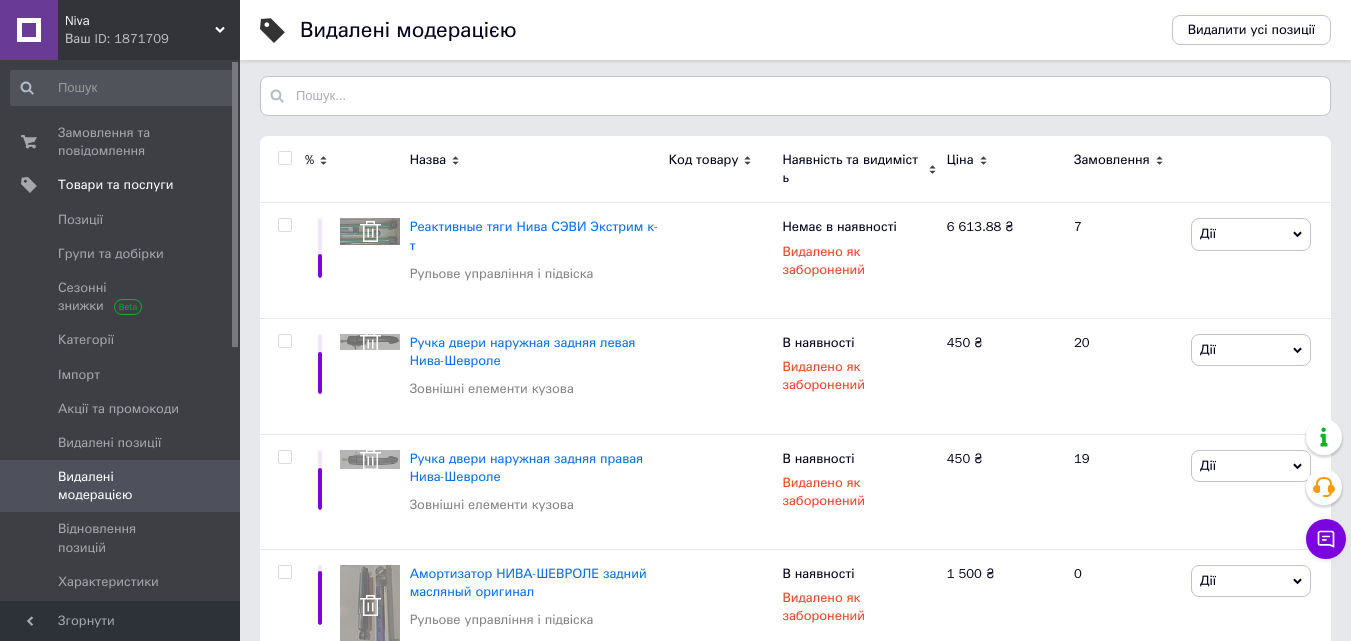 scroll, scrollTop: 0, scrollLeft: 0, axis: both 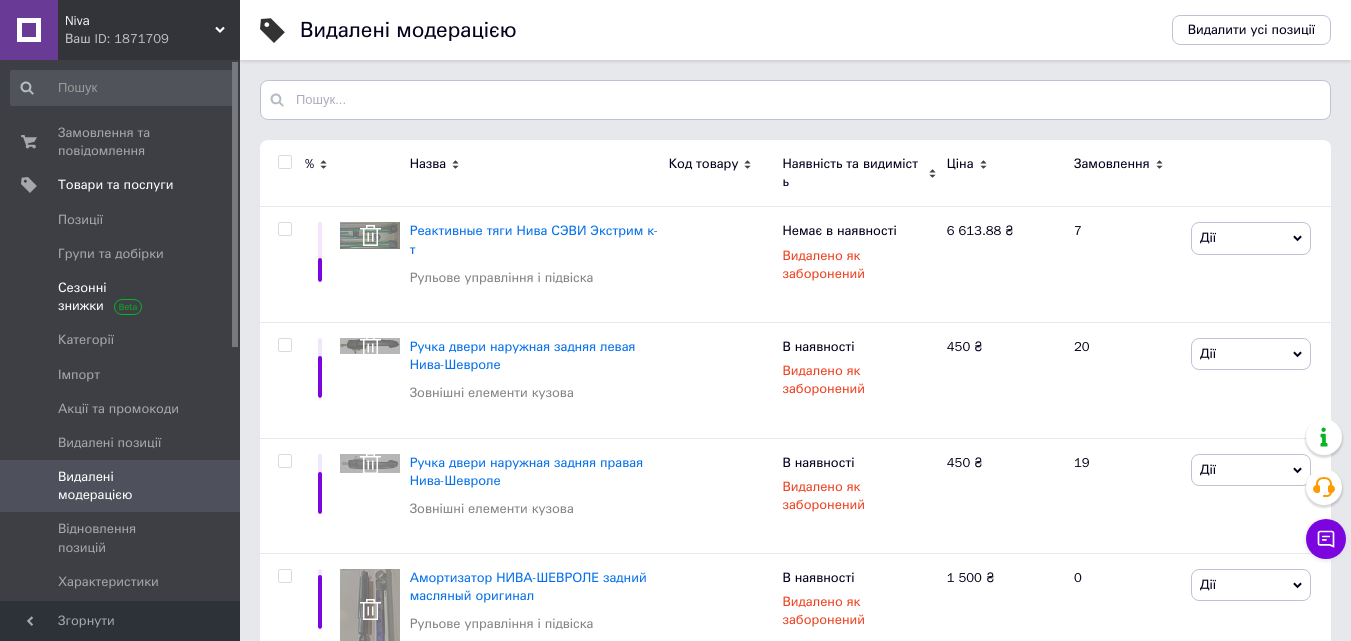 click on "Сезонні знижки" at bounding box center [121, 297] 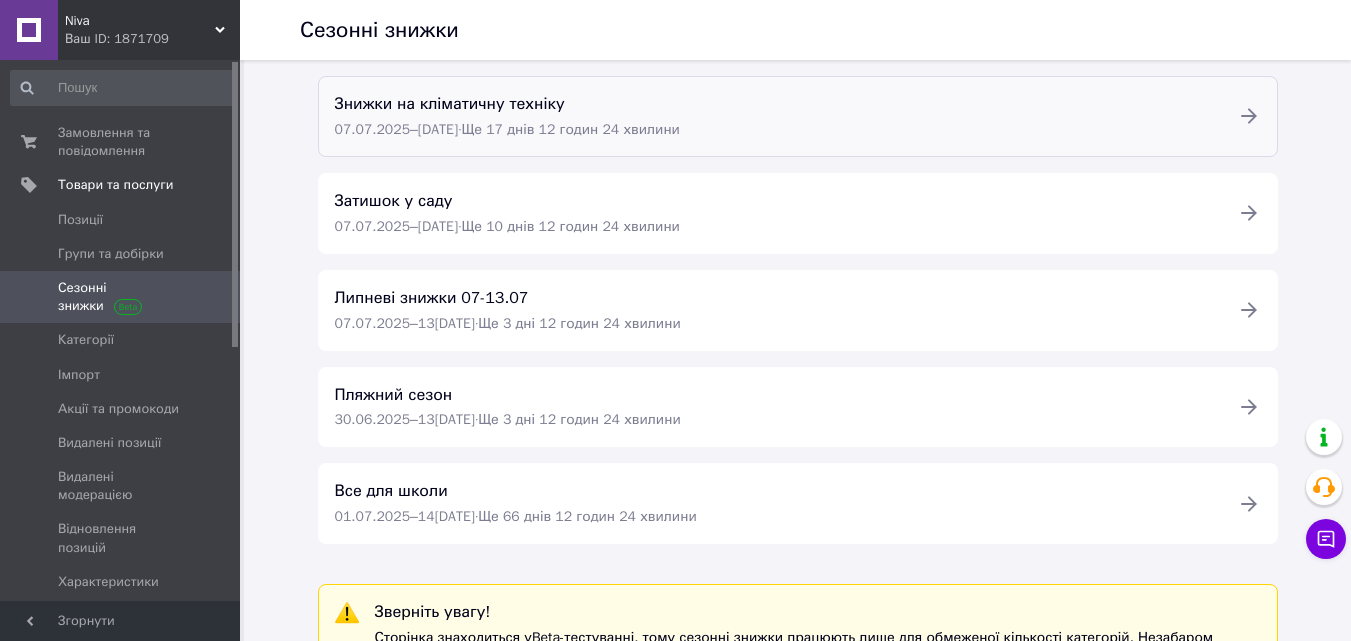 scroll, scrollTop: 680, scrollLeft: 0, axis: vertical 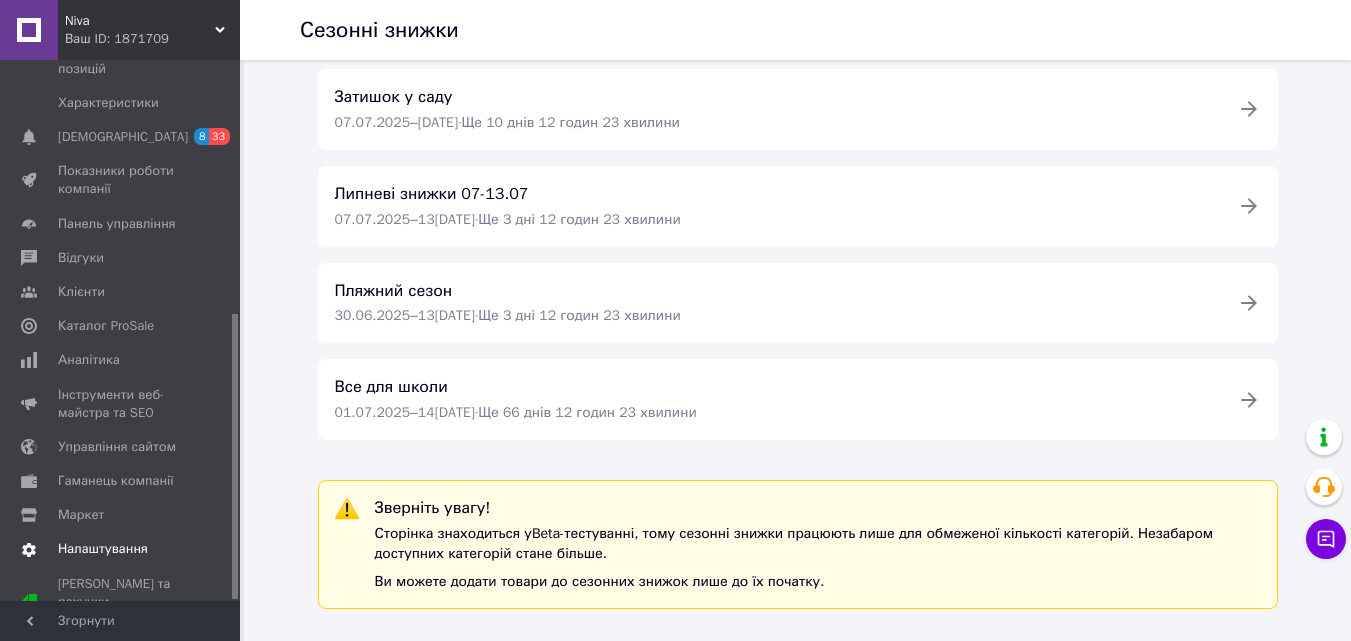 click on "Налаштування" at bounding box center [103, 549] 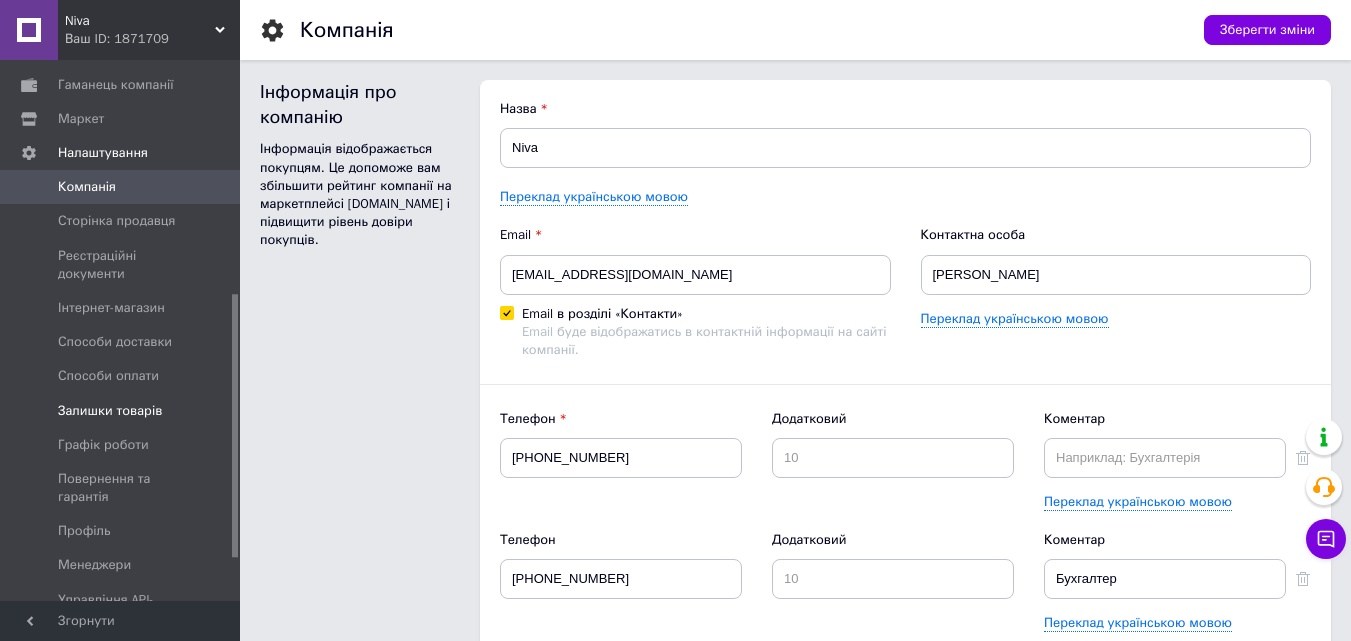 scroll, scrollTop: 0, scrollLeft: 0, axis: both 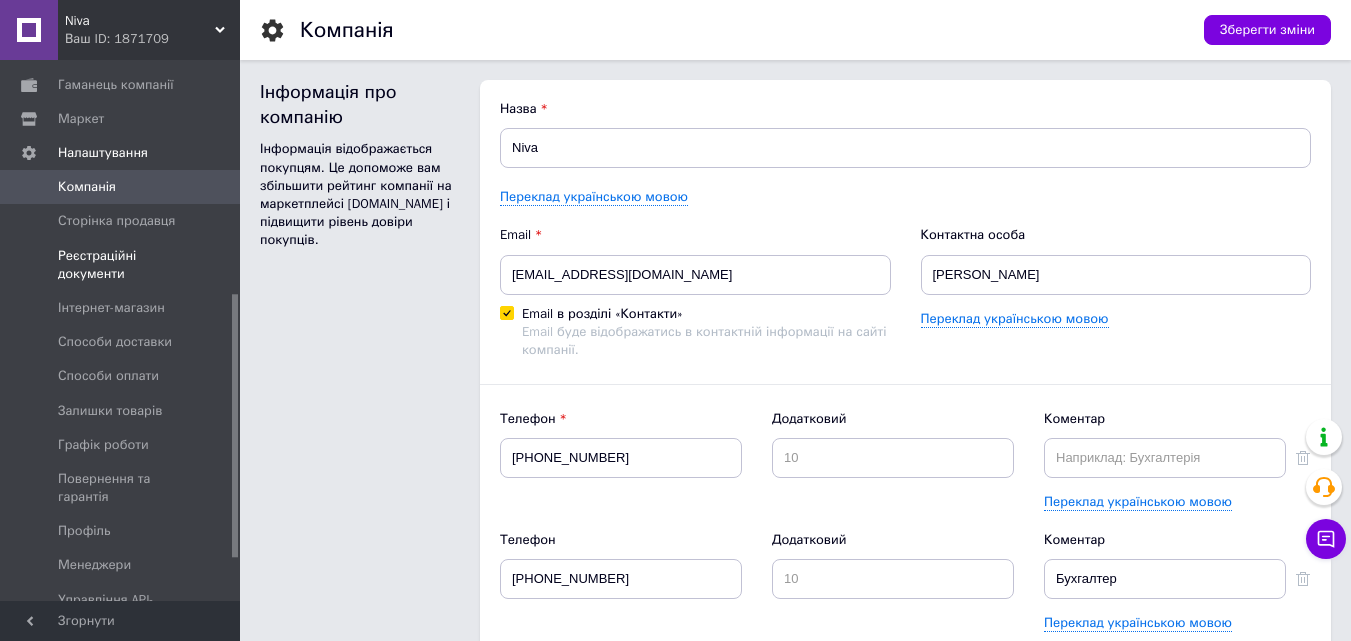click on "Реєстраційні документи" at bounding box center (121, 265) 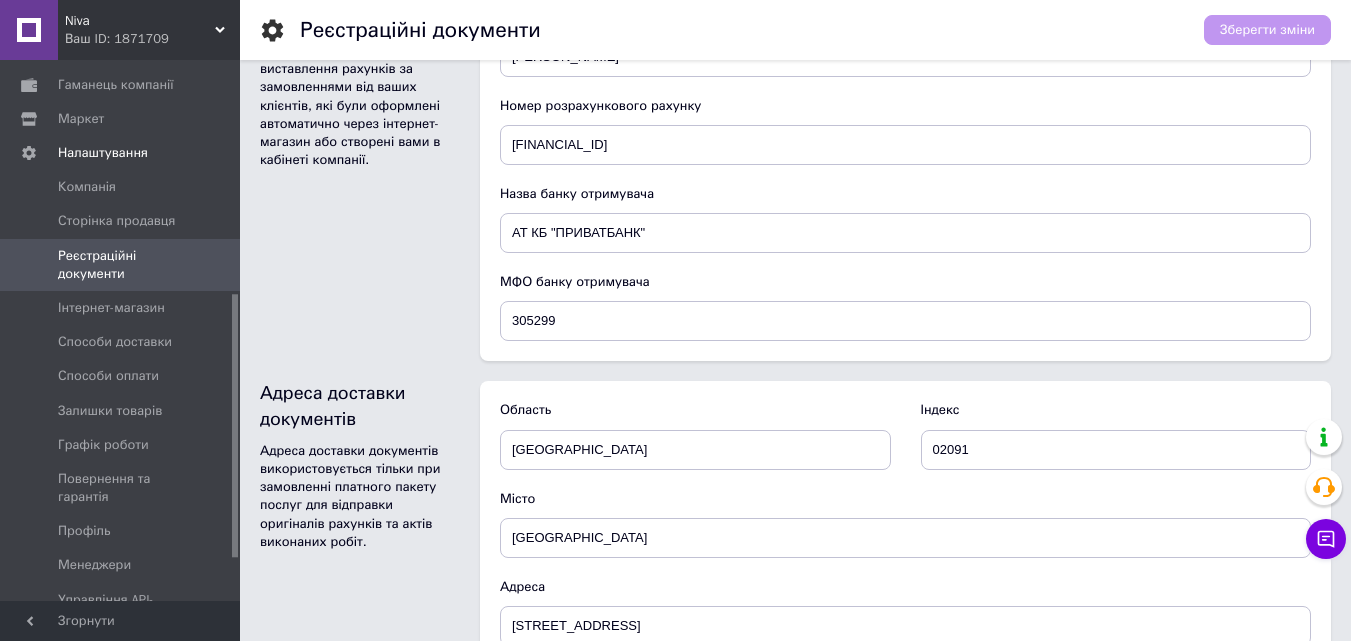 scroll, scrollTop: 1168, scrollLeft: 0, axis: vertical 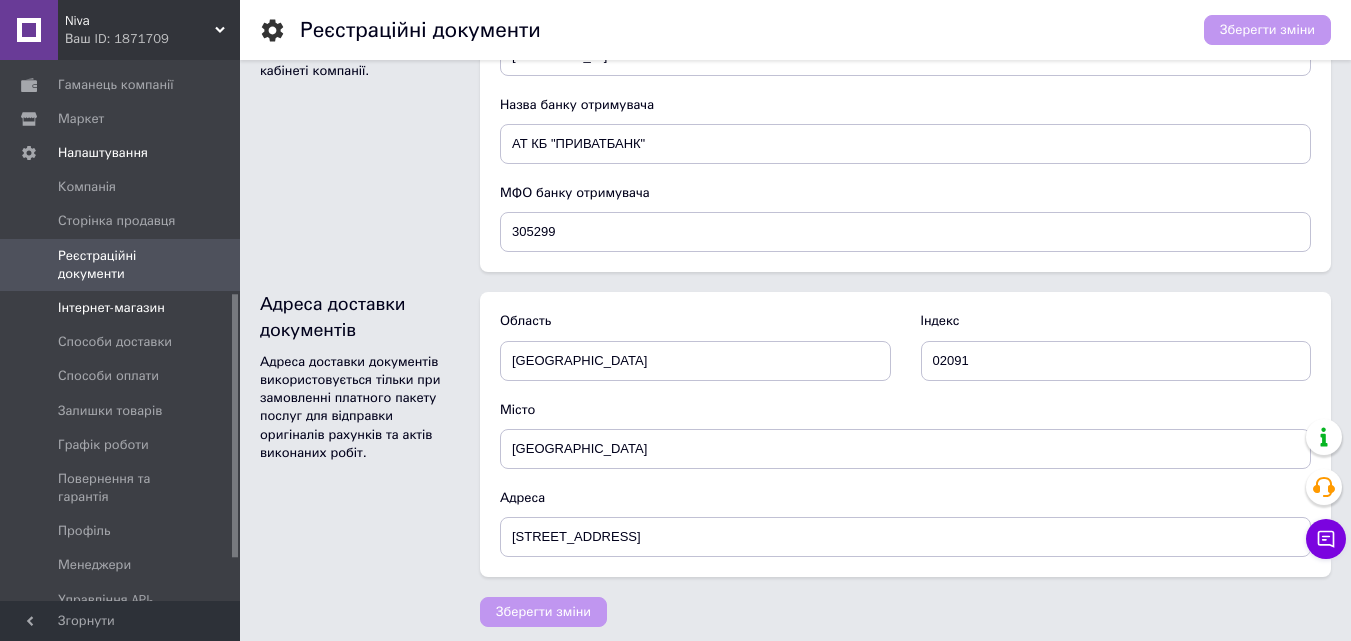click on "Інтернет-магазин" at bounding box center [111, 308] 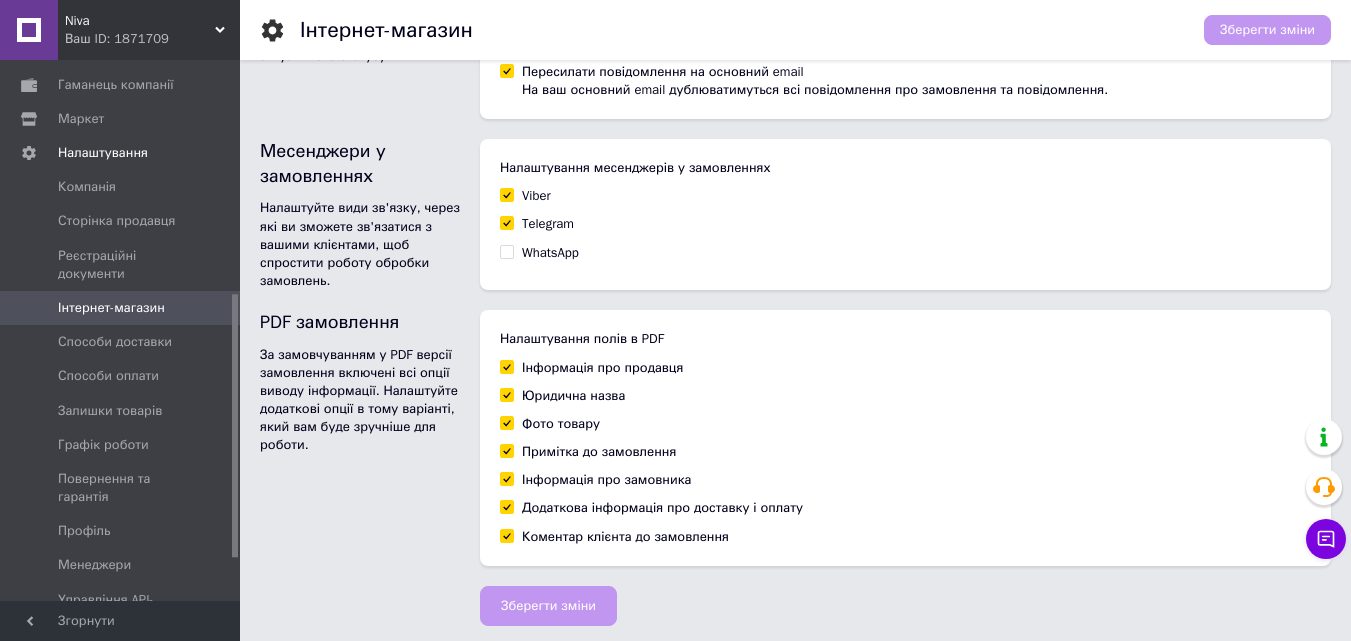 scroll, scrollTop: 1345, scrollLeft: 0, axis: vertical 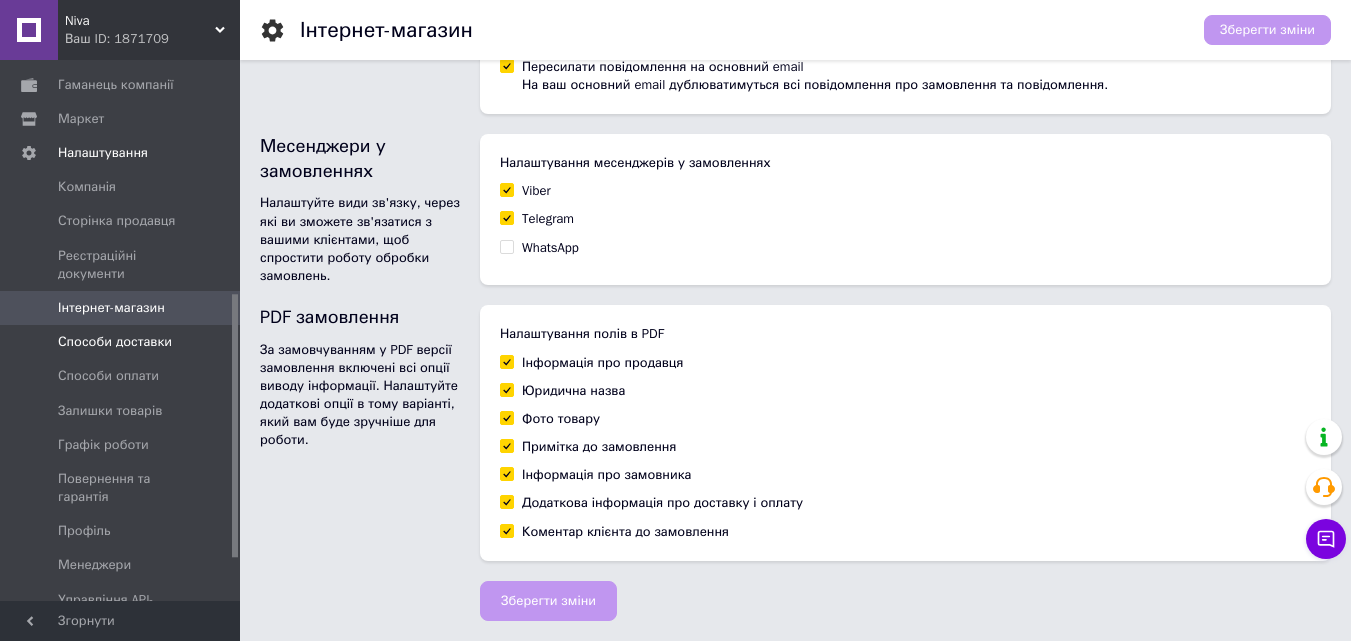 click on "Способи доставки" at bounding box center [115, 342] 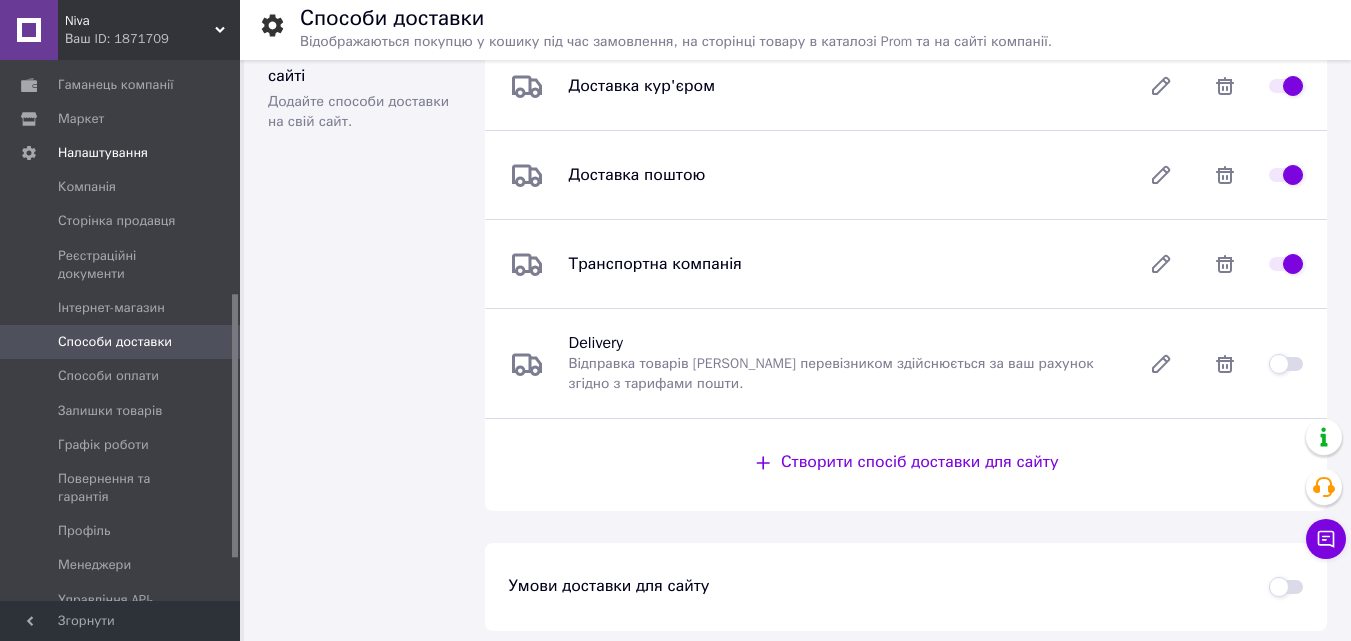 scroll, scrollTop: 950, scrollLeft: 0, axis: vertical 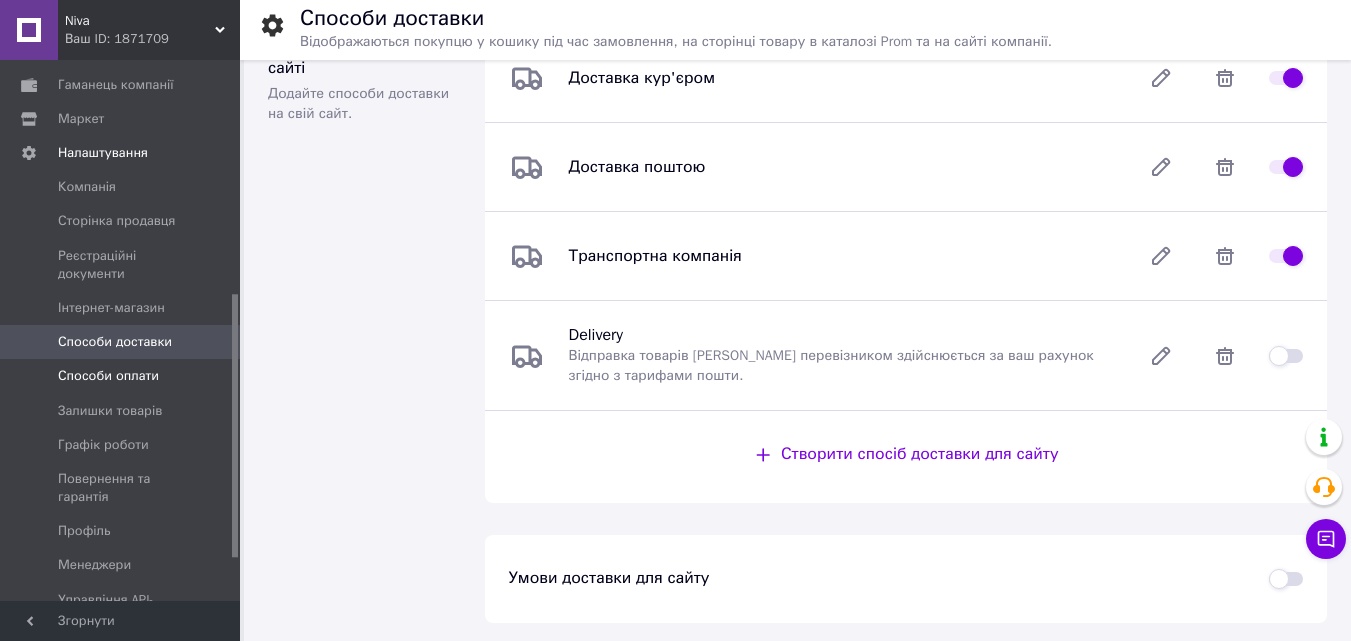 click on "Способи оплати" at bounding box center (108, 376) 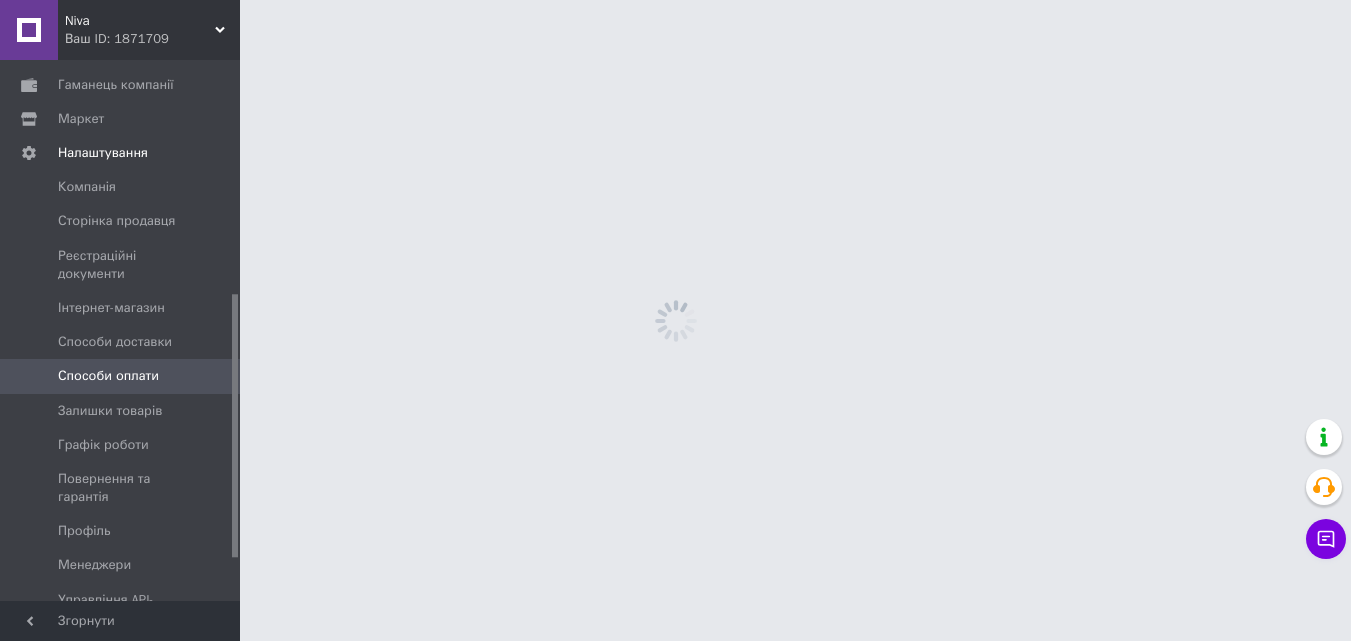 scroll, scrollTop: 0, scrollLeft: 0, axis: both 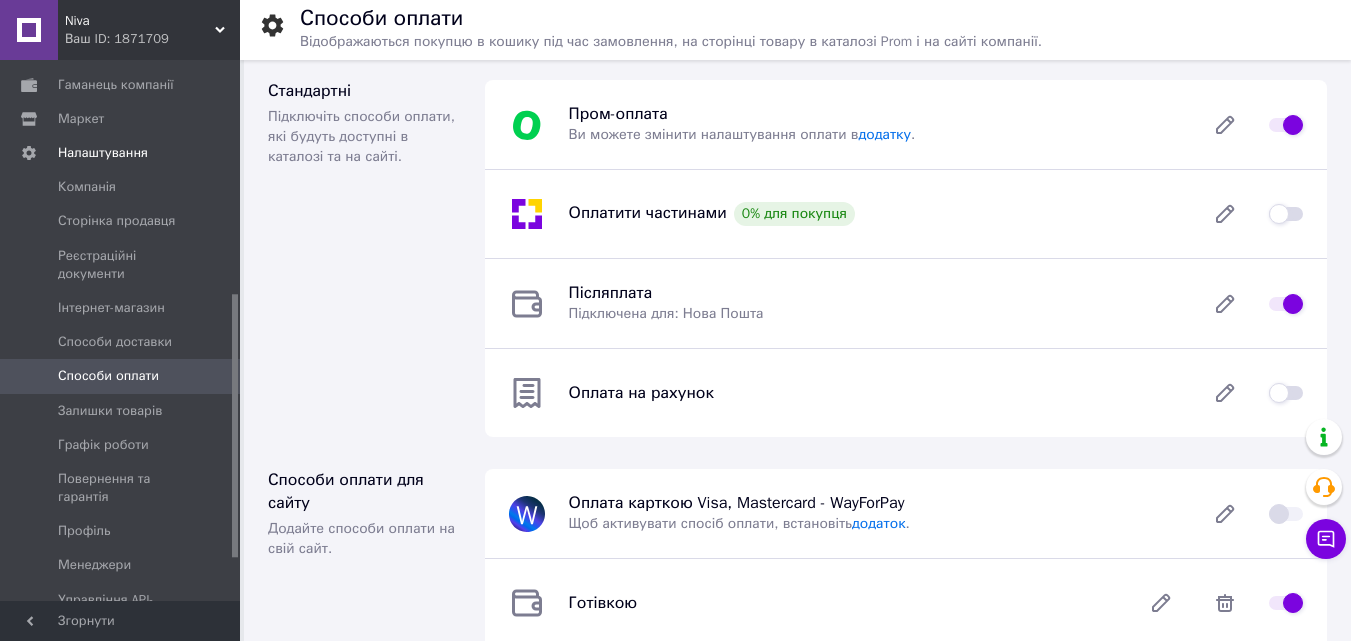 click at bounding box center [1286, 393] 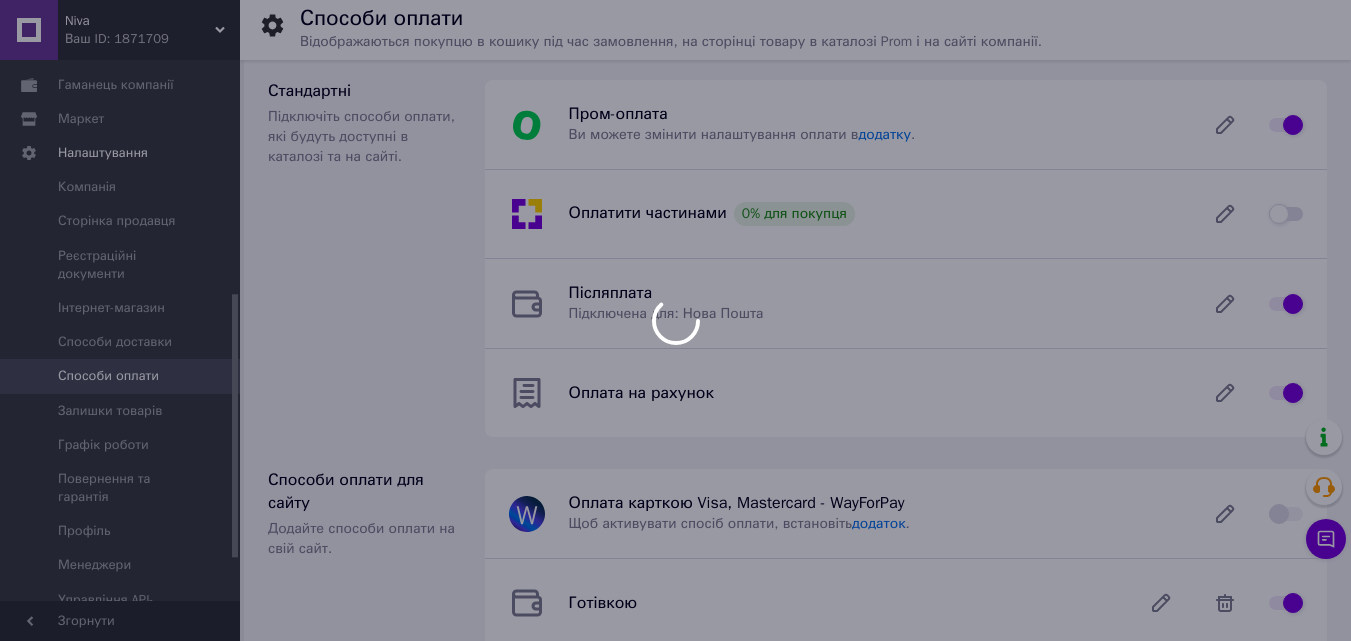 checkbox on "false" 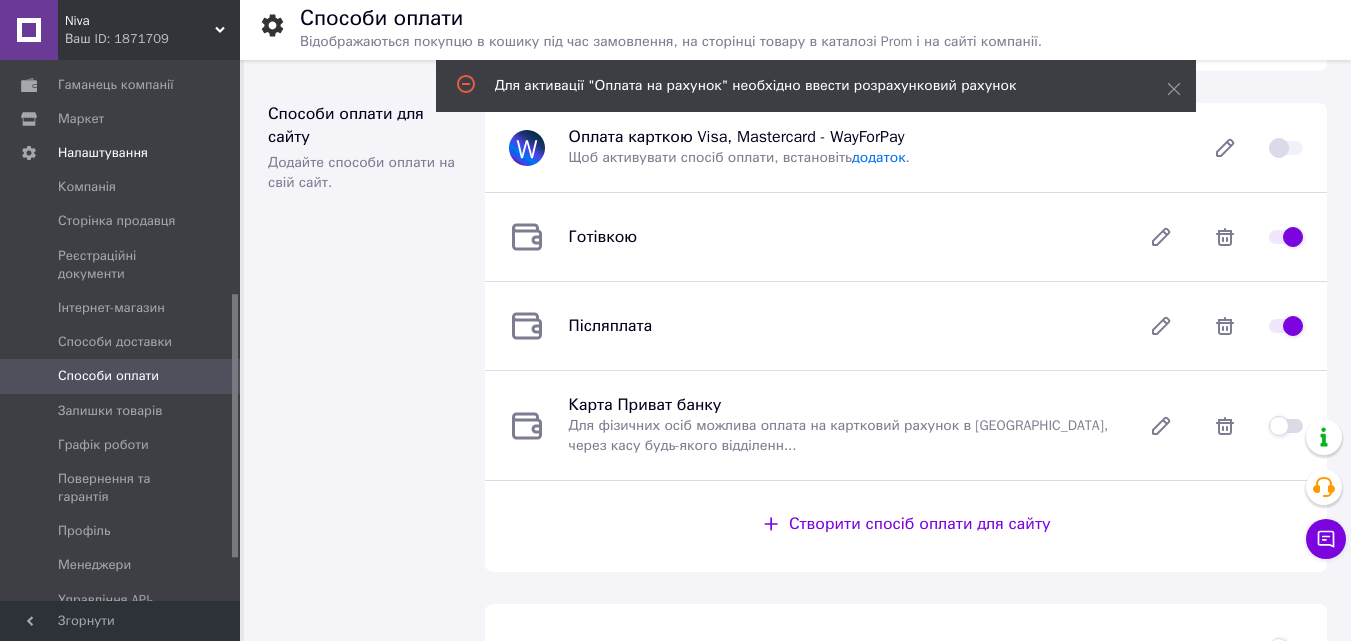 scroll, scrollTop: 400, scrollLeft: 0, axis: vertical 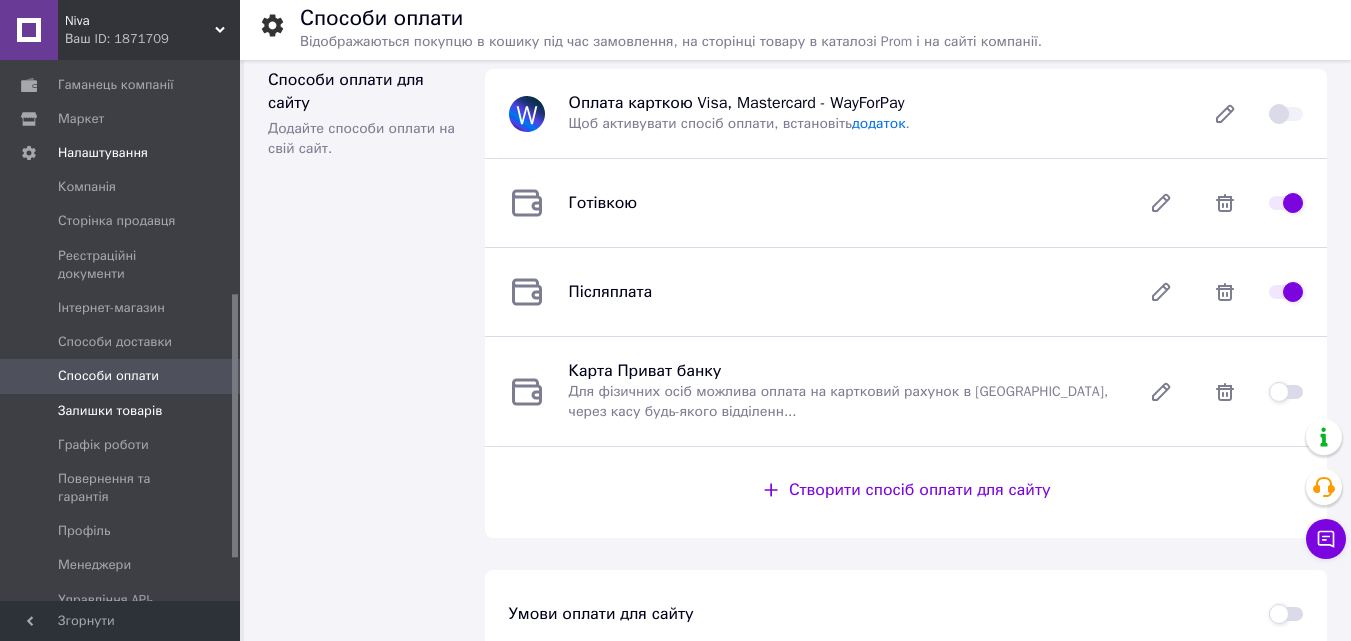 click on "Залишки товарів" at bounding box center (110, 411) 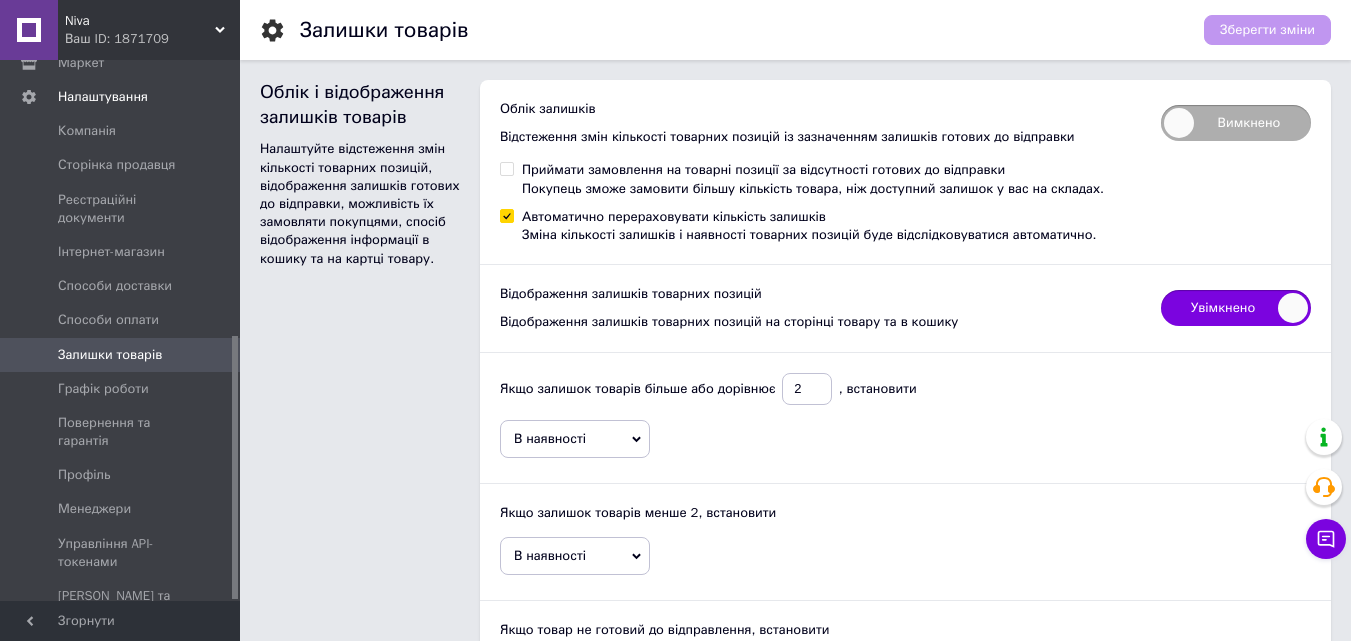 scroll, scrollTop: 565, scrollLeft: 0, axis: vertical 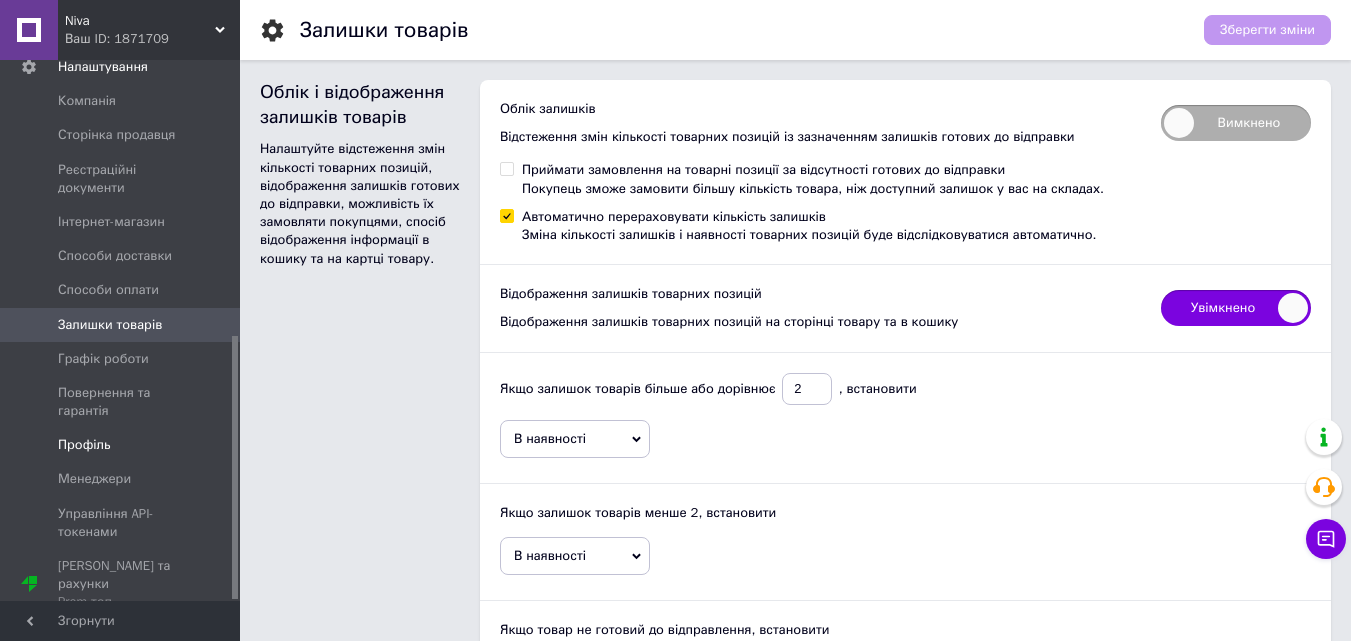 click on "Профіль" at bounding box center (84, 445) 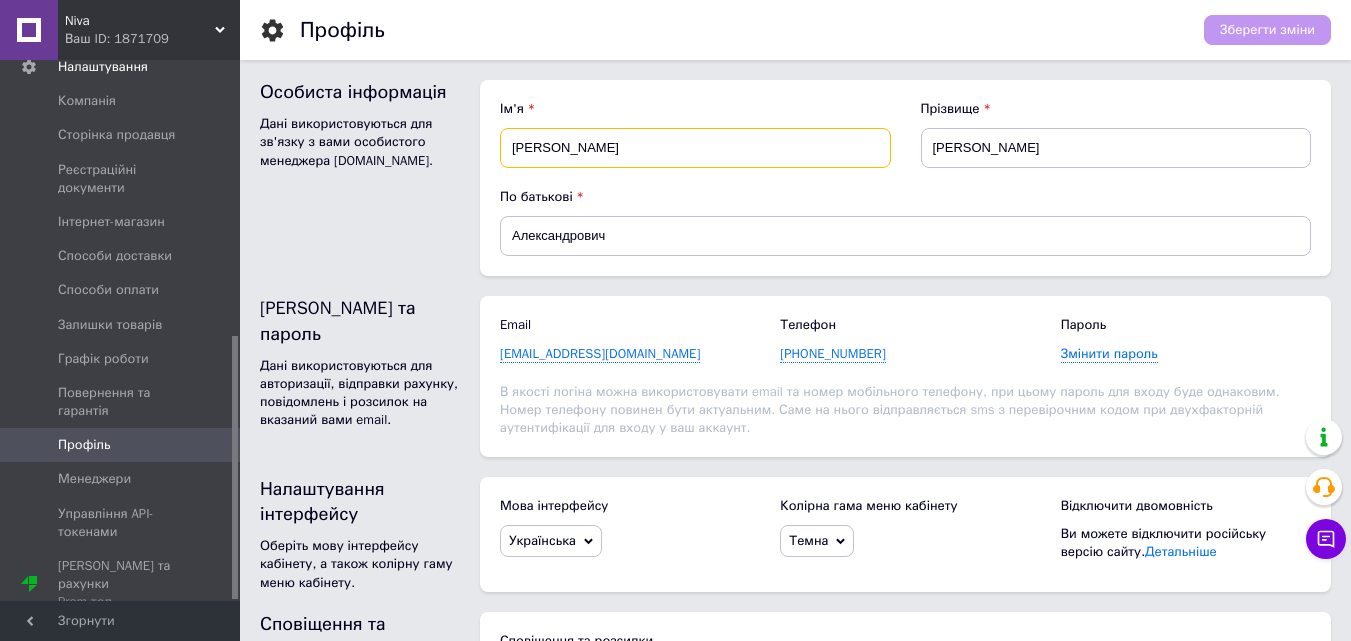 click on "Дмитрий" at bounding box center [695, 148] 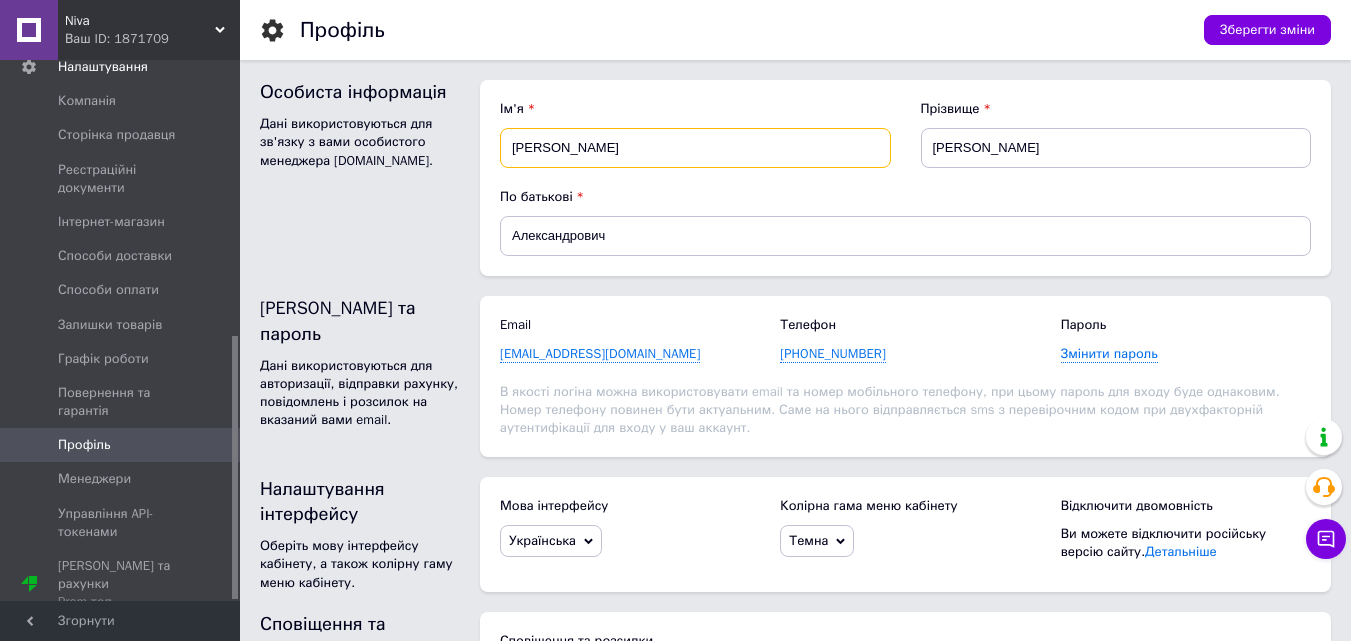 type on "Дмитро" 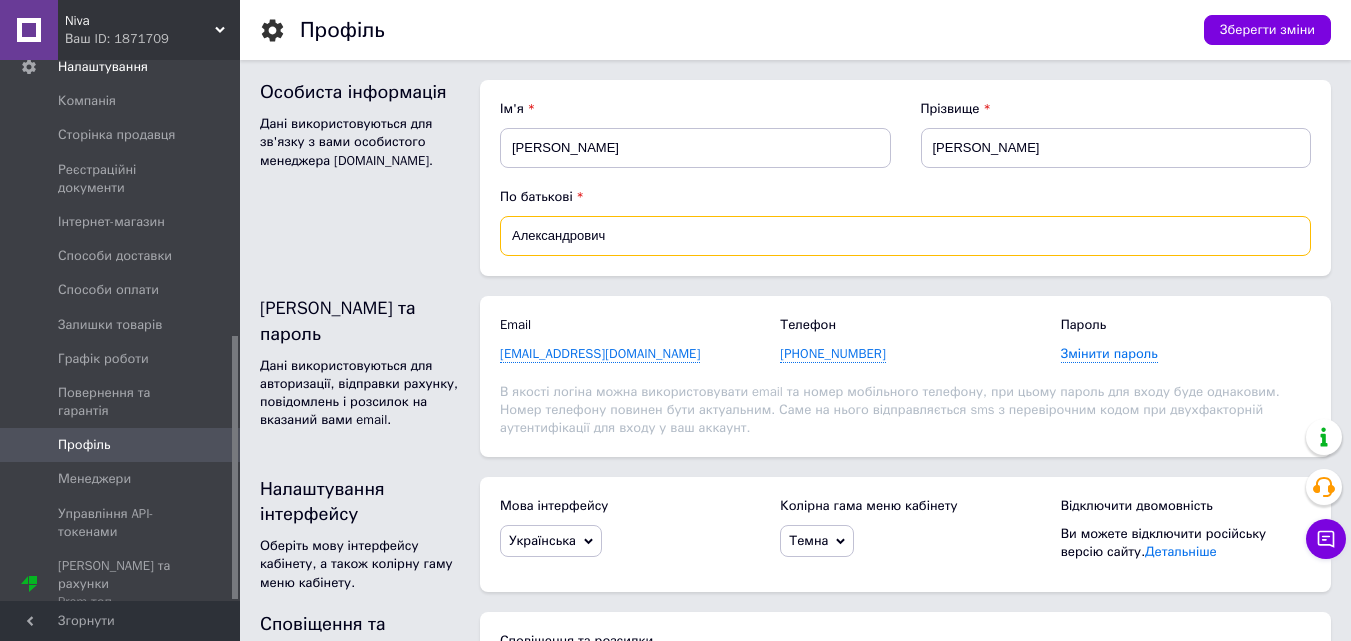 click on "Александрович" at bounding box center (905, 236) 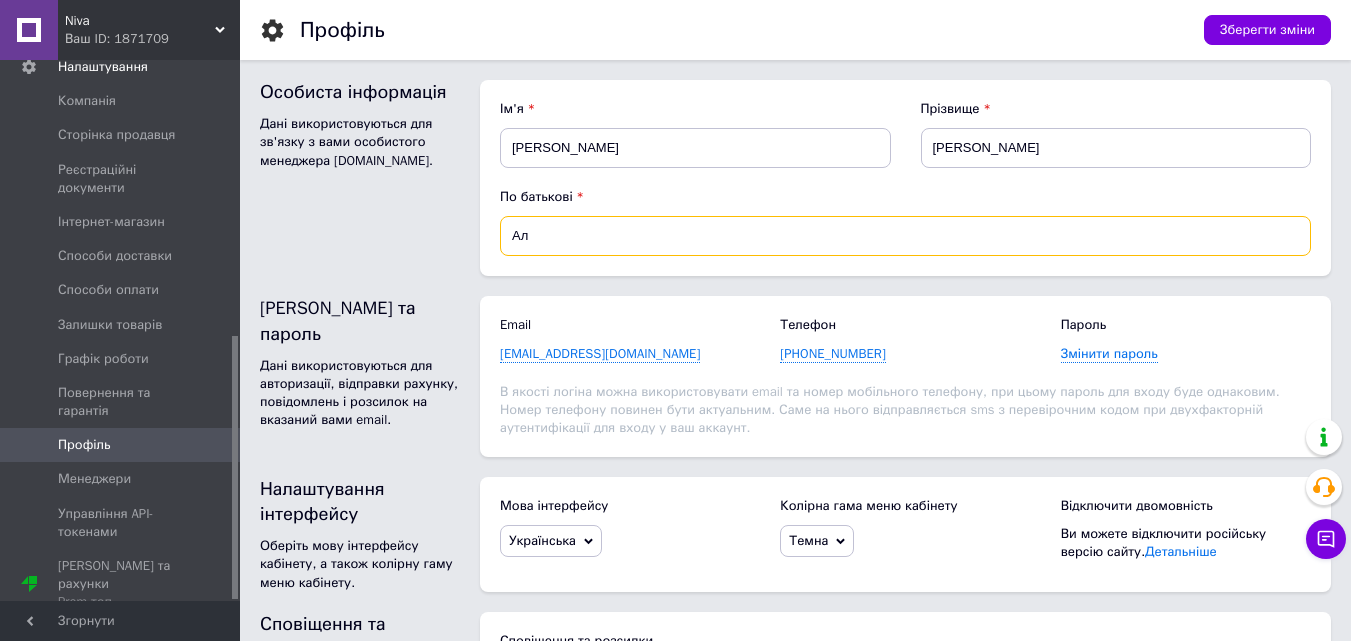 type on "А" 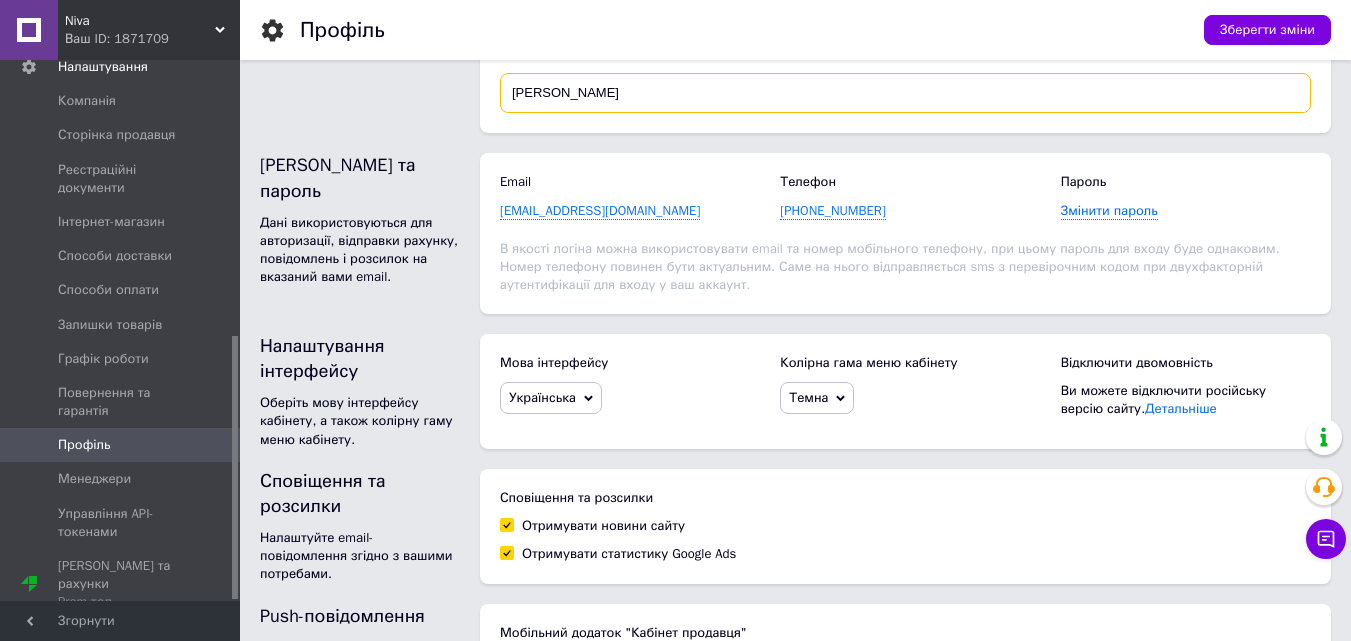 scroll, scrollTop: 200, scrollLeft: 0, axis: vertical 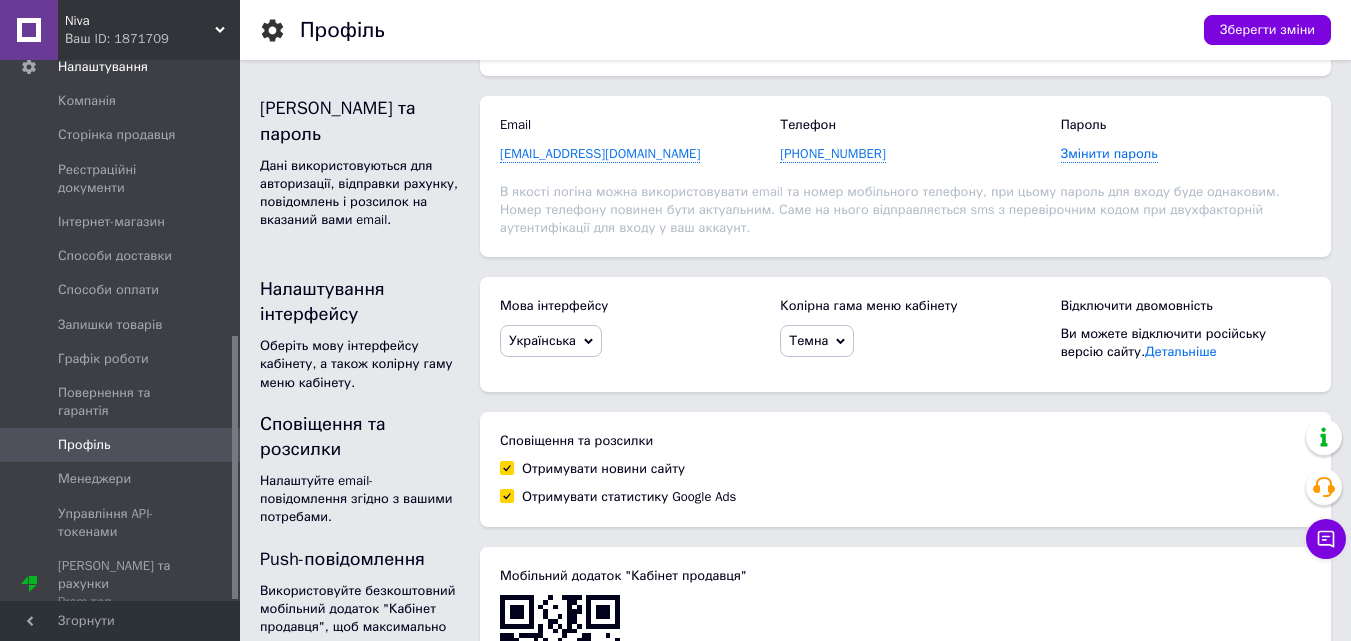 type on "Олександрович" 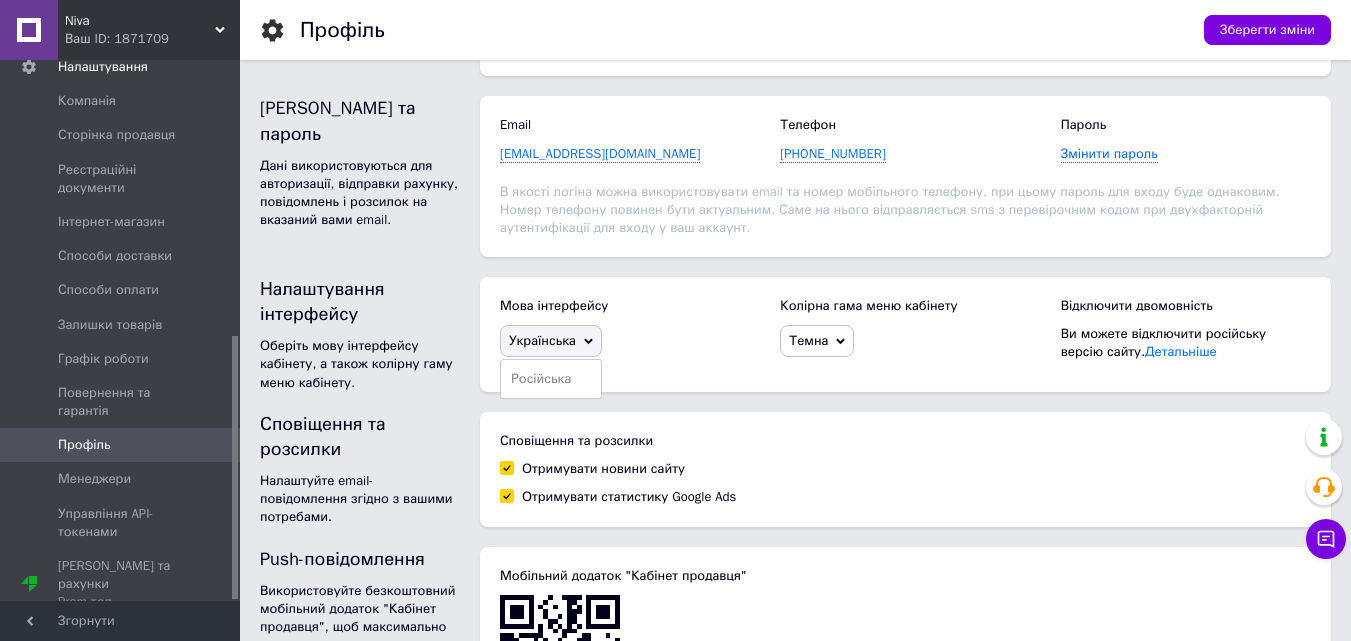 click on "Українська" at bounding box center [551, 341] 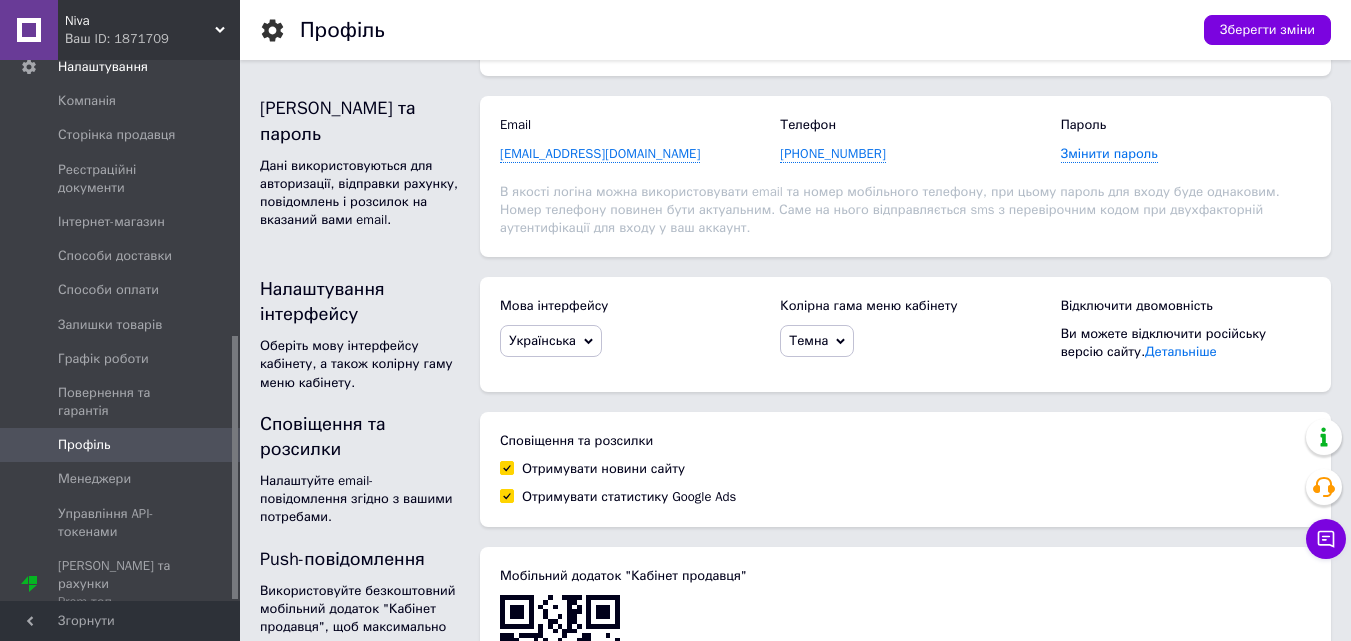 scroll, scrollTop: 300, scrollLeft: 0, axis: vertical 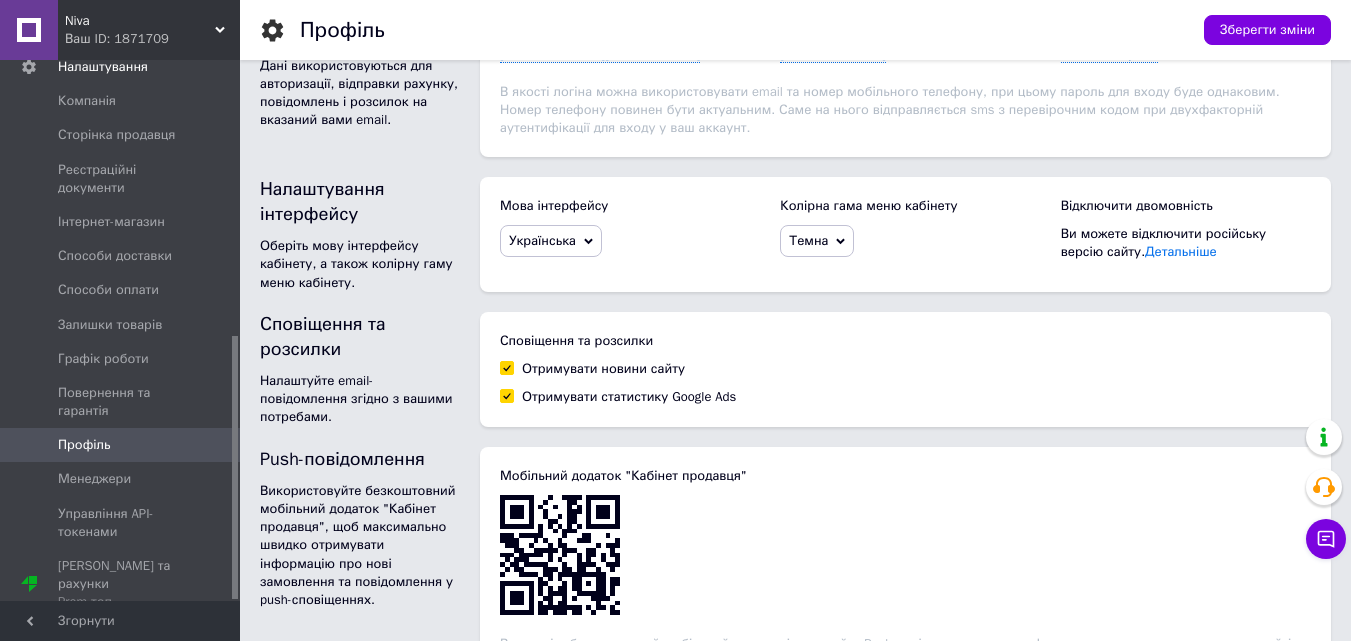click on "Темна" at bounding box center [817, 241] 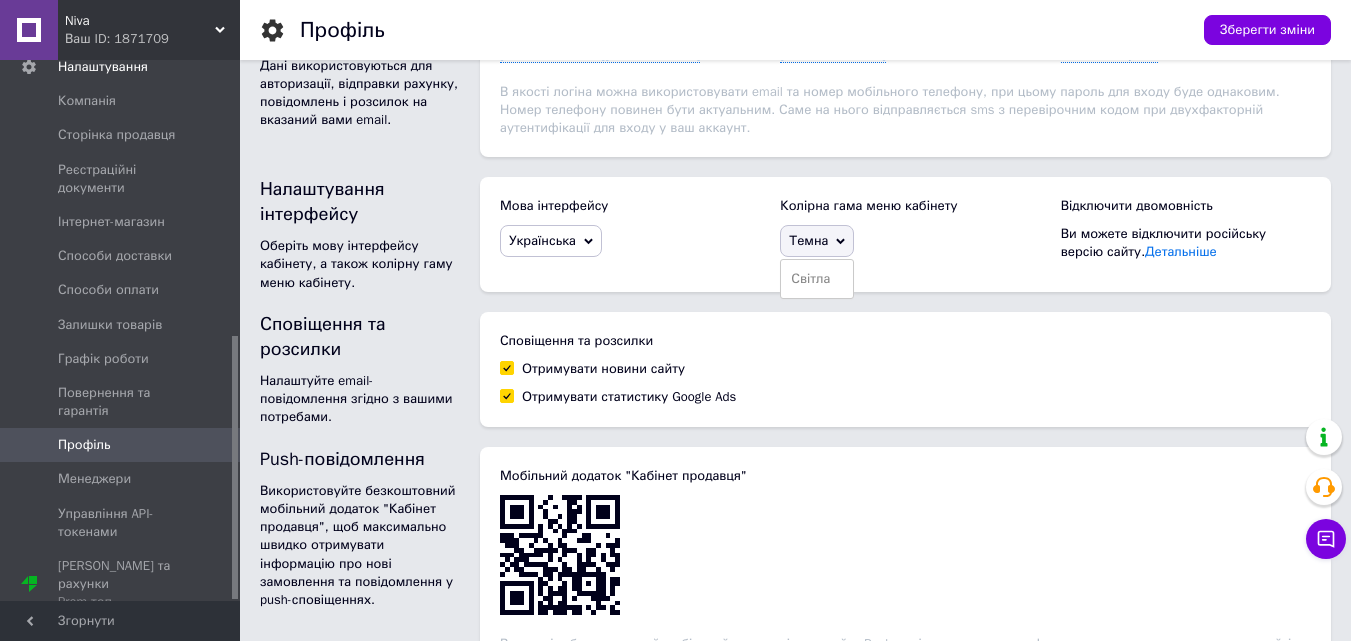 click on "Темна" at bounding box center (817, 241) 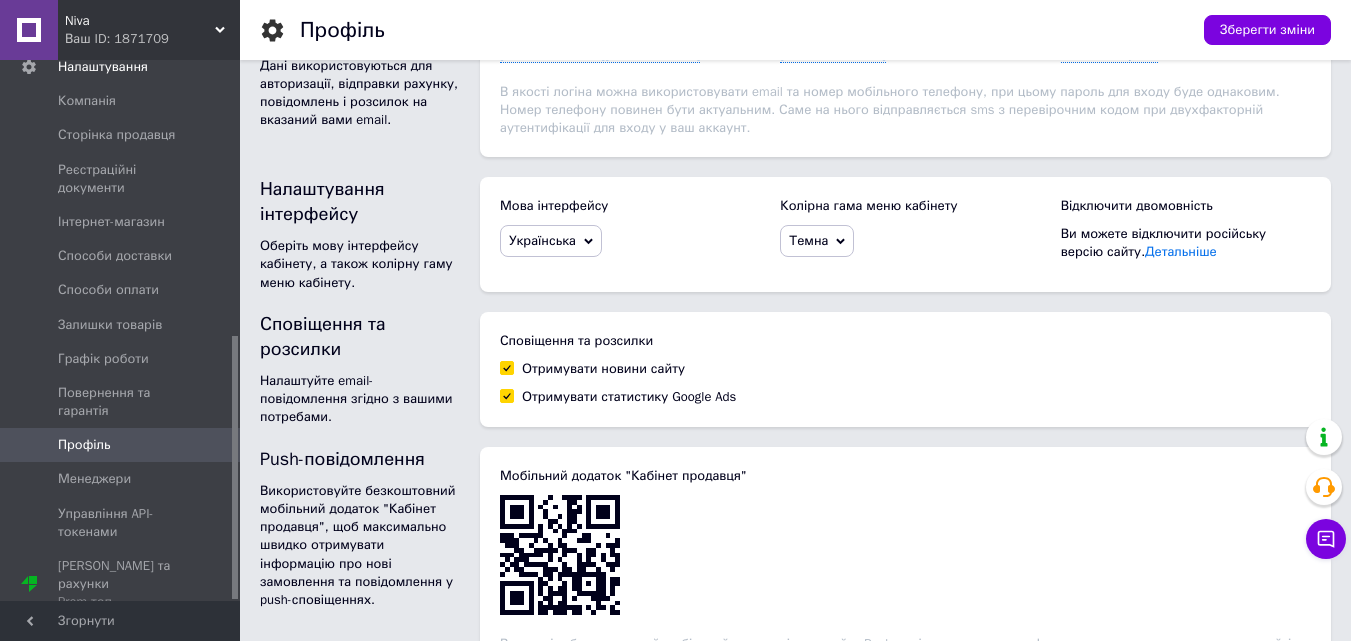 click on "Темна" at bounding box center [817, 241] 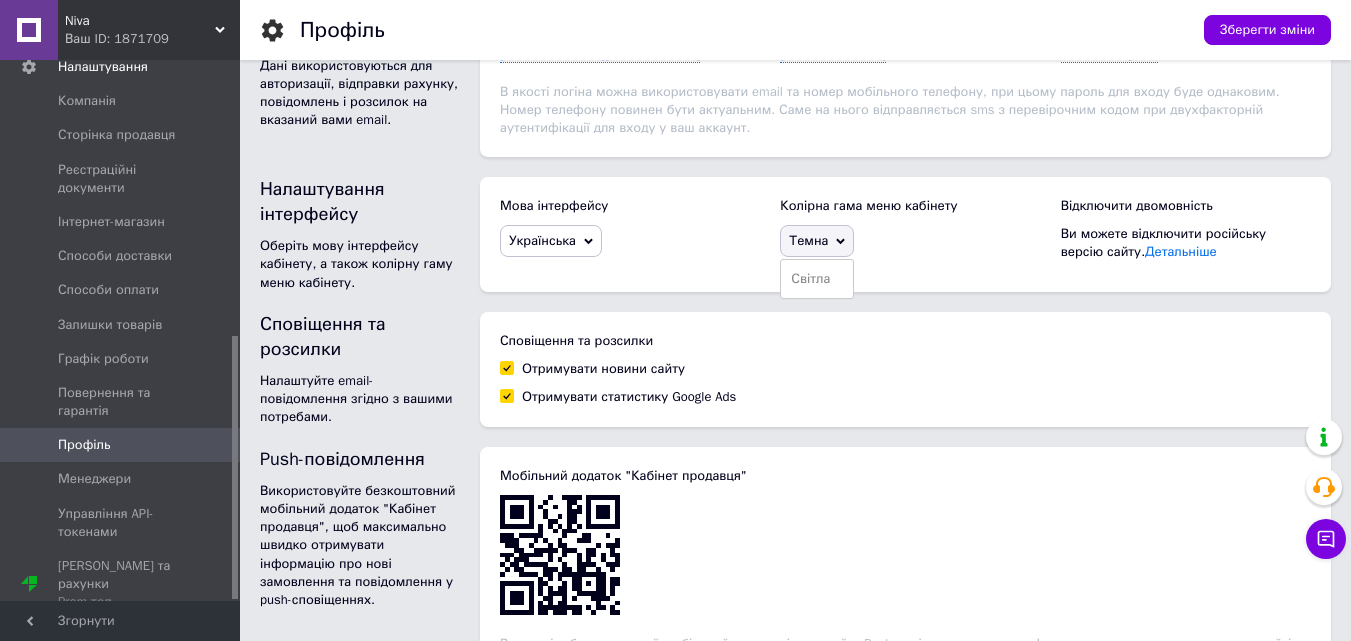 click on "Темна" at bounding box center (817, 241) 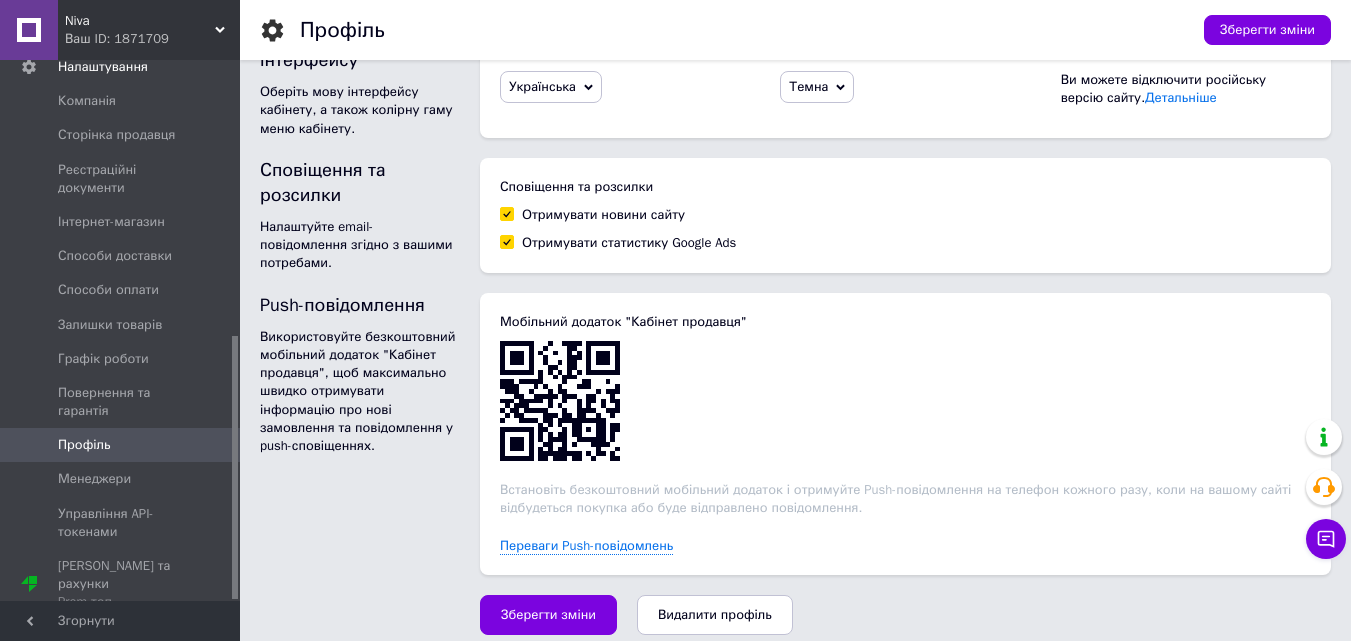 scroll, scrollTop: 463, scrollLeft: 0, axis: vertical 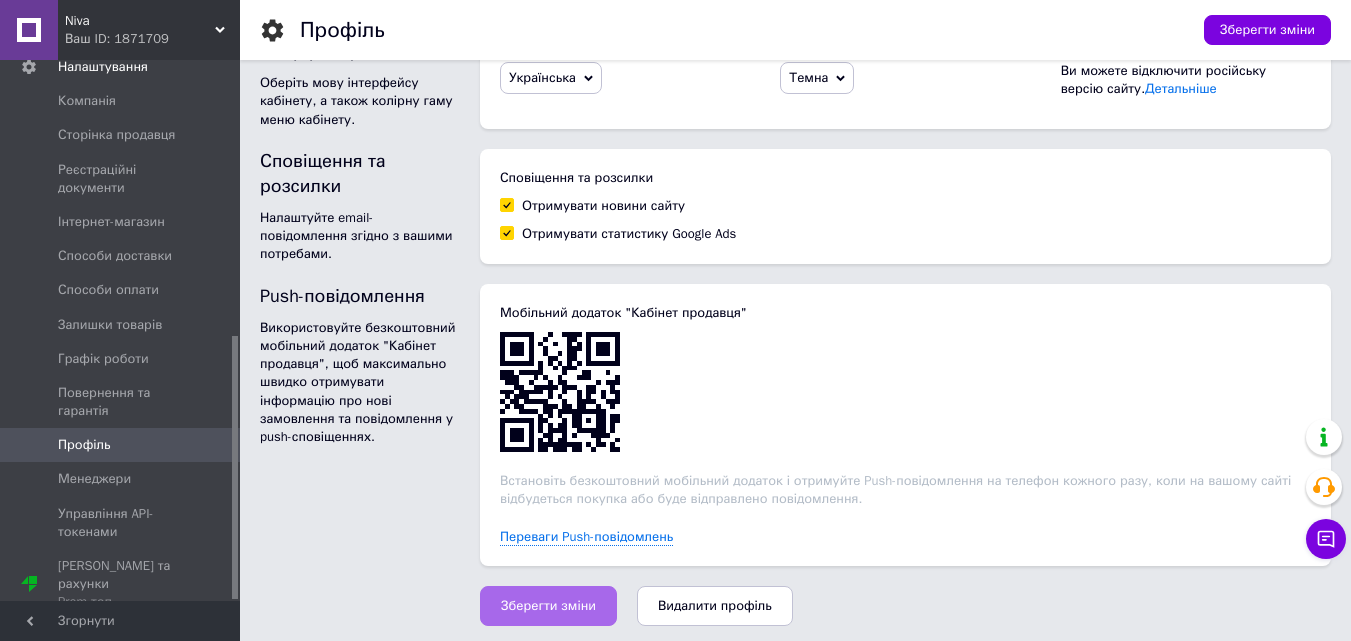 click on "Зберегти зміни" at bounding box center (548, 606) 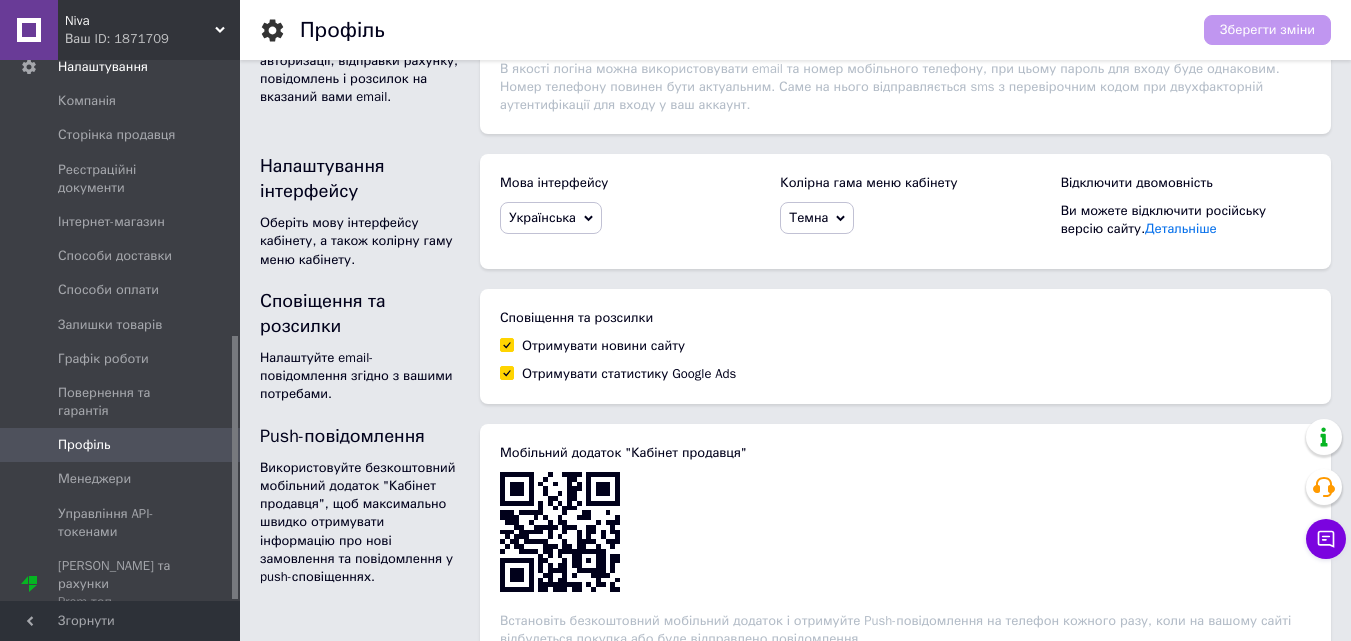scroll, scrollTop: 263, scrollLeft: 0, axis: vertical 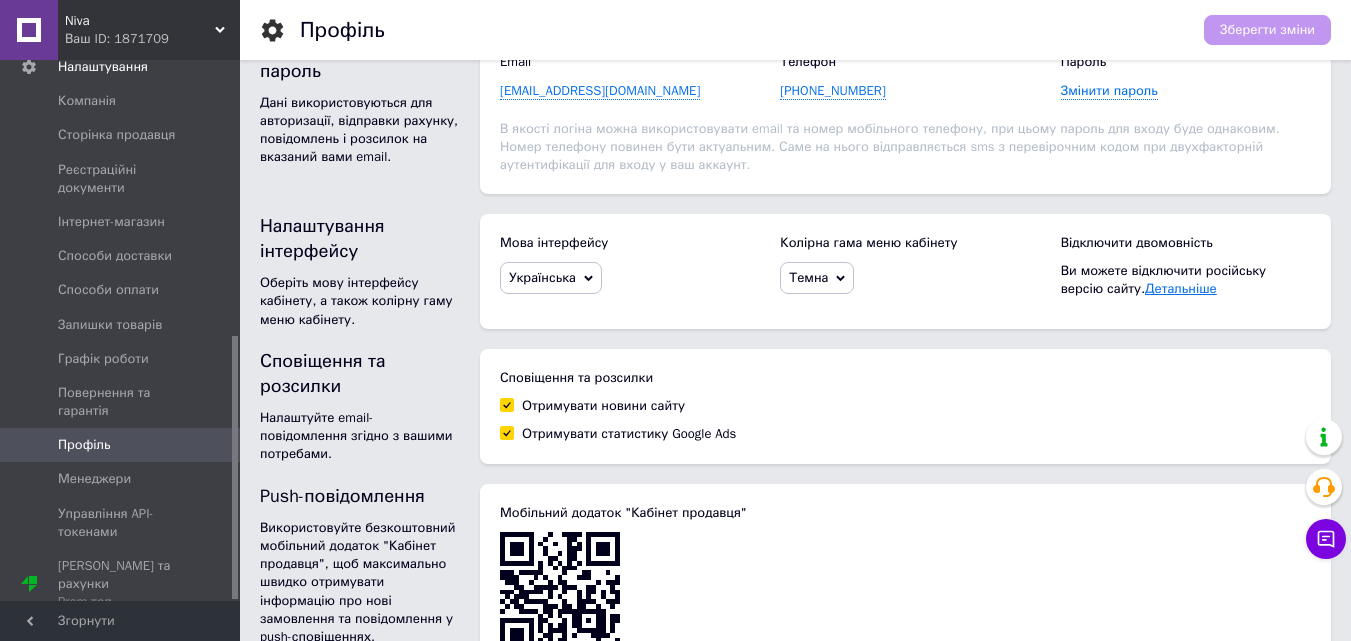 click on "Детальніше" at bounding box center [1181, 288] 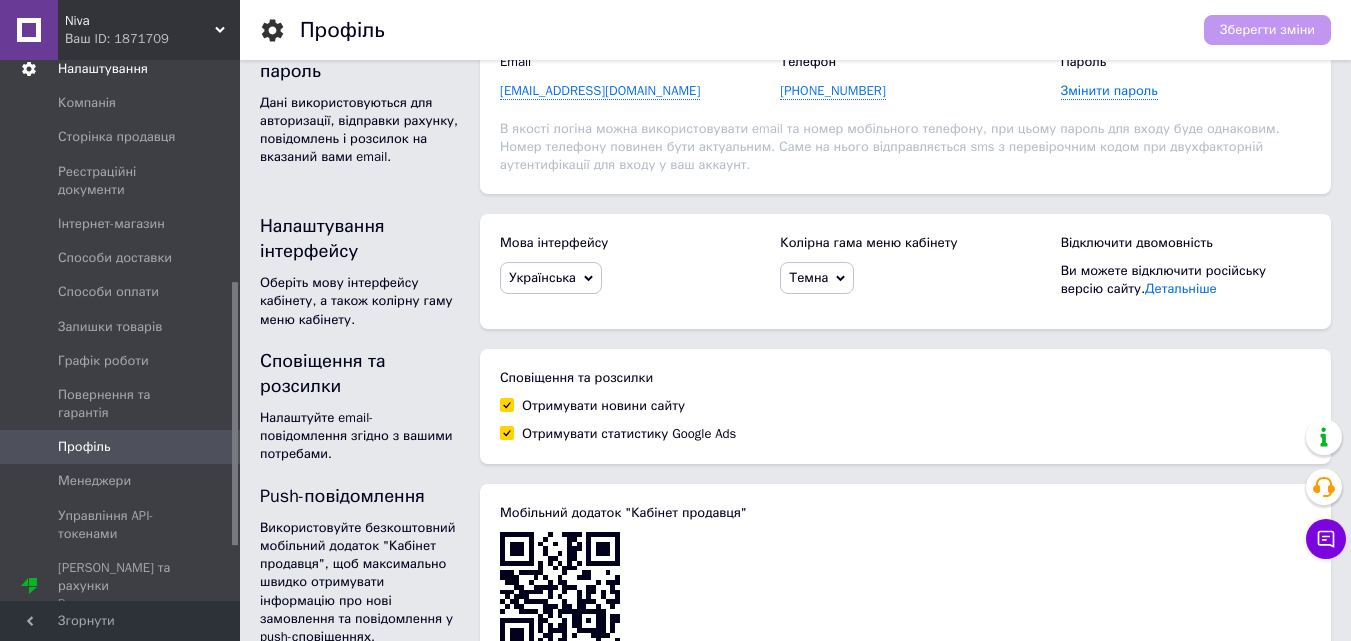 scroll, scrollTop: 565, scrollLeft: 0, axis: vertical 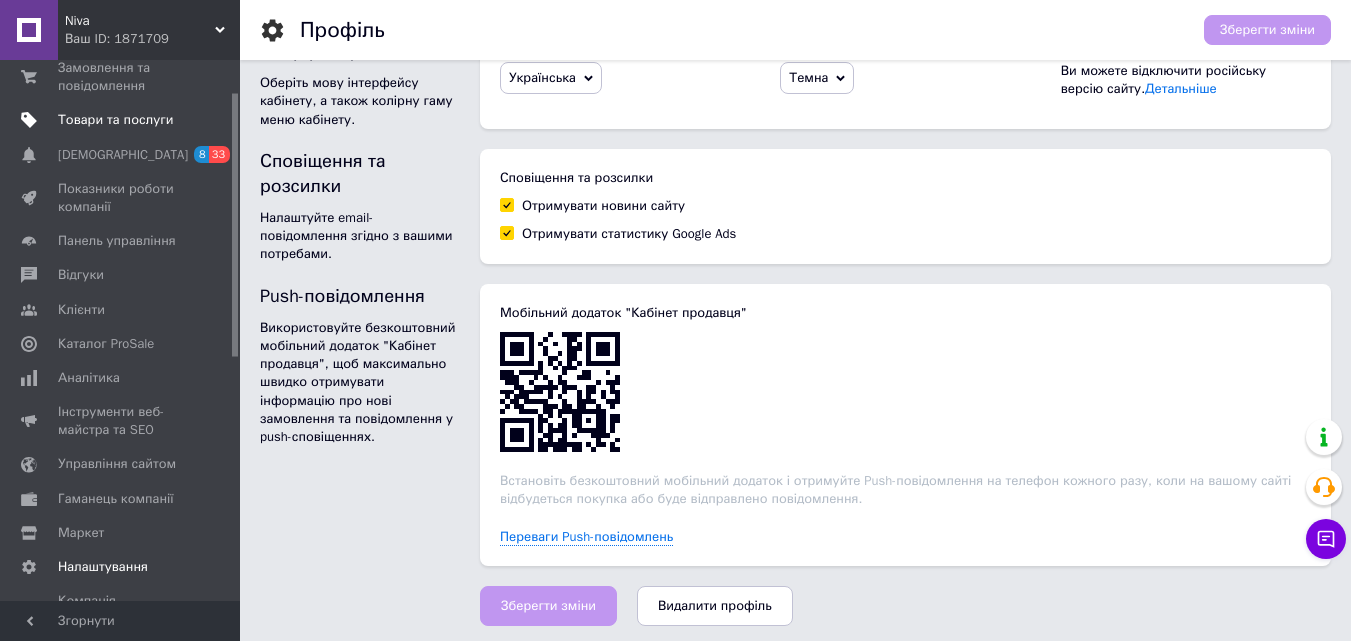 click on "Товари та послуги" at bounding box center [115, 120] 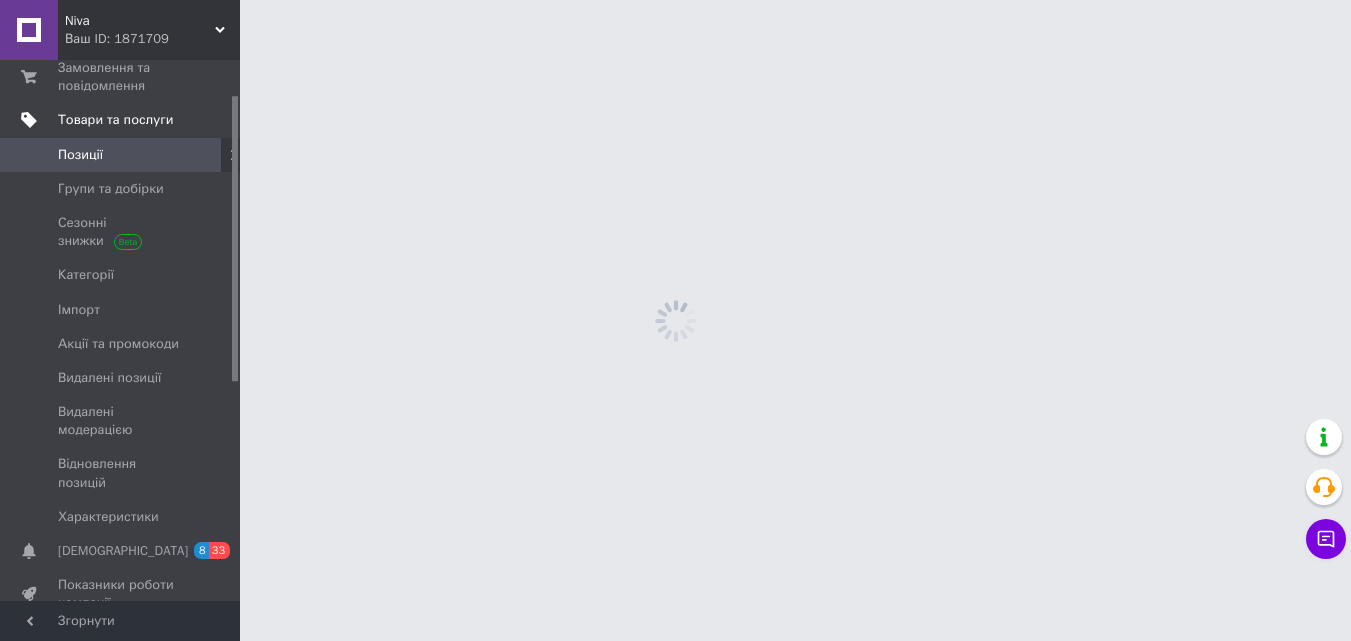 scroll, scrollTop: 0, scrollLeft: 0, axis: both 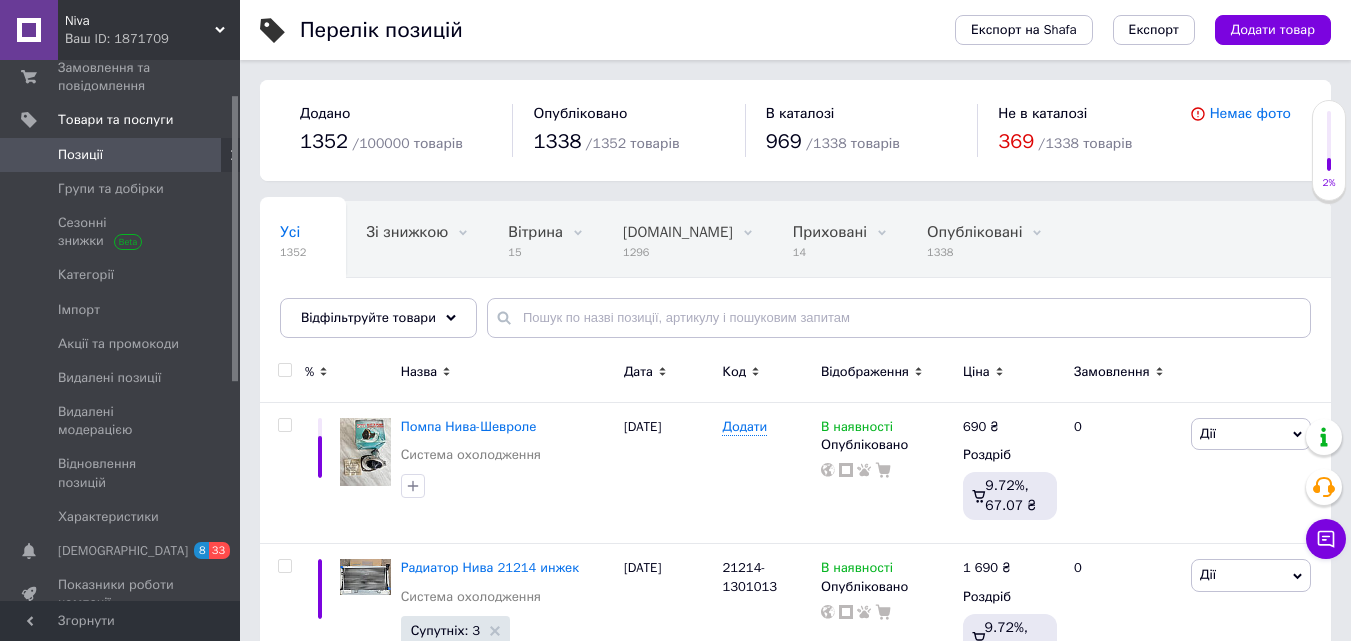 click on "Позиції" at bounding box center [121, 155] 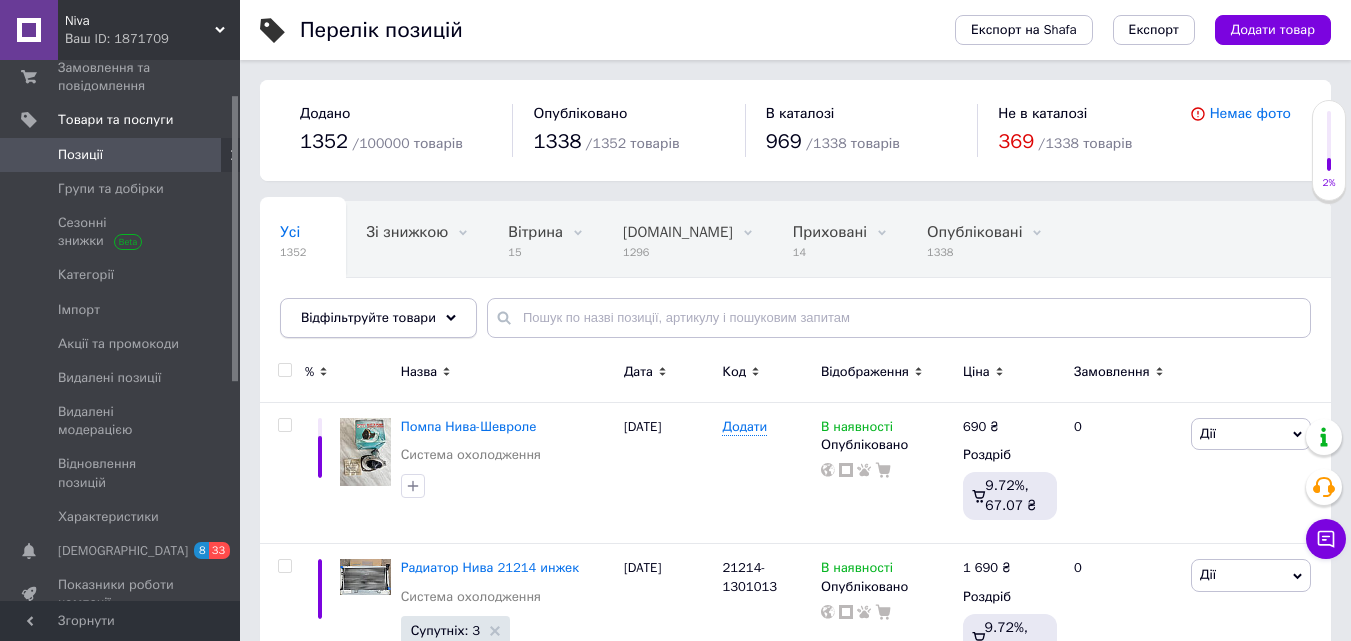 click on "Відфільтруйте товари" at bounding box center [368, 317] 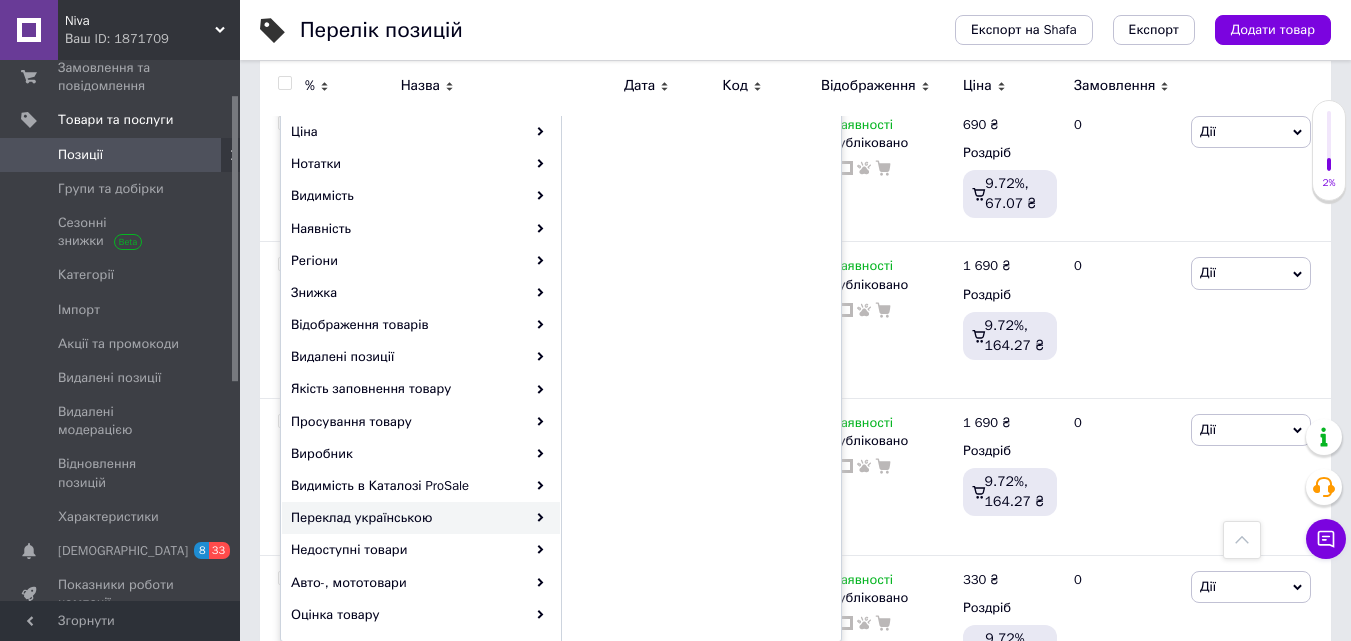 scroll, scrollTop: 200, scrollLeft: 0, axis: vertical 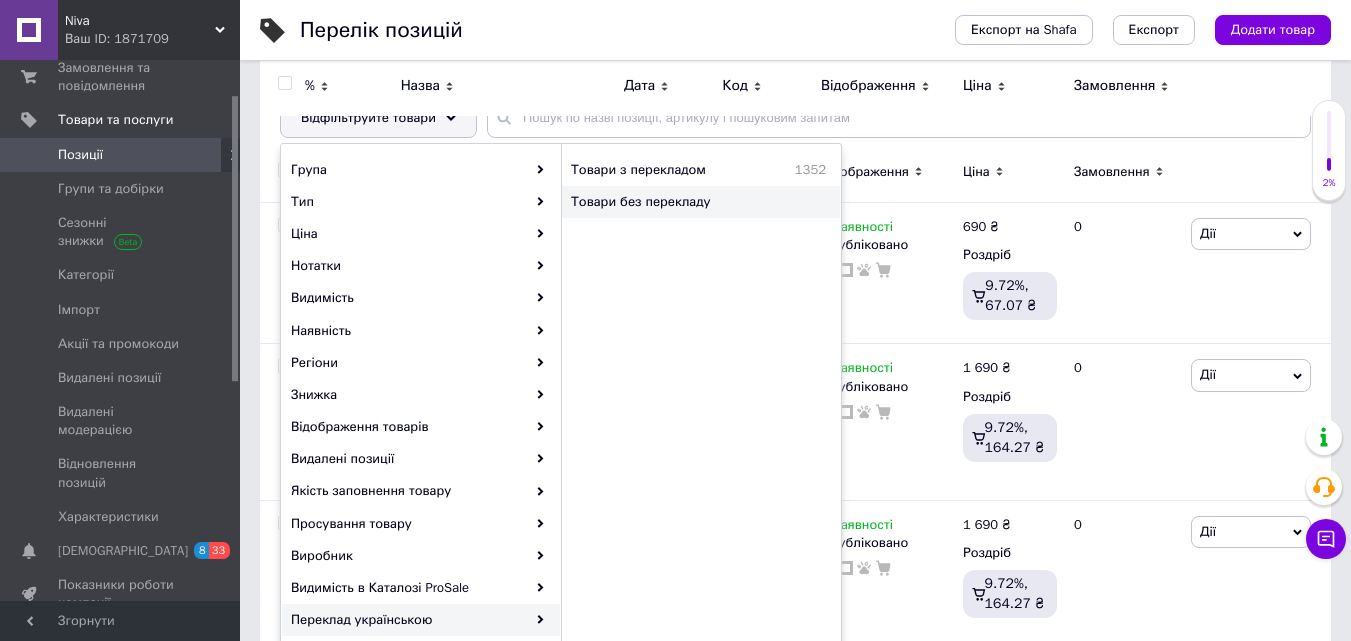 click on "Товари без перекладу" at bounding box center [690, 202] 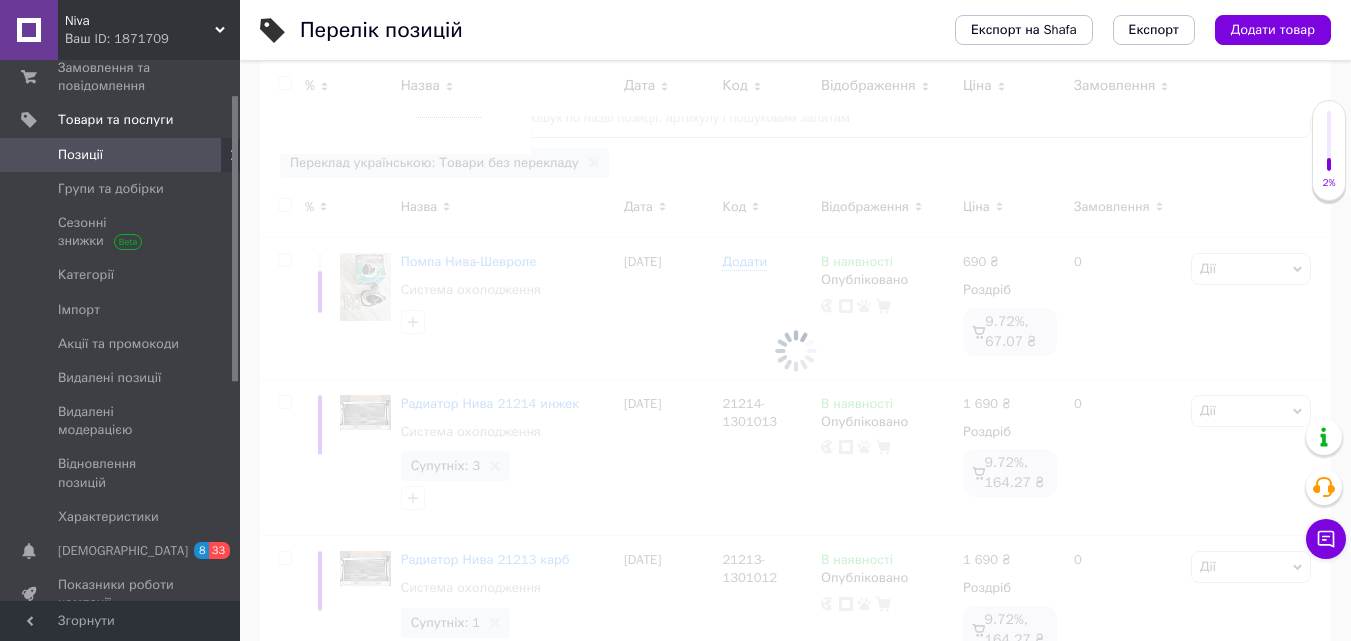 scroll, scrollTop: 0, scrollLeft: 227, axis: horizontal 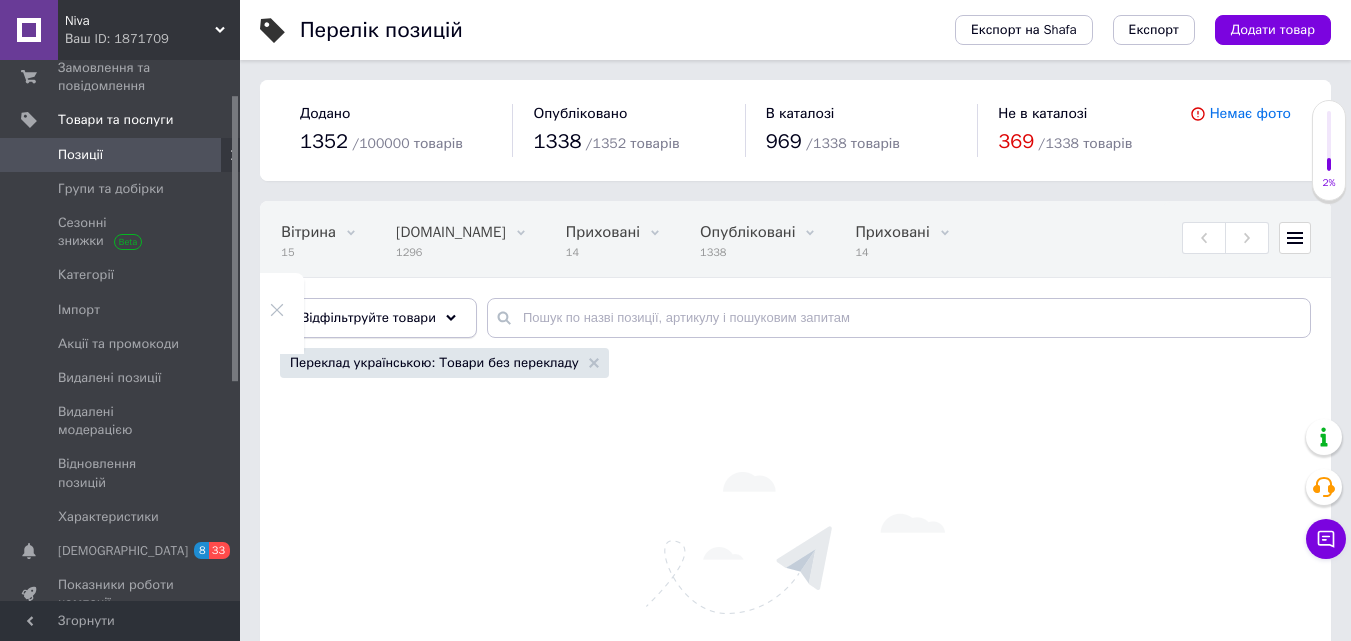 click 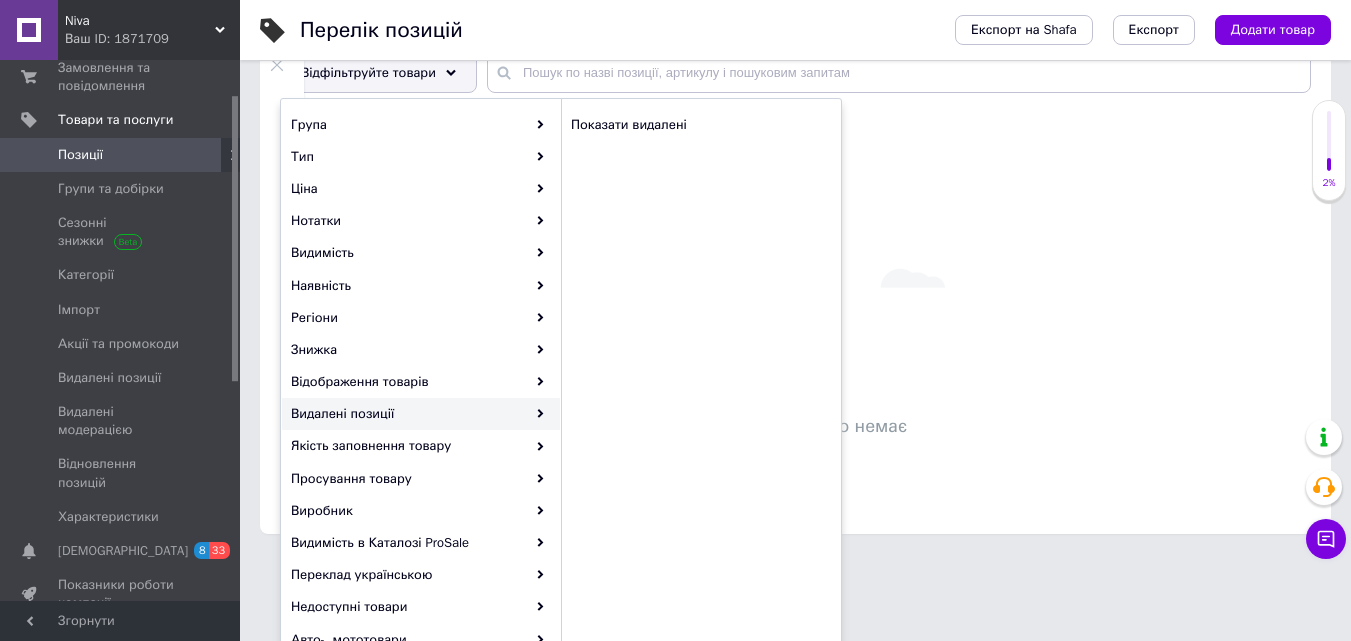 scroll, scrollTop: 200, scrollLeft: 0, axis: vertical 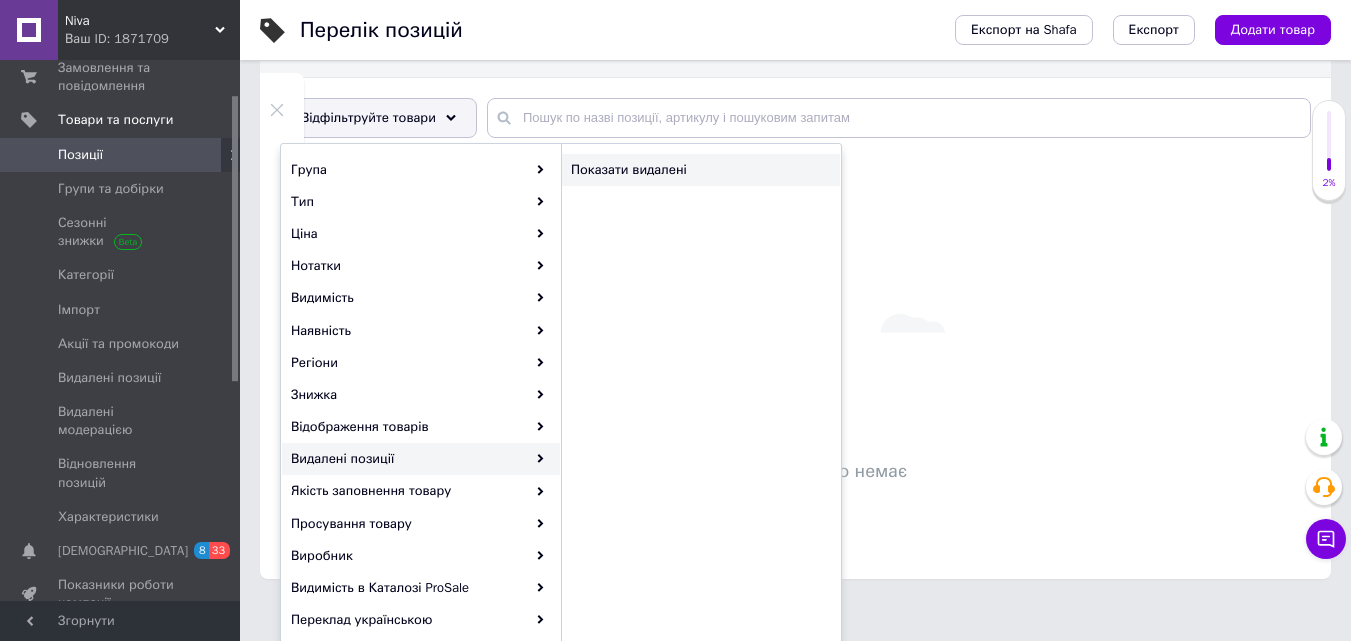 click on "Показати видалені" at bounding box center [688, 170] 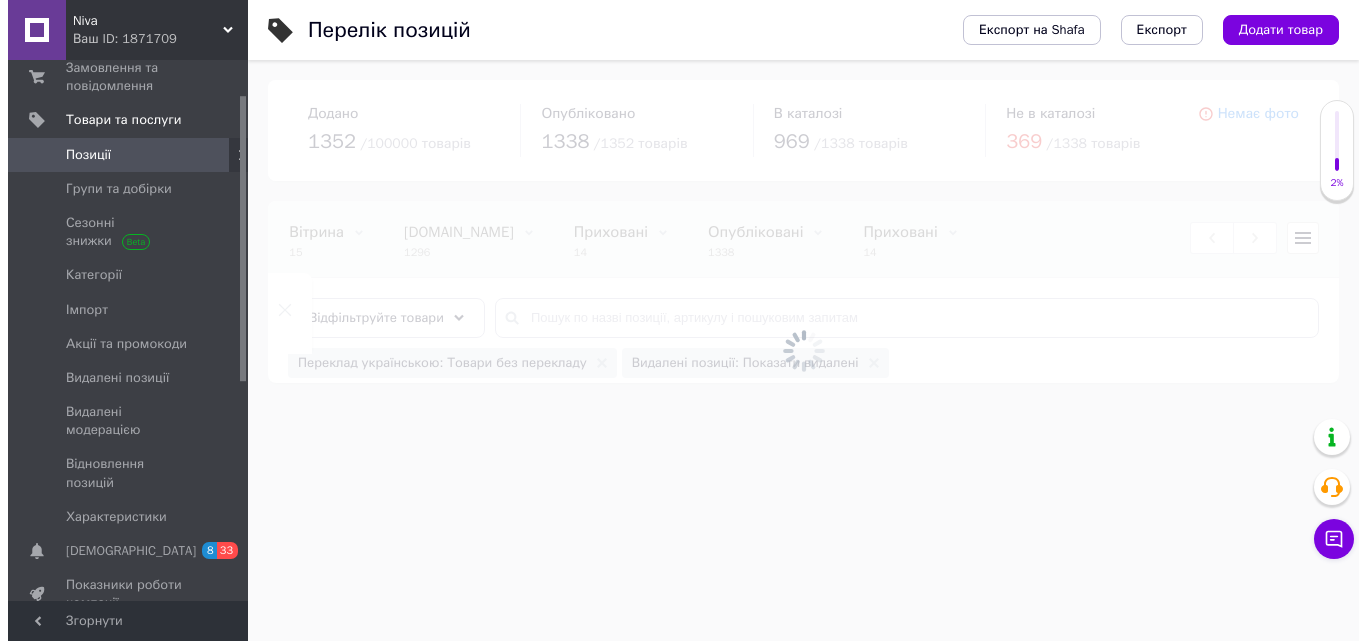 scroll, scrollTop: 0, scrollLeft: 0, axis: both 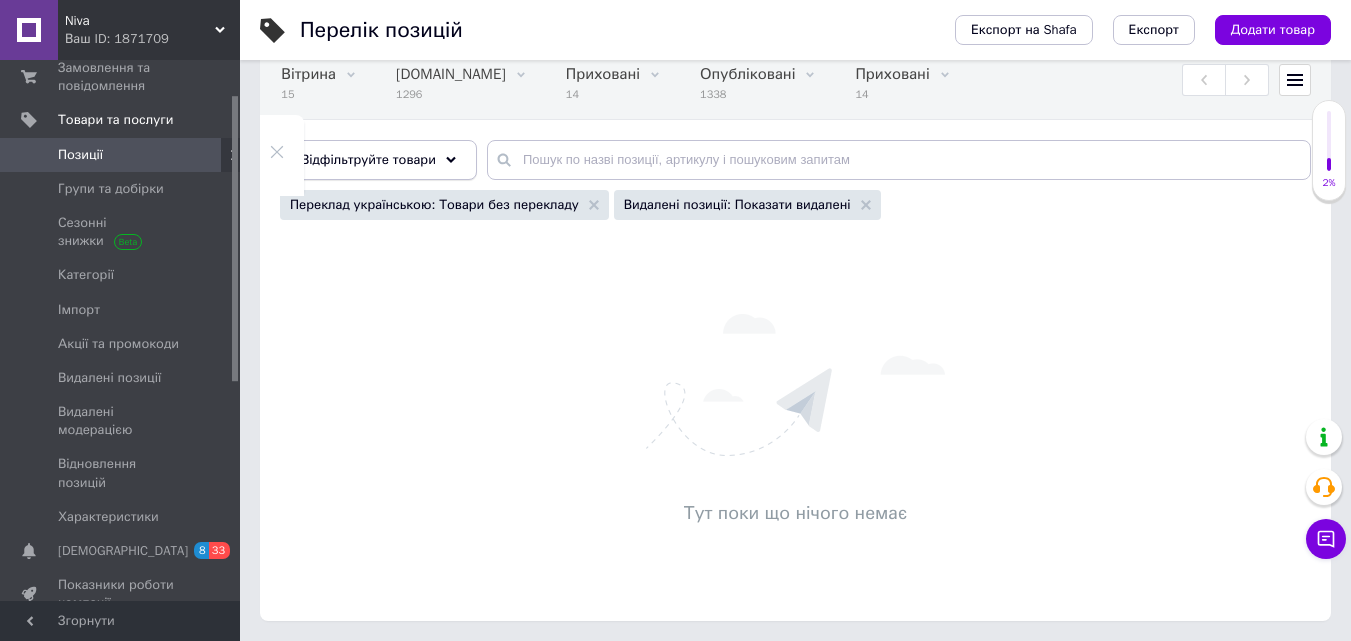 click 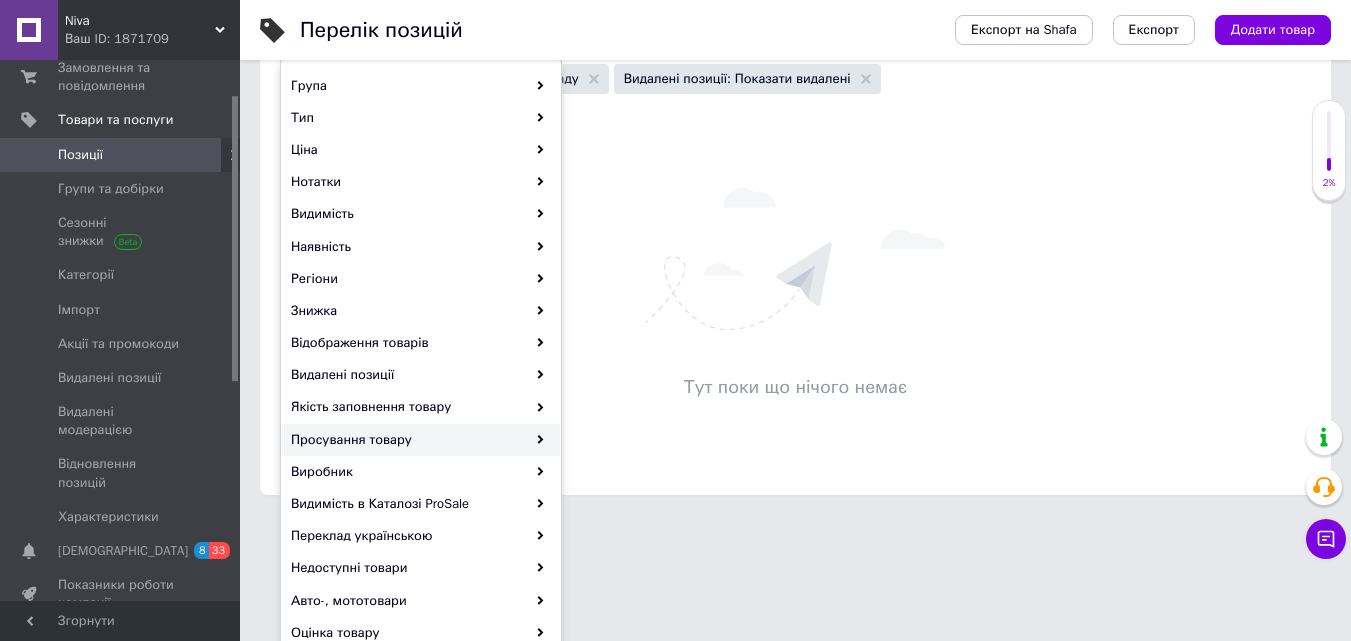 scroll, scrollTop: 303, scrollLeft: 0, axis: vertical 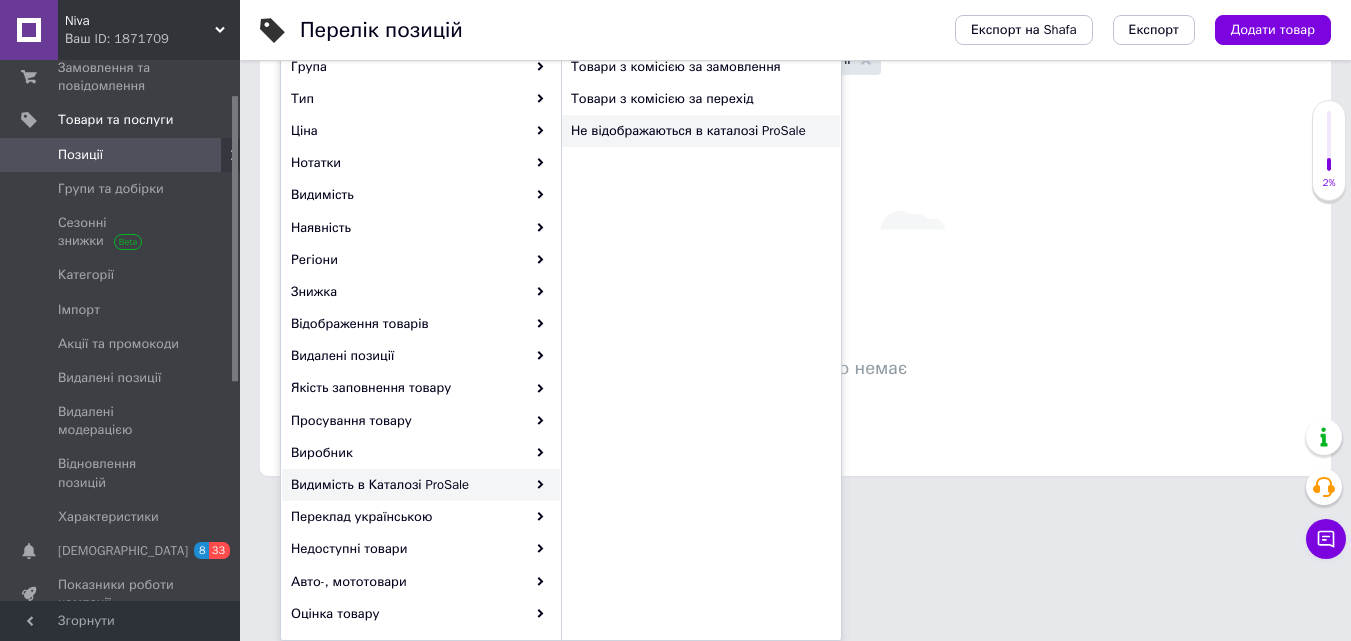 click on "Не відображаються в каталозі ProSale" at bounding box center [693, 131] 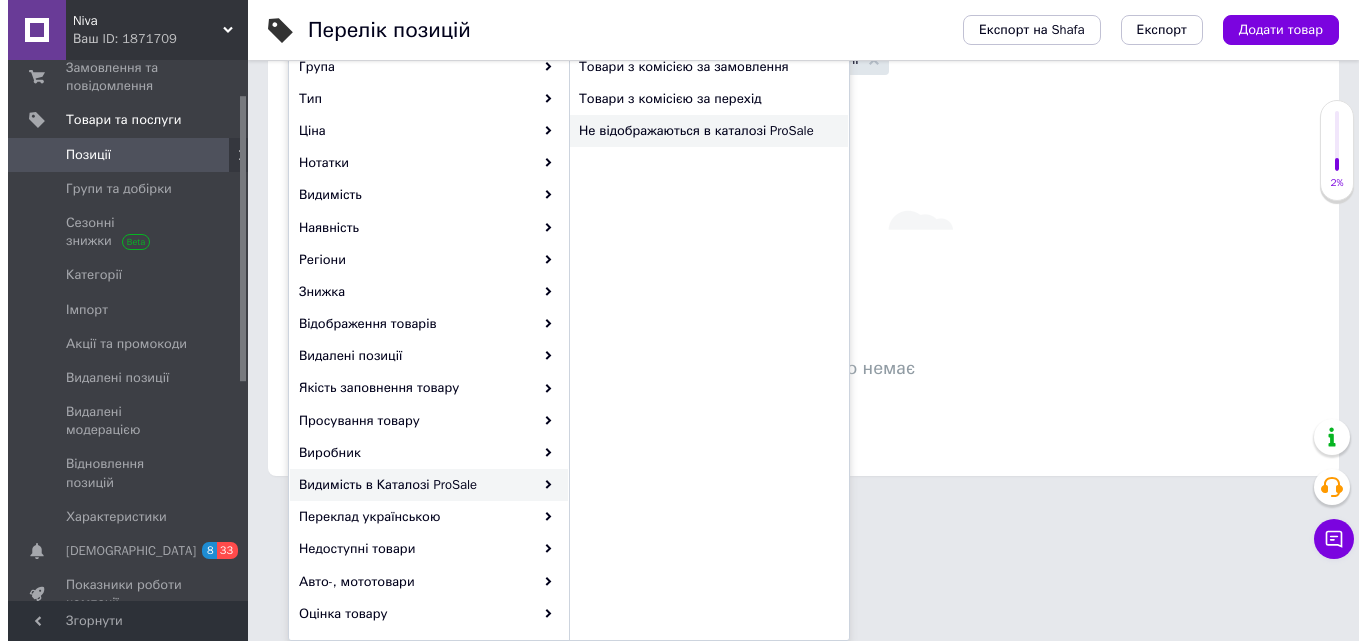 scroll, scrollTop: 0, scrollLeft: 0, axis: both 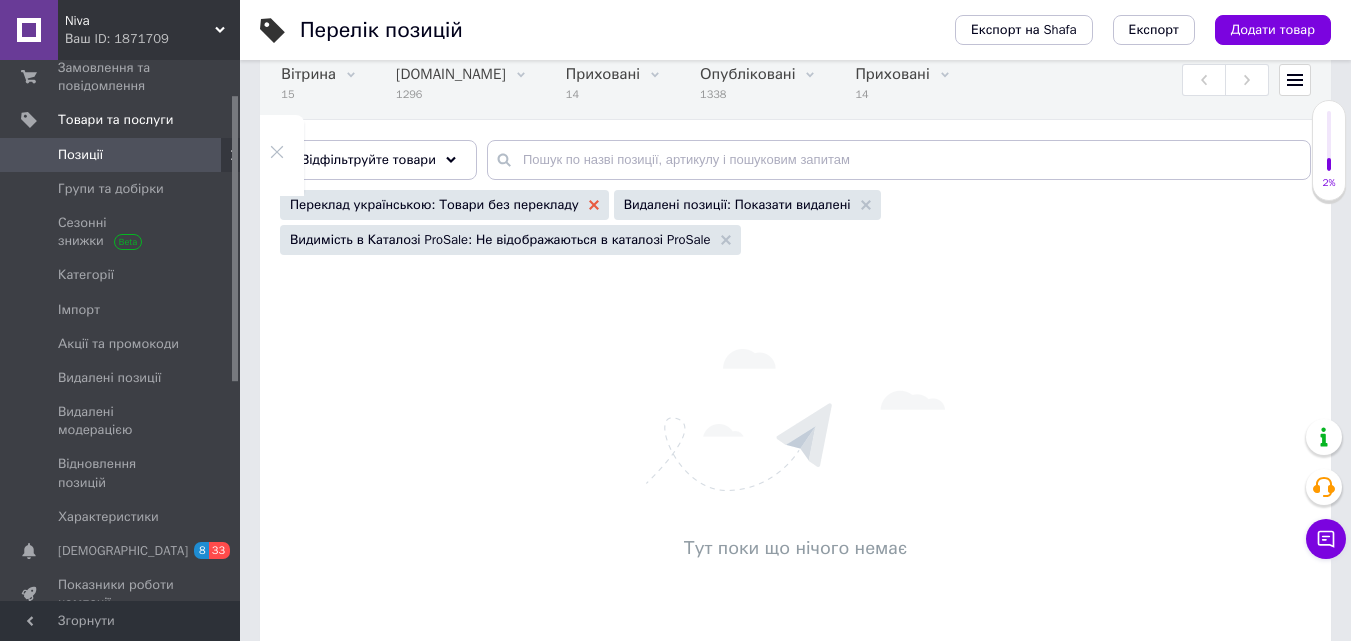 click 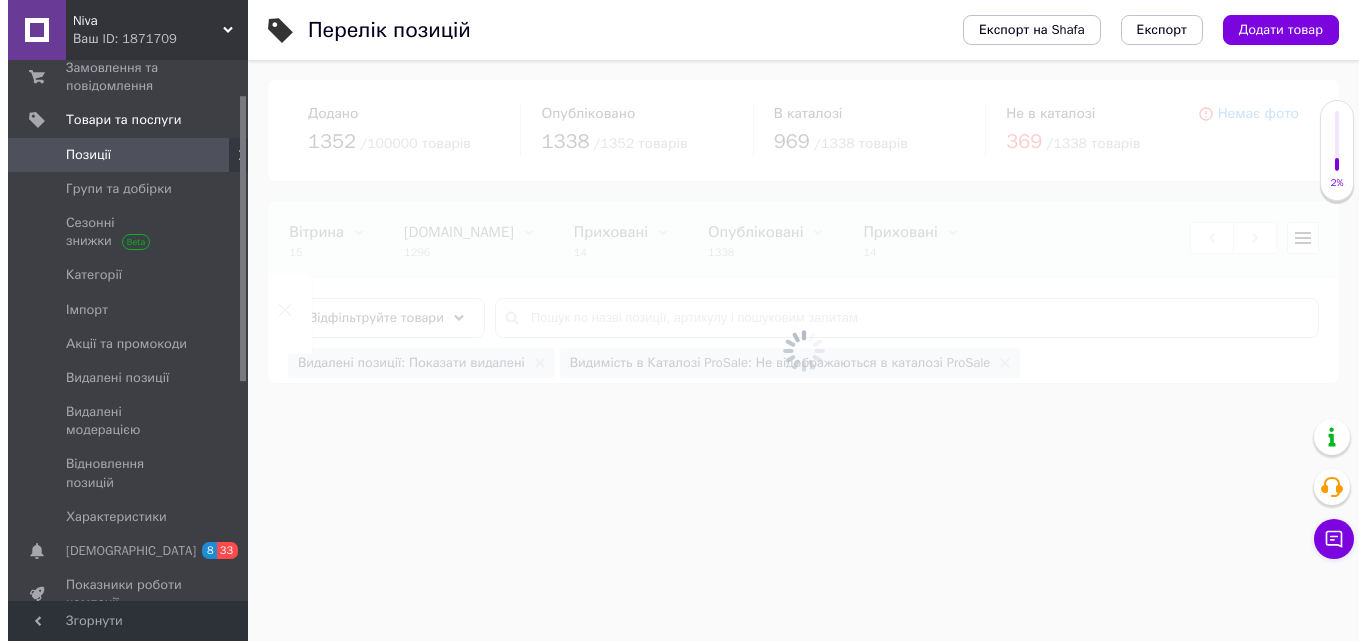 scroll, scrollTop: 0, scrollLeft: 0, axis: both 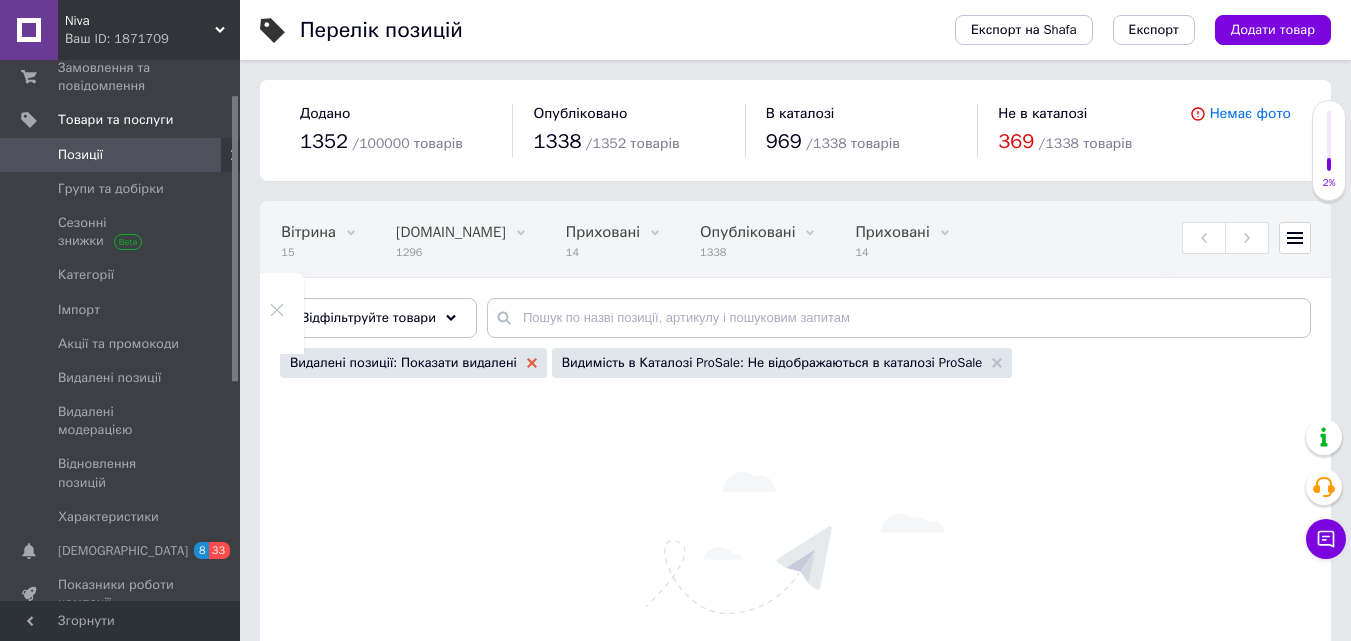 click 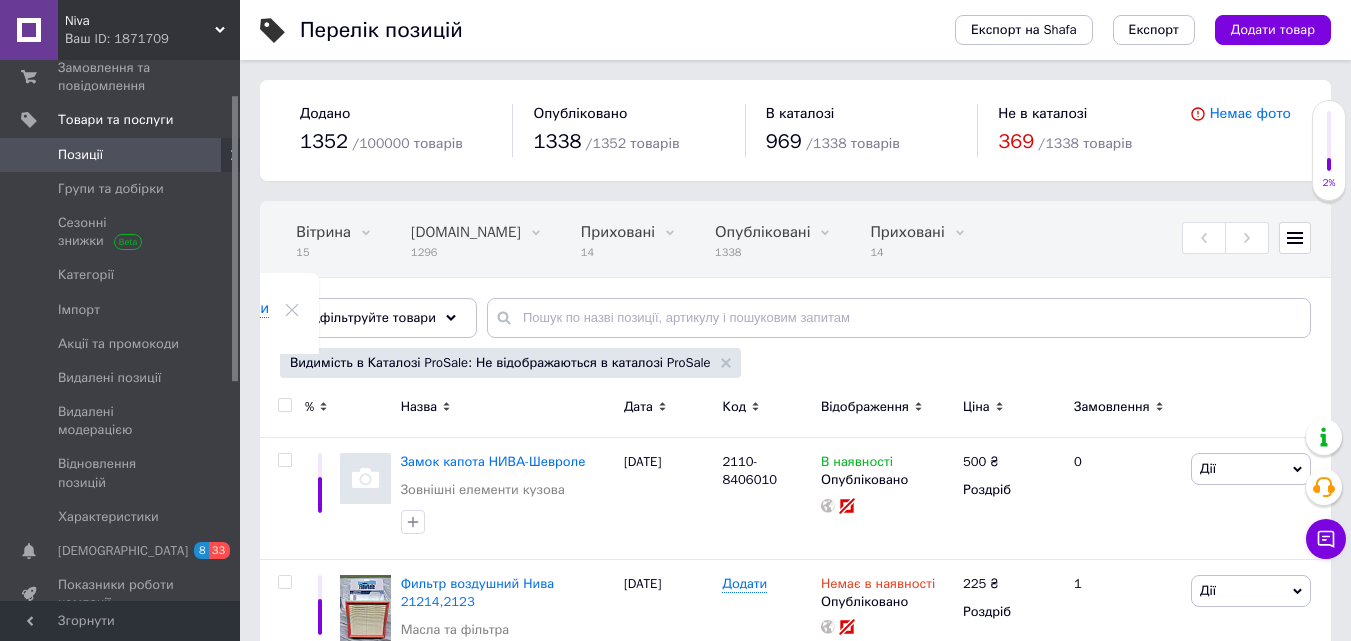scroll, scrollTop: 0, scrollLeft: 227, axis: horizontal 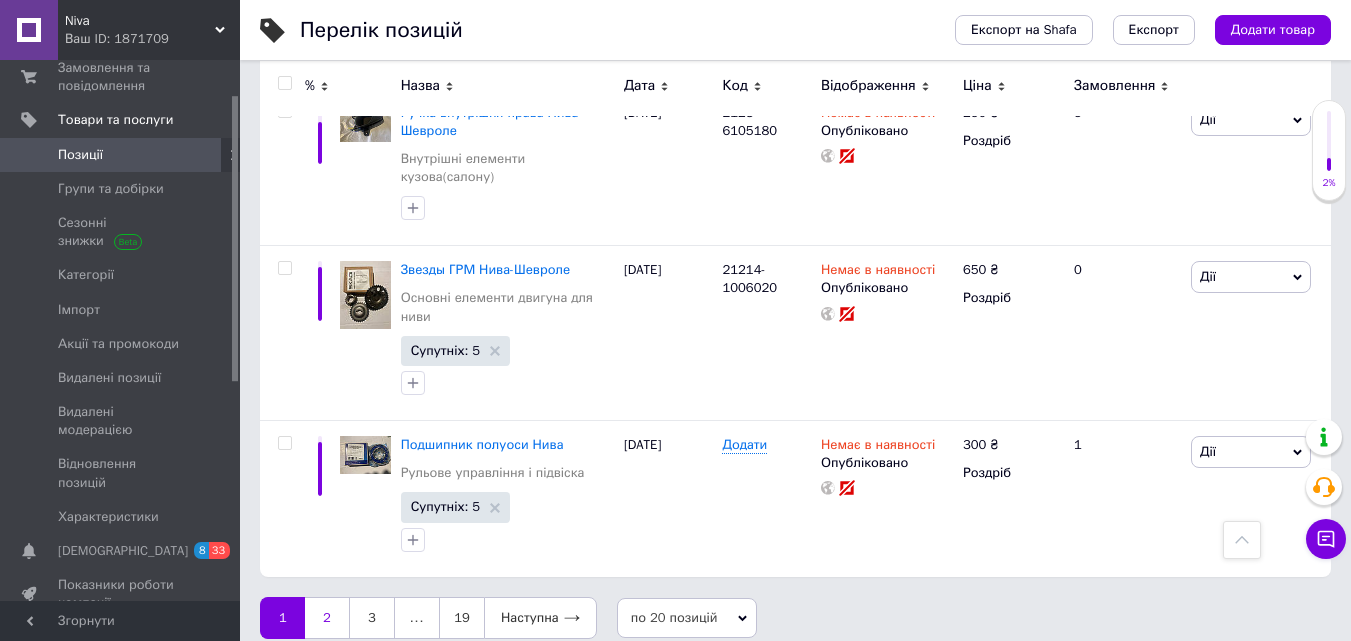 click on "2" at bounding box center [327, 618] 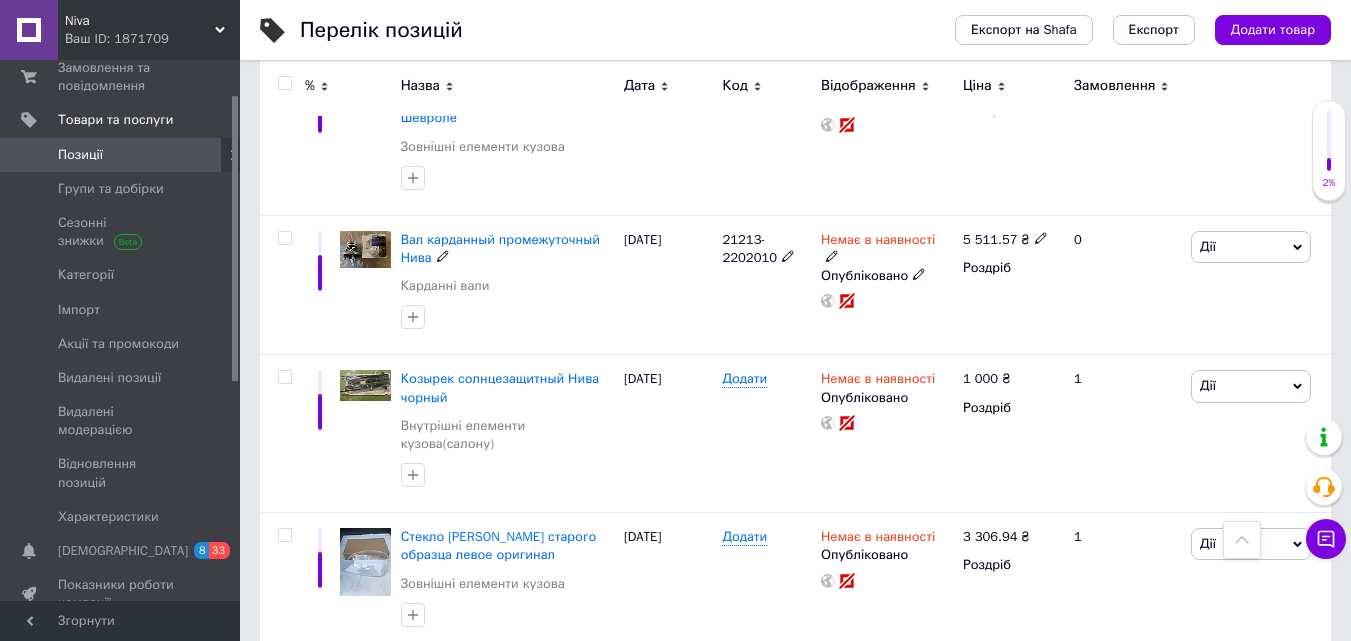 scroll, scrollTop: 2649, scrollLeft: 0, axis: vertical 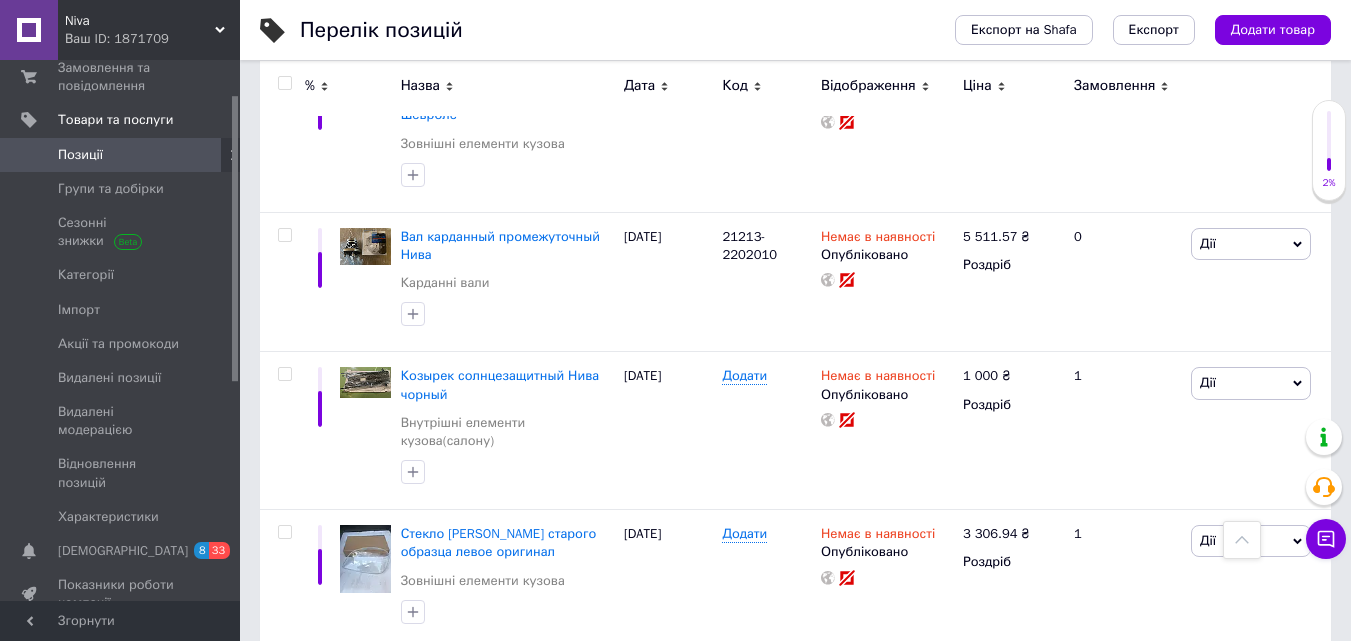 click on "3" at bounding box center (494, 690) 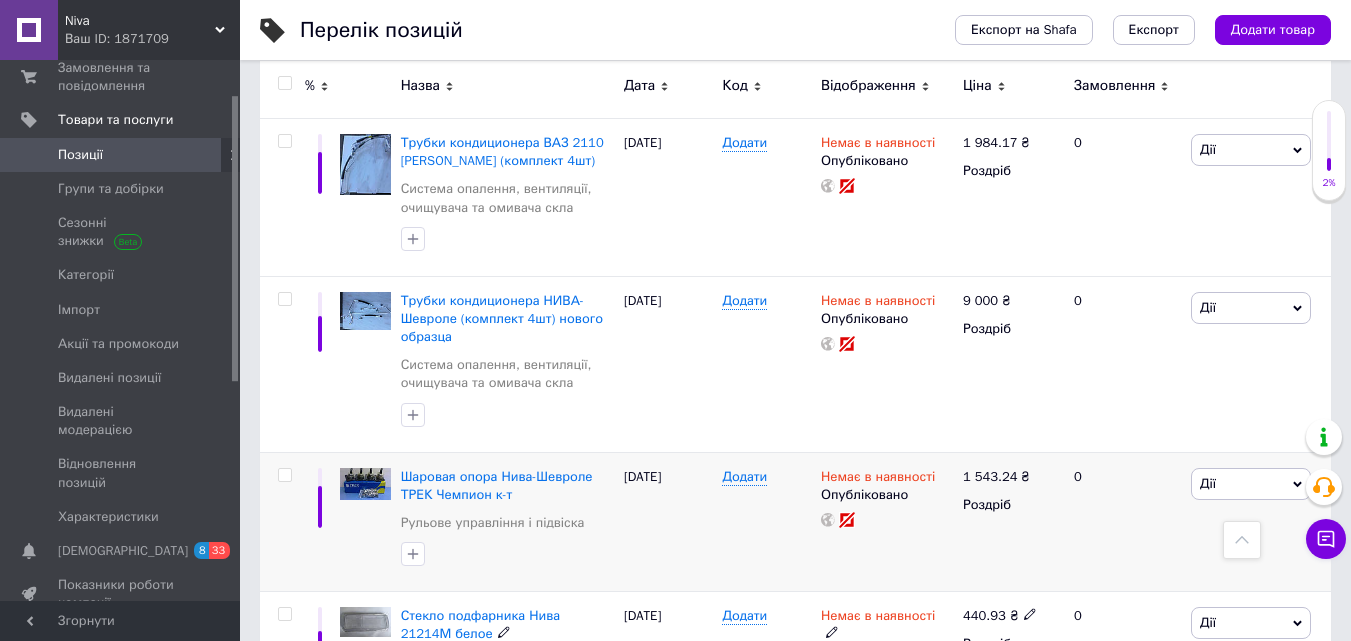 scroll, scrollTop: 2805, scrollLeft: 0, axis: vertical 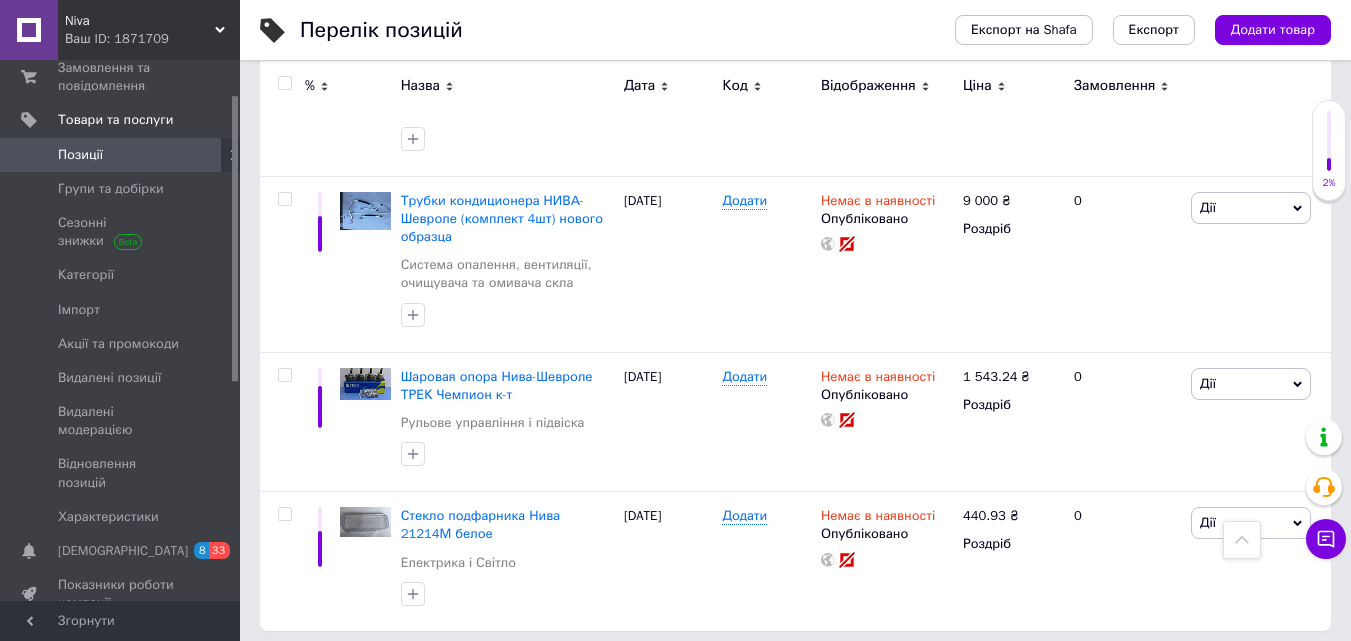 click on "4" at bounding box center [539, 672] 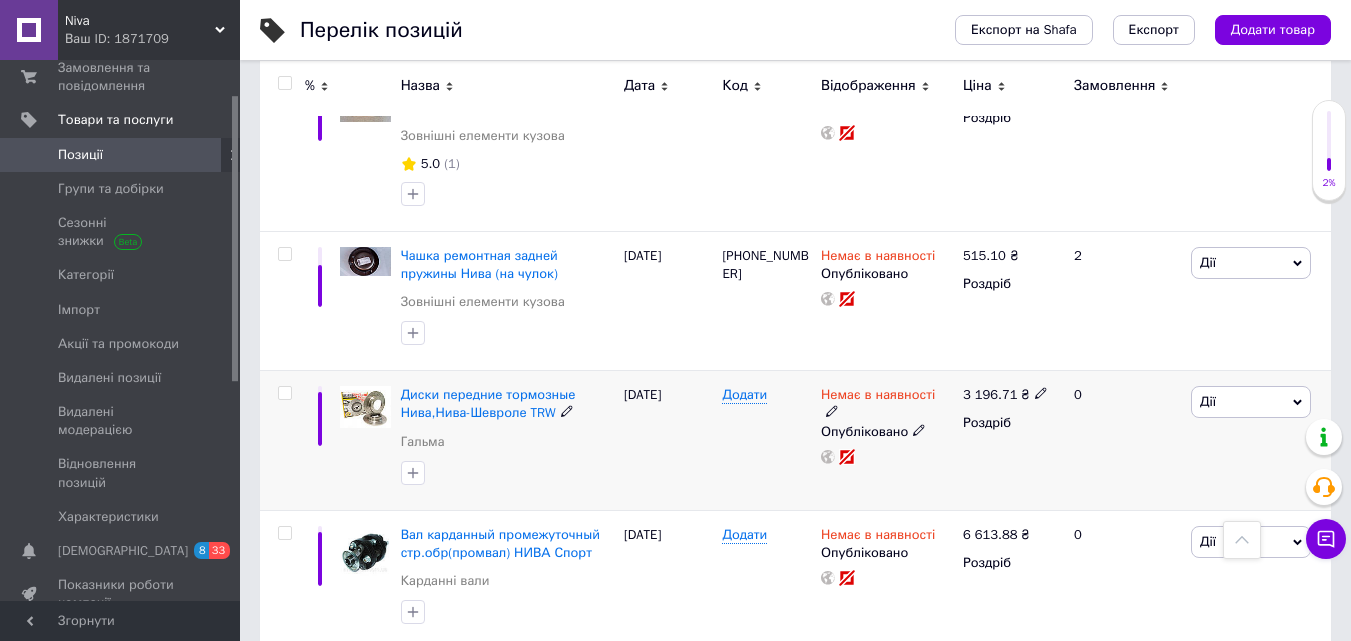 scroll, scrollTop: 2785, scrollLeft: 0, axis: vertical 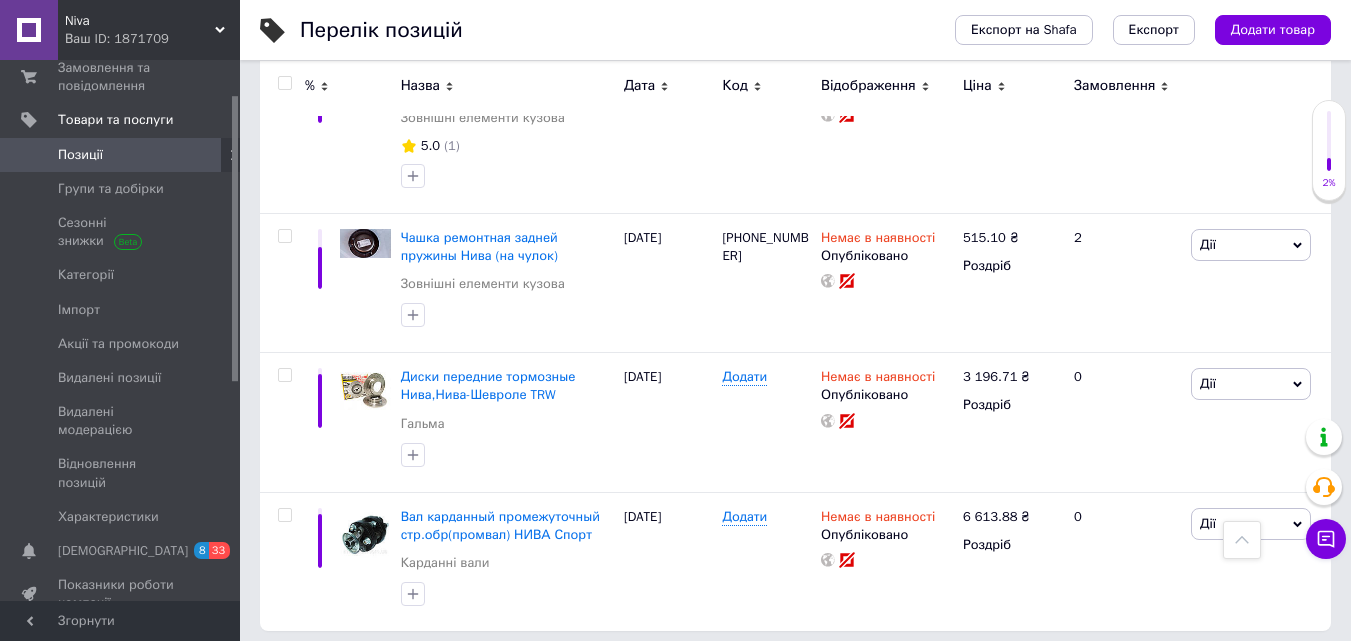 click on "5" at bounding box center (584, 672) 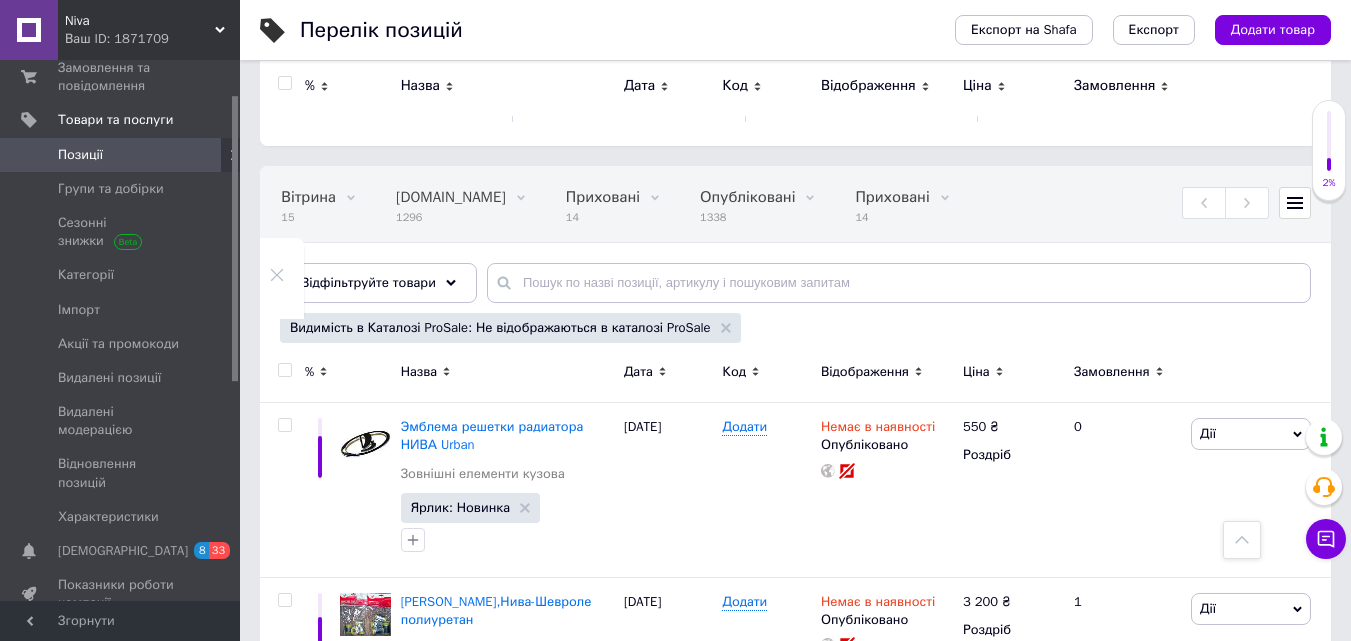 scroll, scrollTop: 0, scrollLeft: 0, axis: both 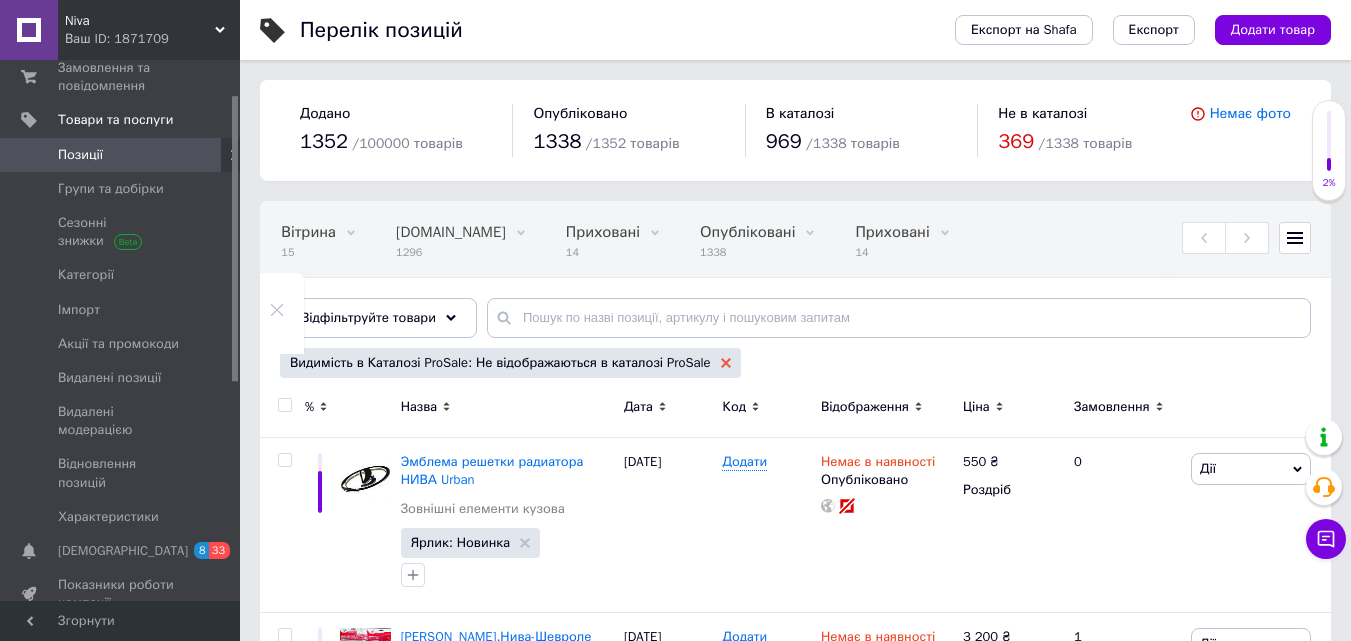 click 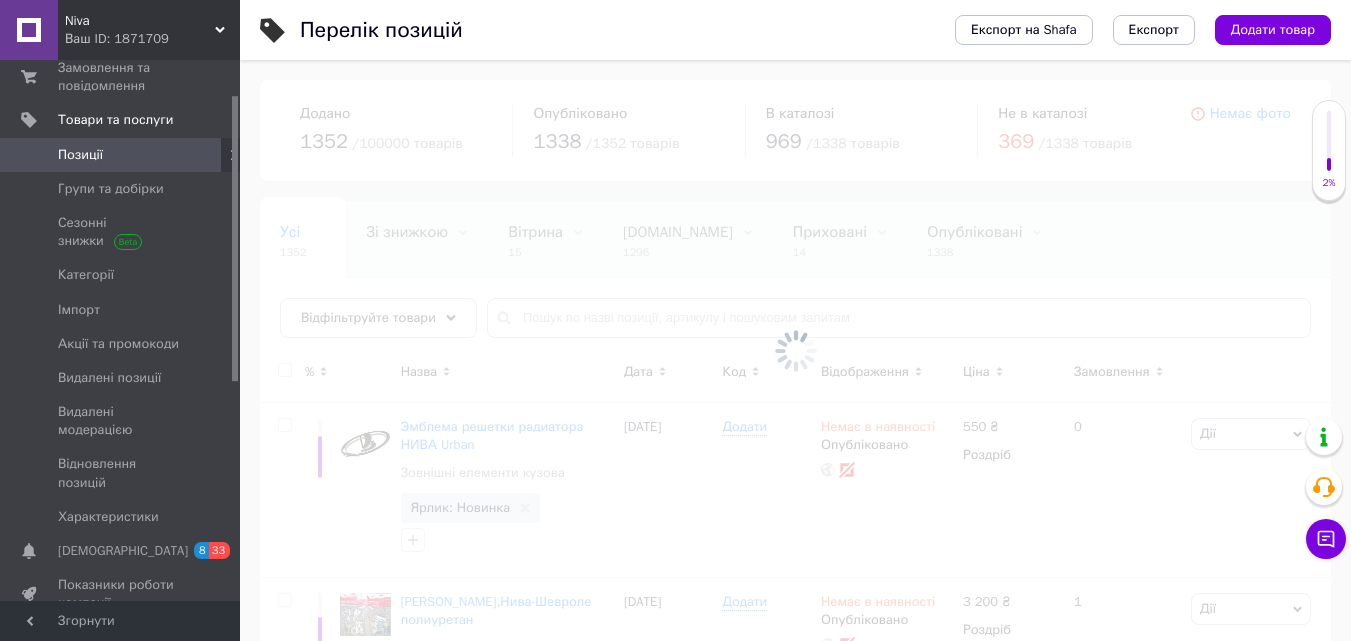 scroll, scrollTop: 0, scrollLeft: 0, axis: both 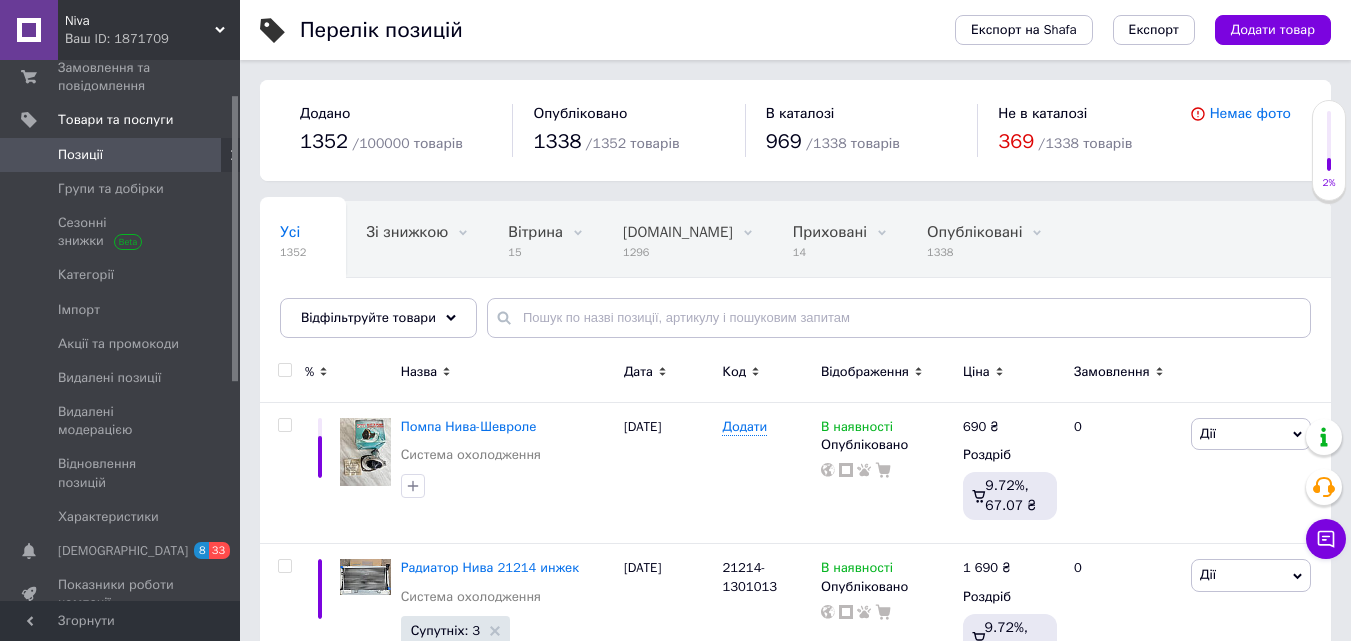 click 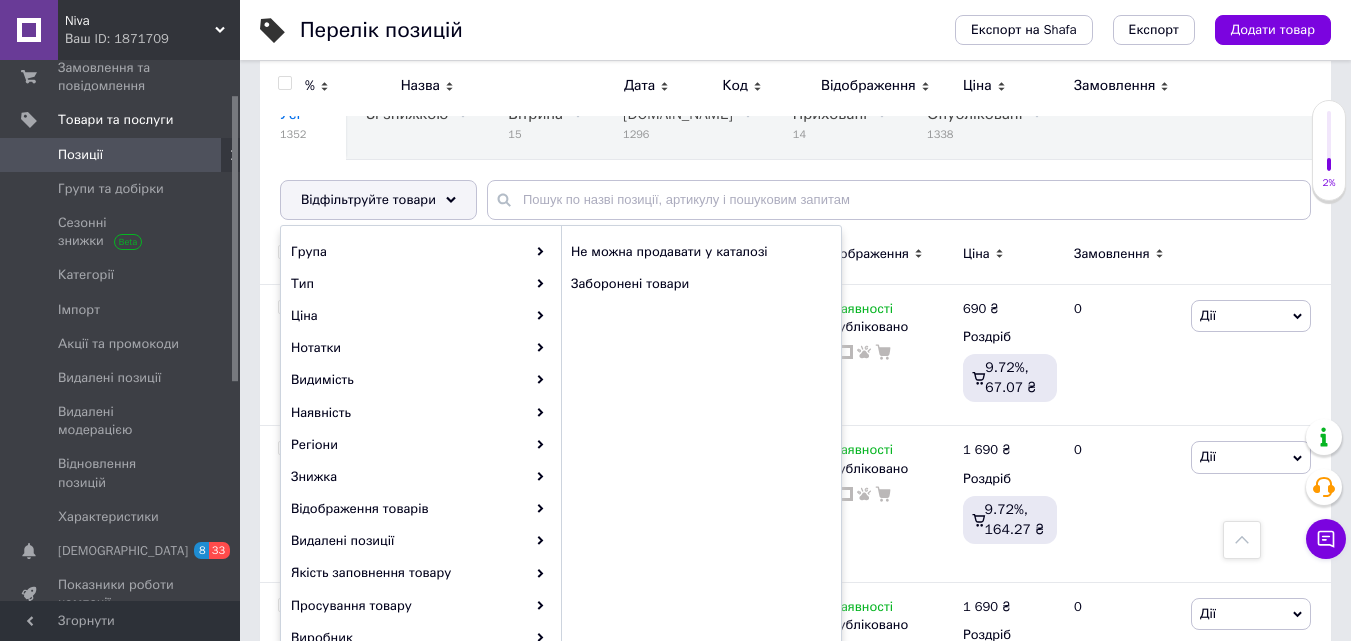 scroll, scrollTop: 100, scrollLeft: 0, axis: vertical 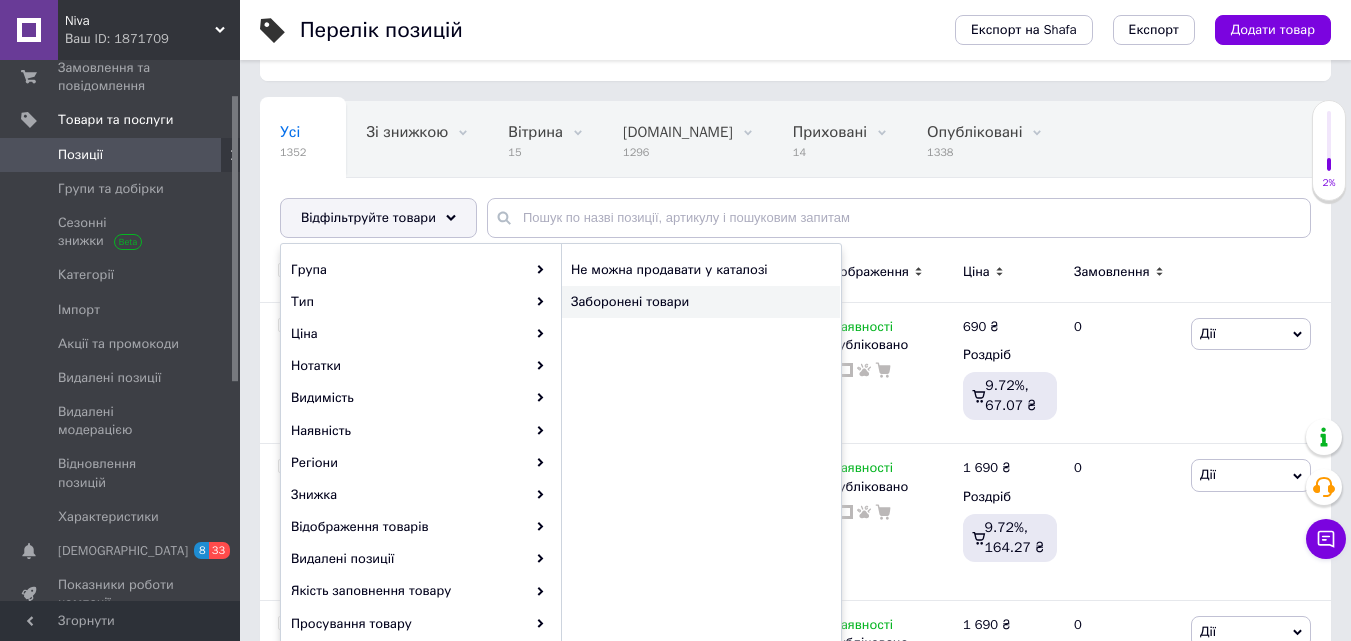 click on "Заборонені товари" at bounding box center (688, 302) 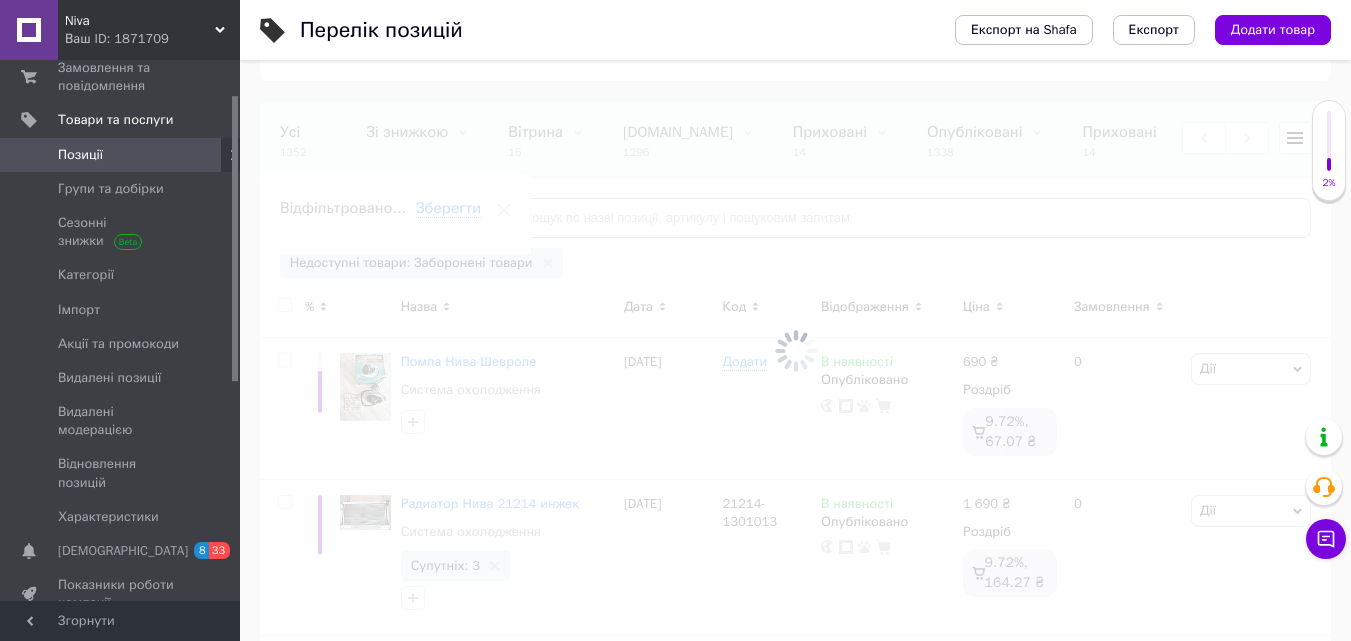 scroll, scrollTop: 0, scrollLeft: 227, axis: horizontal 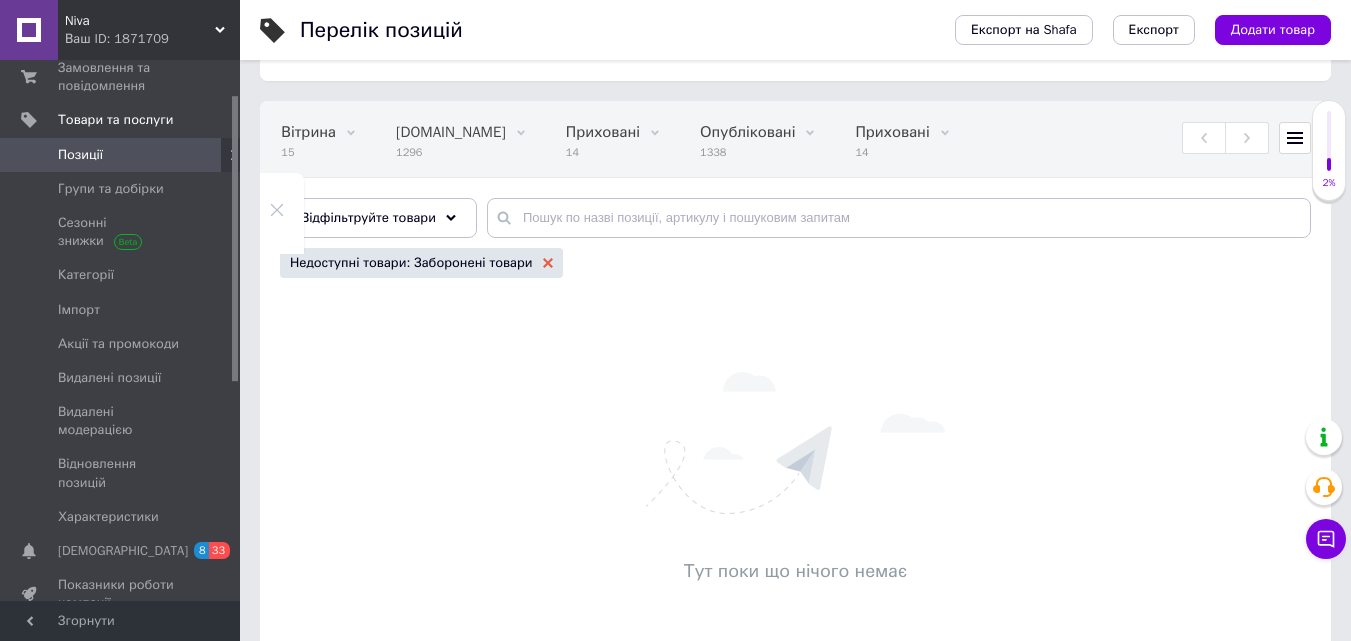 click 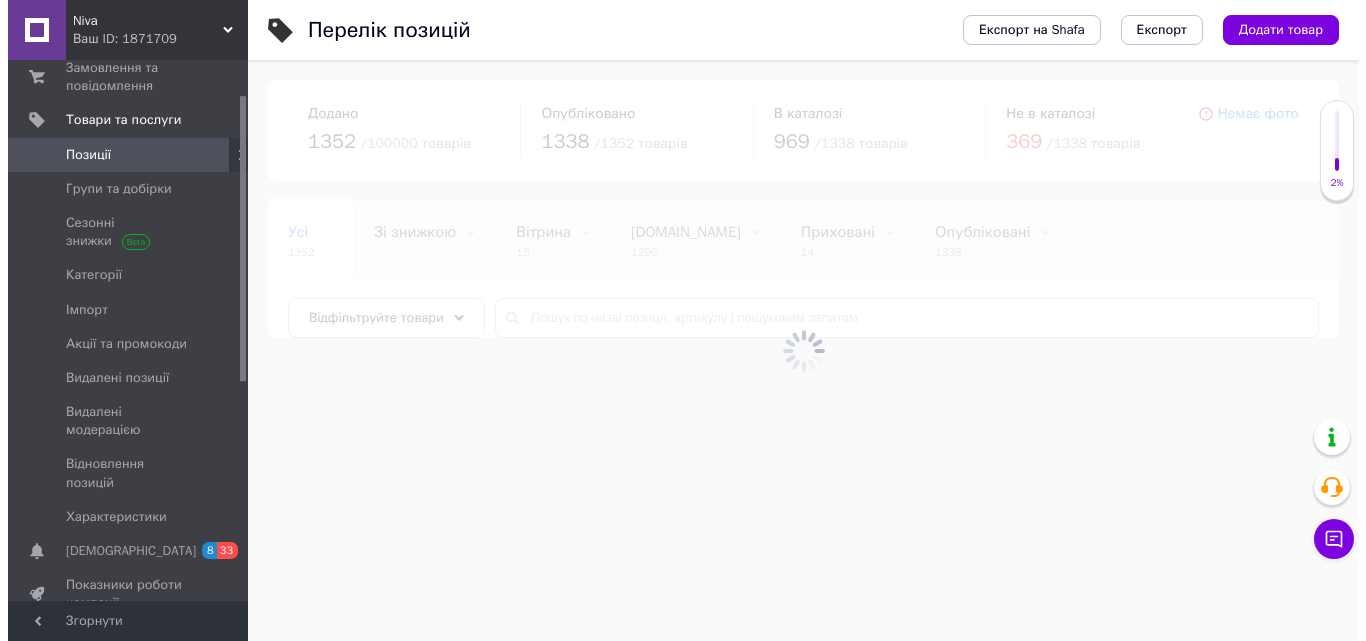 scroll, scrollTop: 0, scrollLeft: 0, axis: both 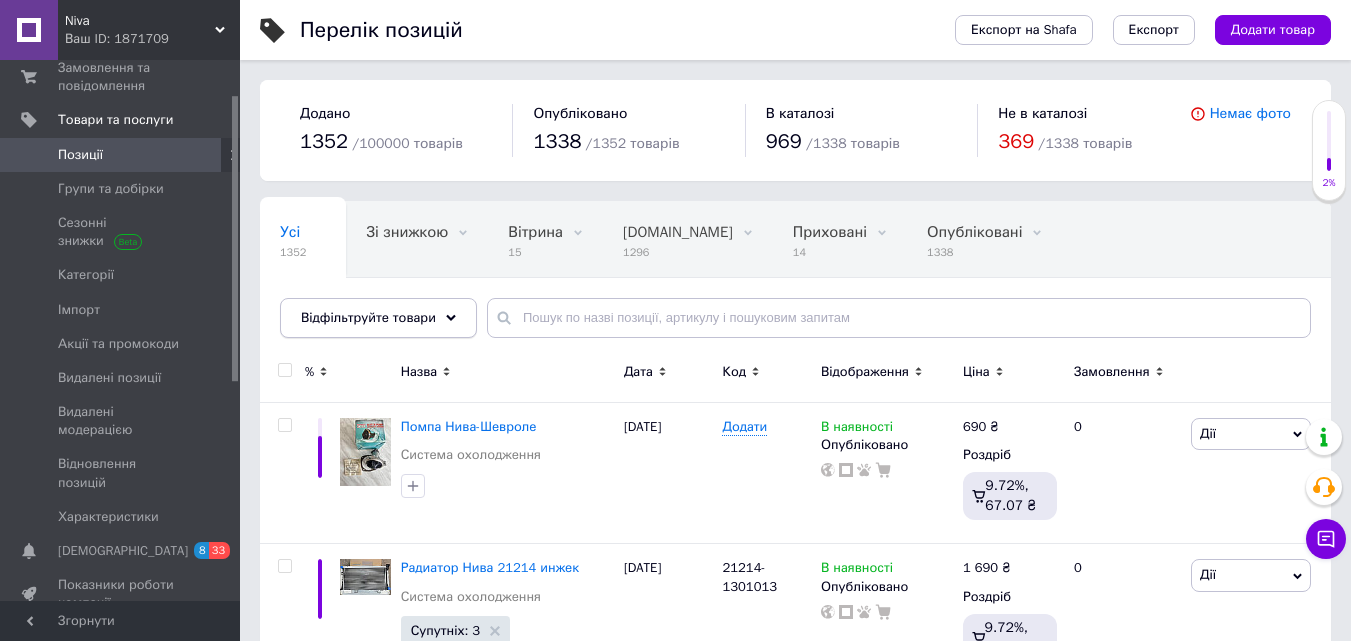 click 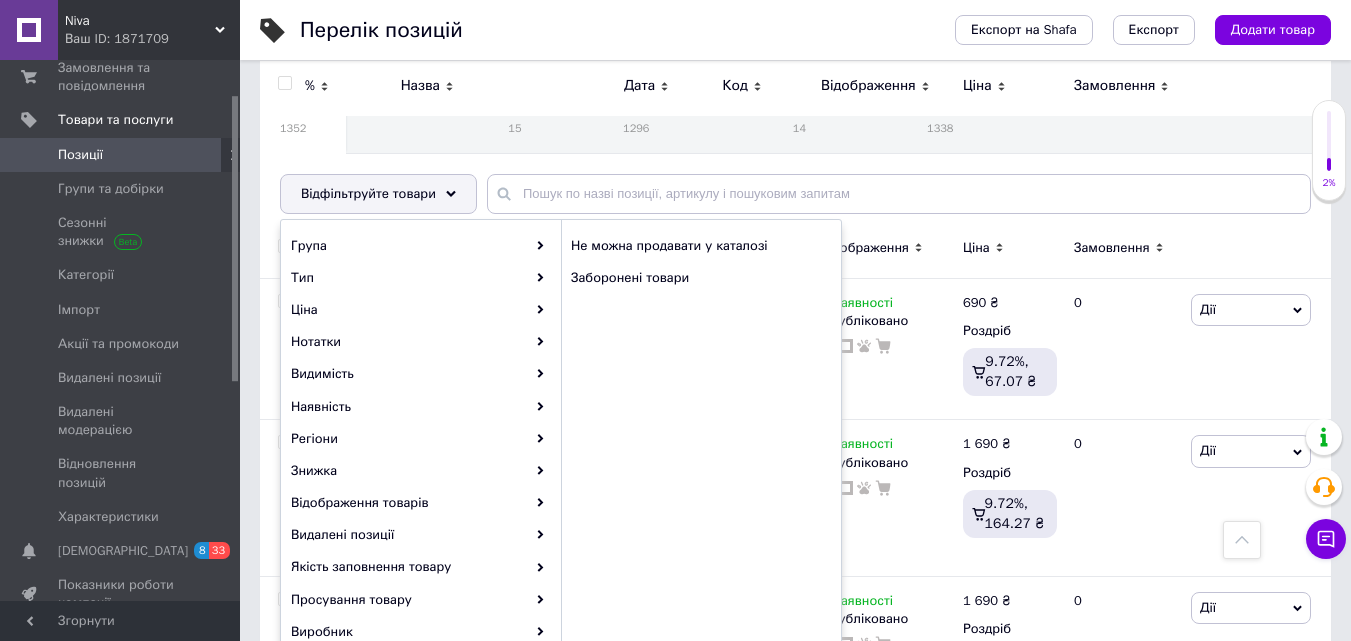 scroll, scrollTop: 100, scrollLeft: 0, axis: vertical 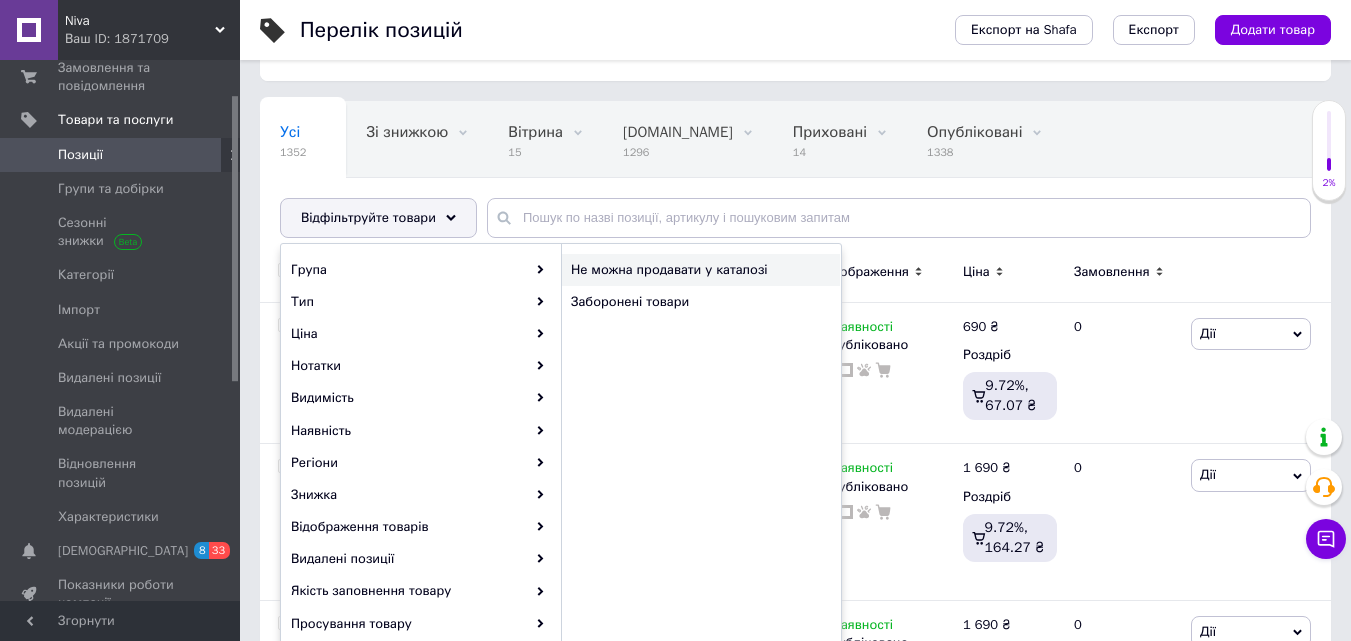 click on "Не можна продавати у каталозі" at bounding box center [692, 270] 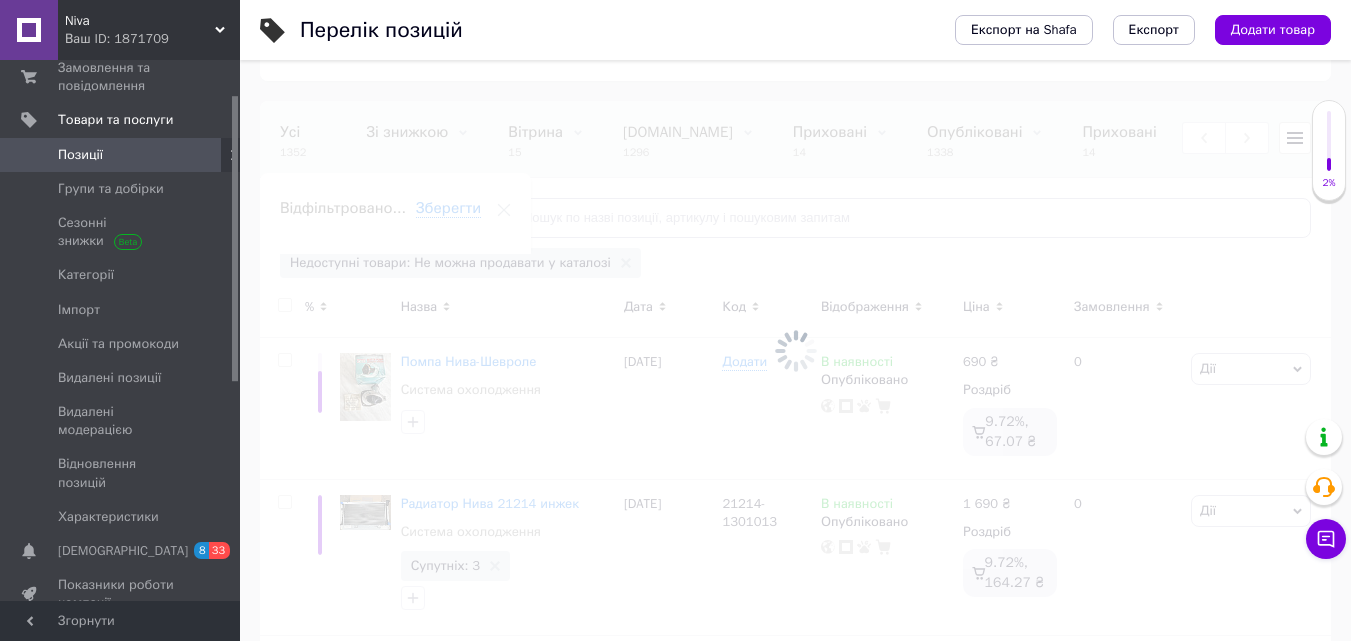 scroll, scrollTop: 0, scrollLeft: 227, axis: horizontal 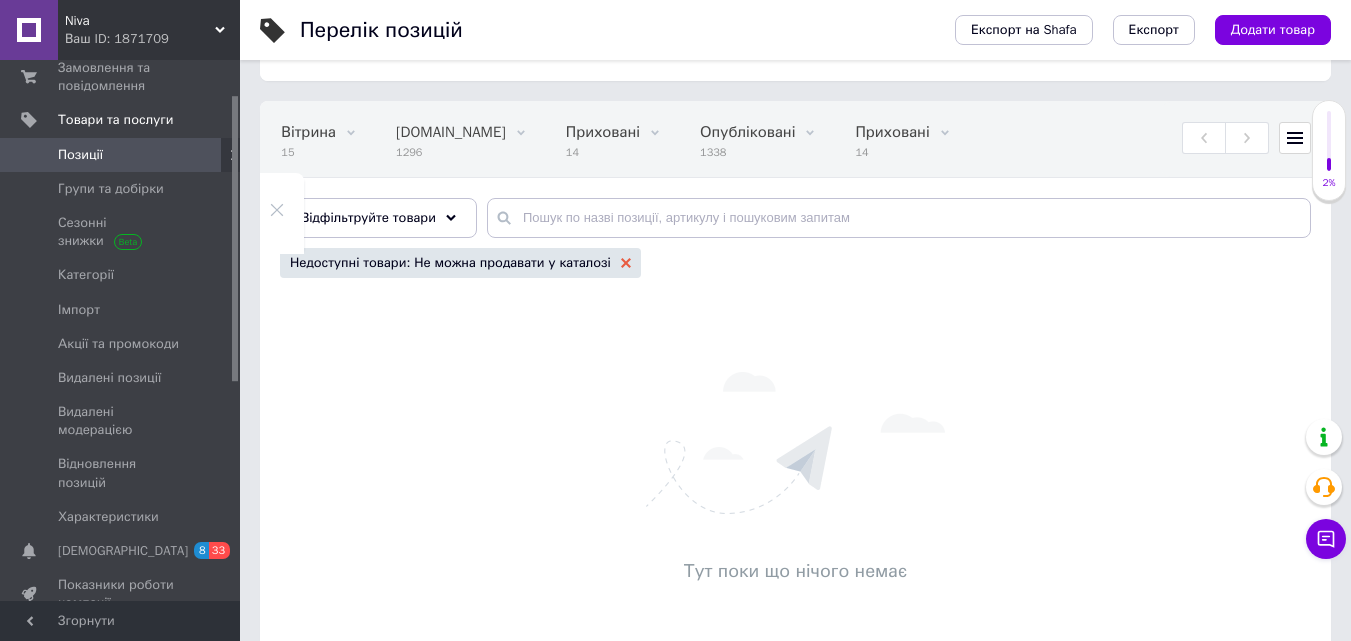 click 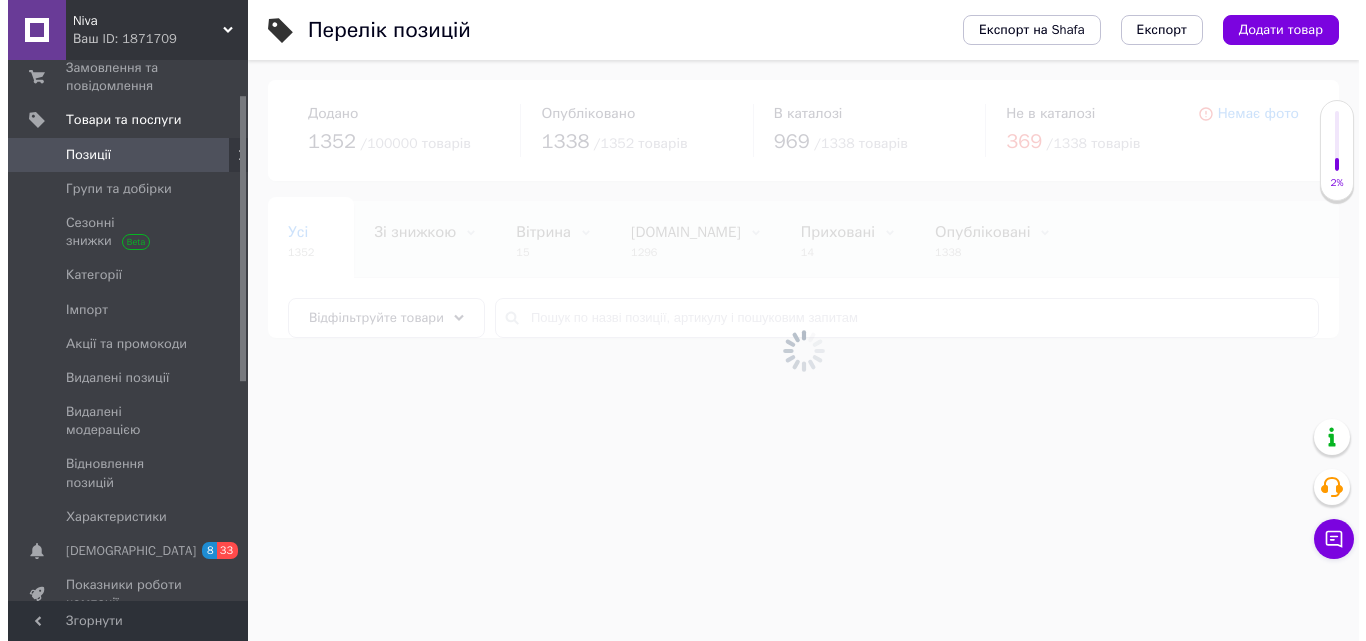 scroll, scrollTop: 0, scrollLeft: 0, axis: both 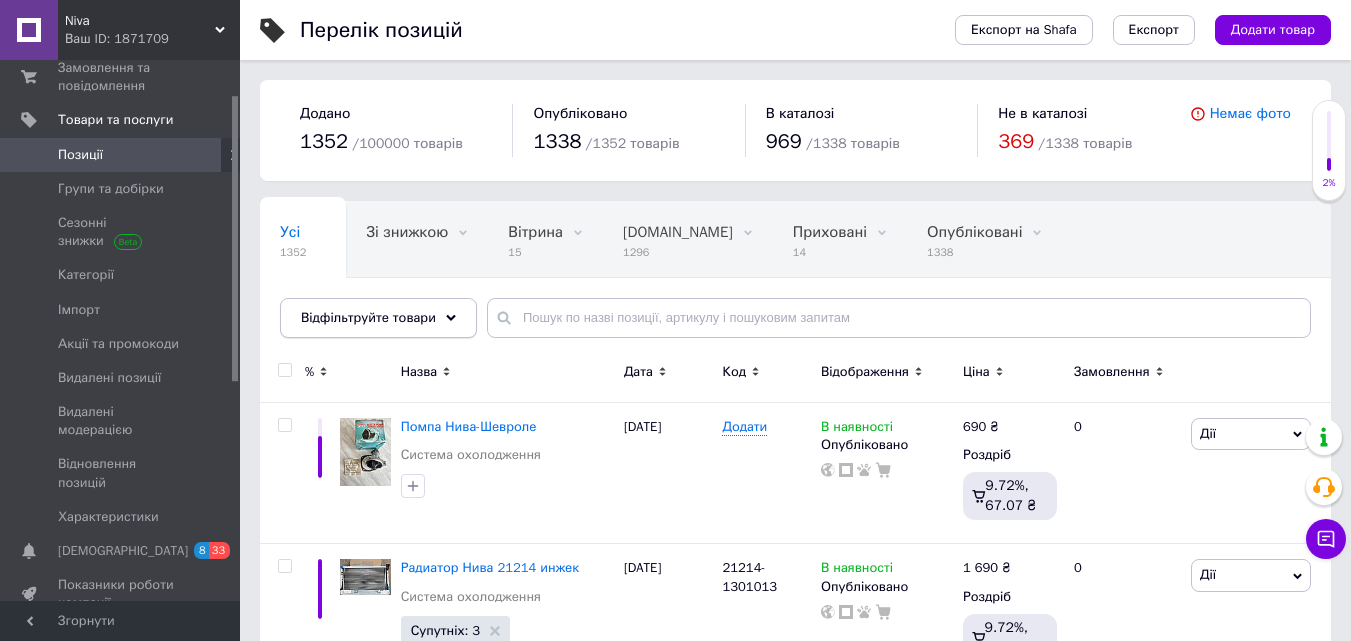 click 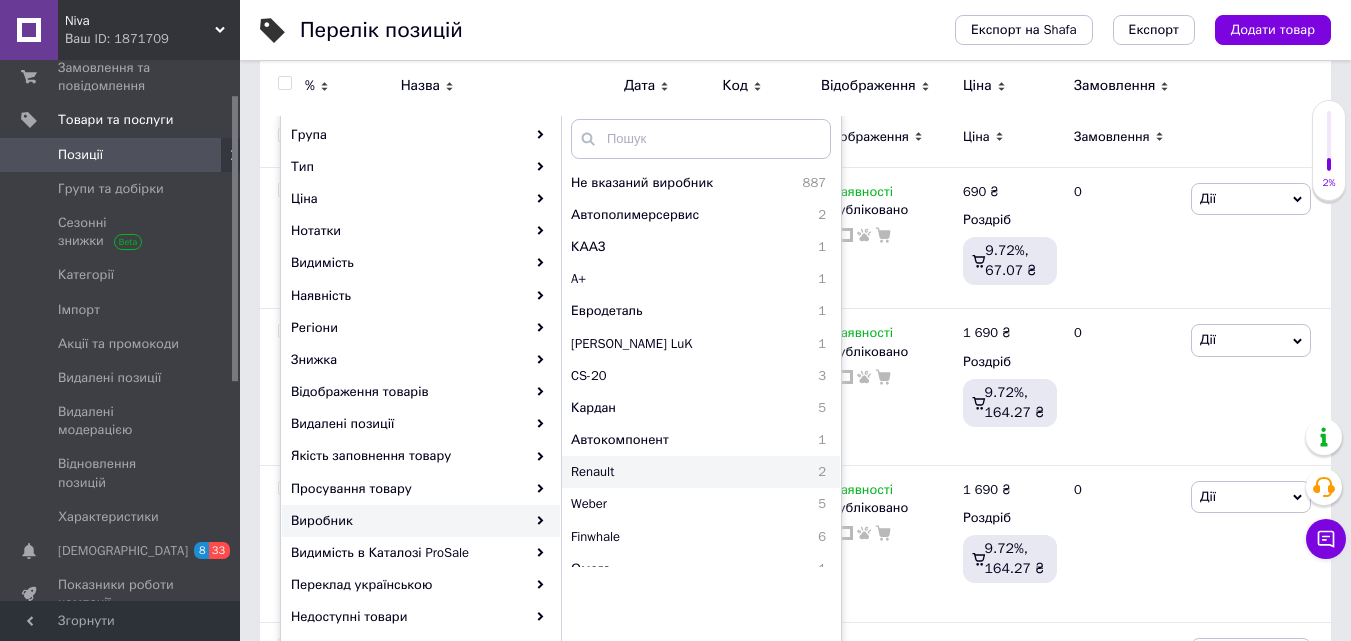 scroll, scrollTop: 200, scrollLeft: 0, axis: vertical 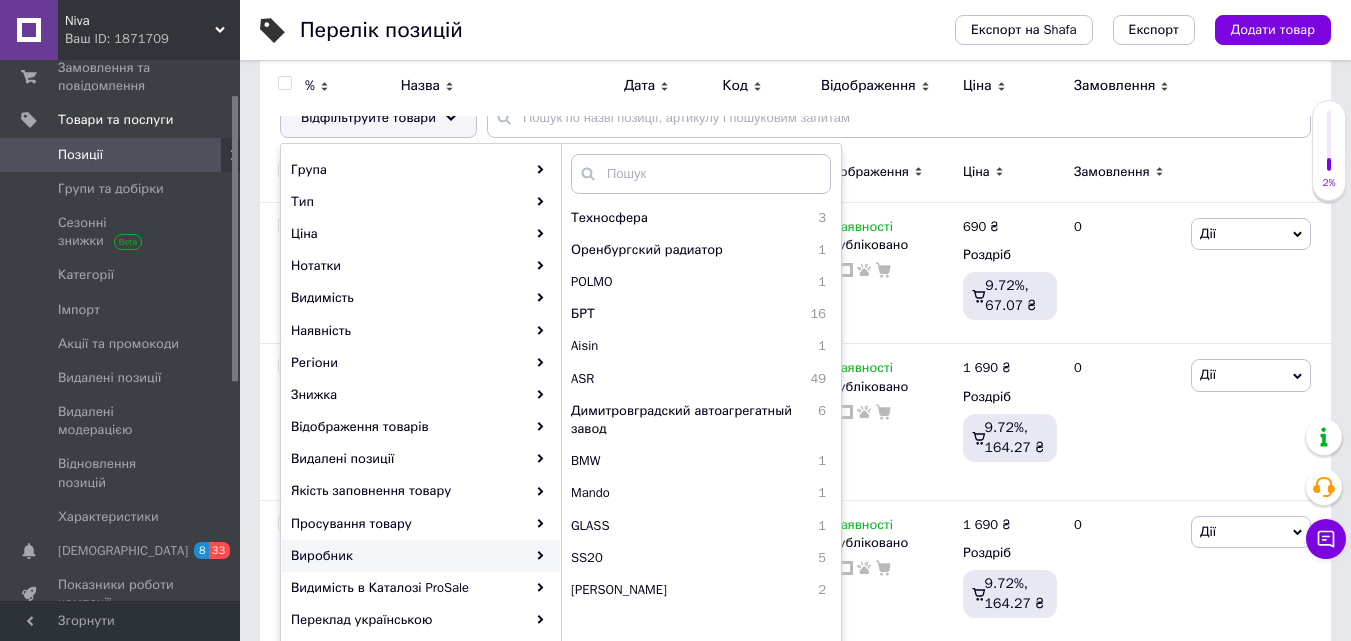 click on "Димитровградский автоагрегатный завод" at bounding box center [689, 420] 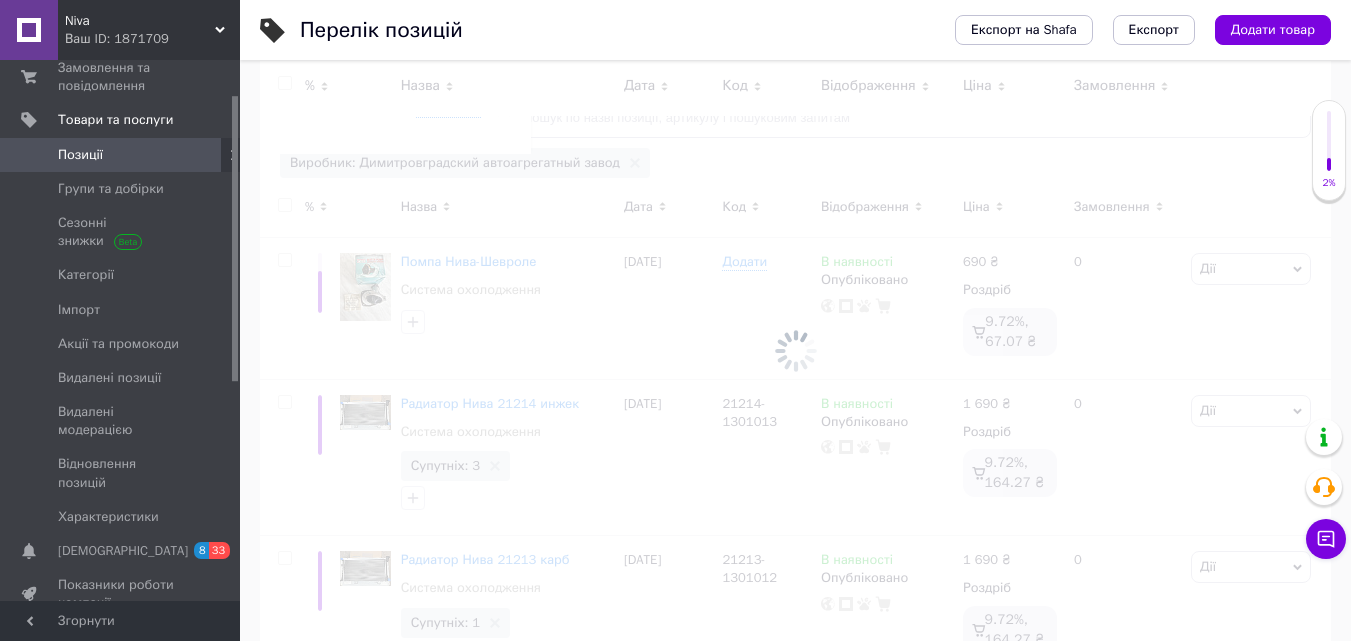 scroll, scrollTop: 0, scrollLeft: 227, axis: horizontal 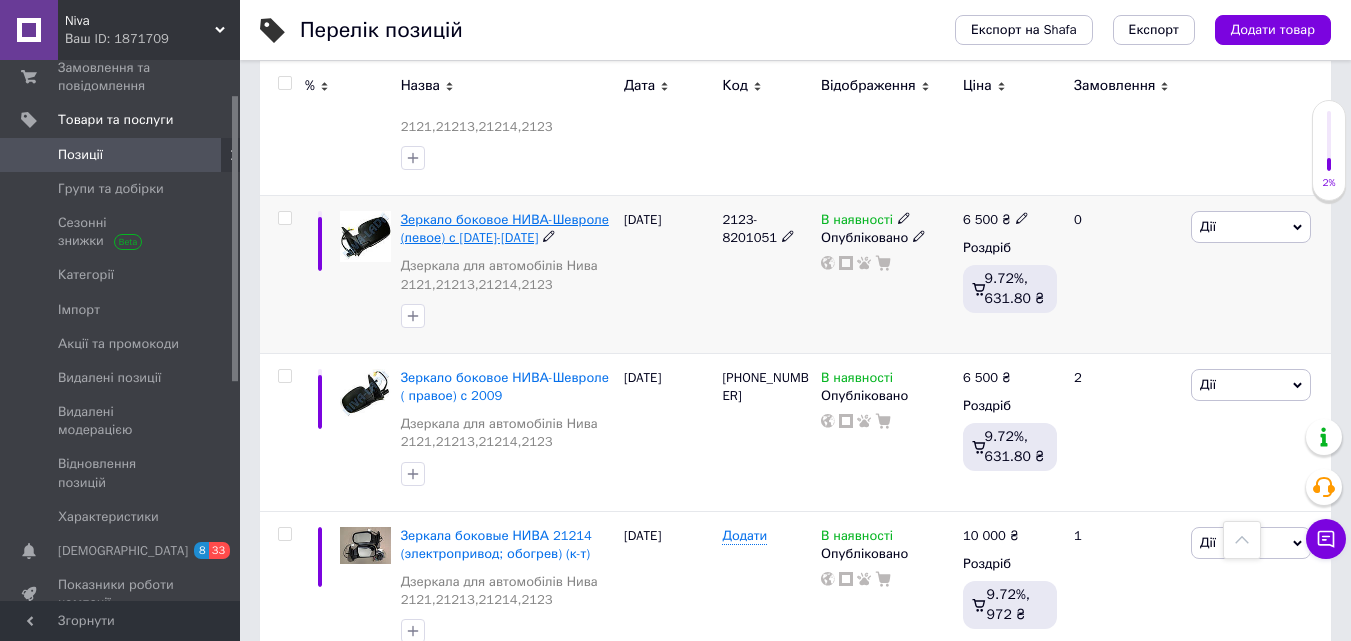 click on "Зеркало боковое НИВА-Шевроле  (левое) с 2009-2012" at bounding box center [505, 228] 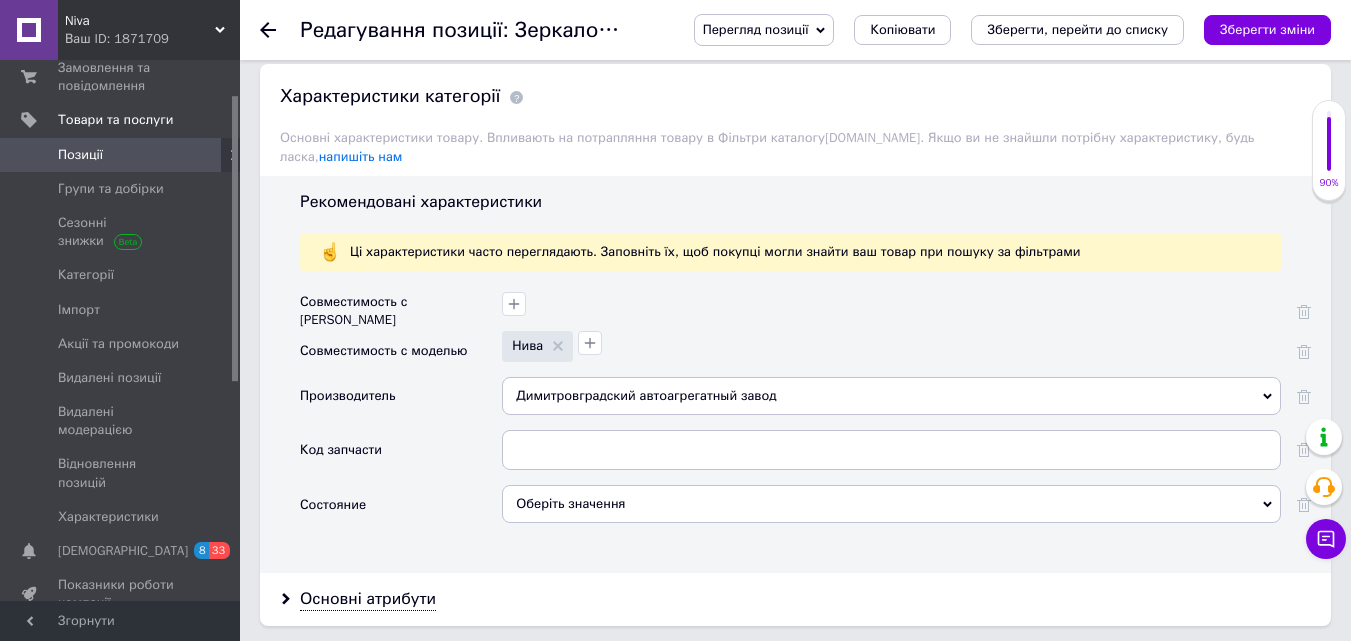 scroll, scrollTop: 1600, scrollLeft: 0, axis: vertical 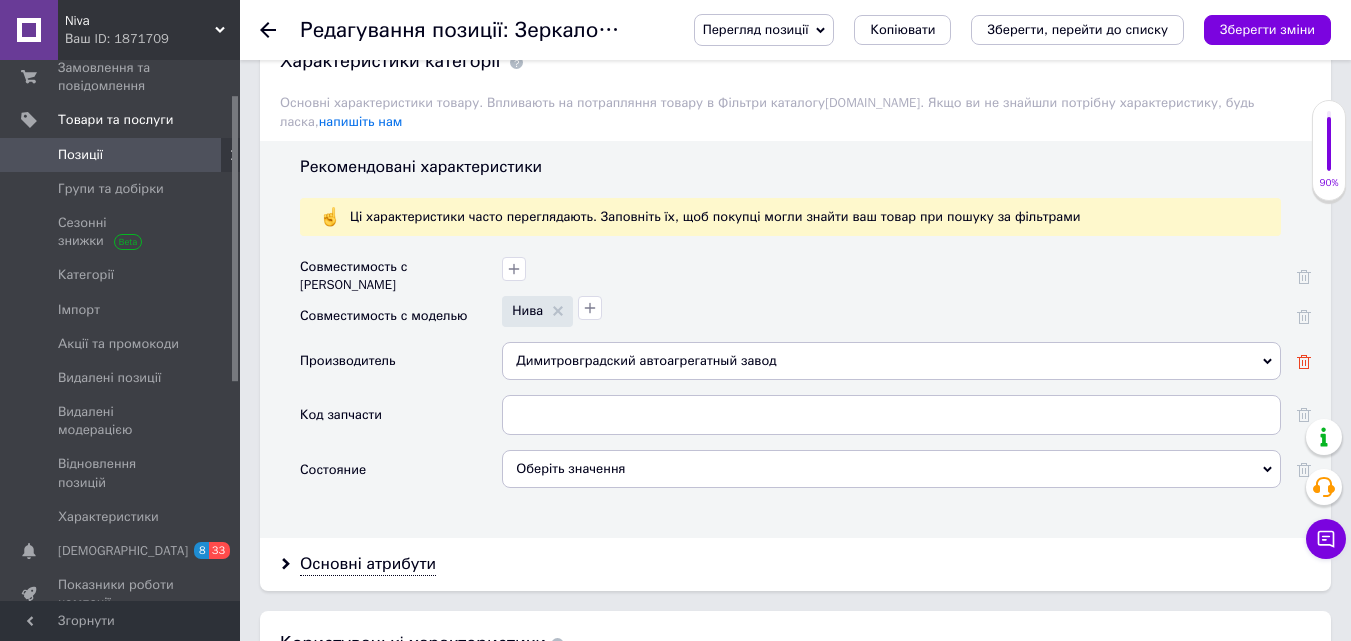 click 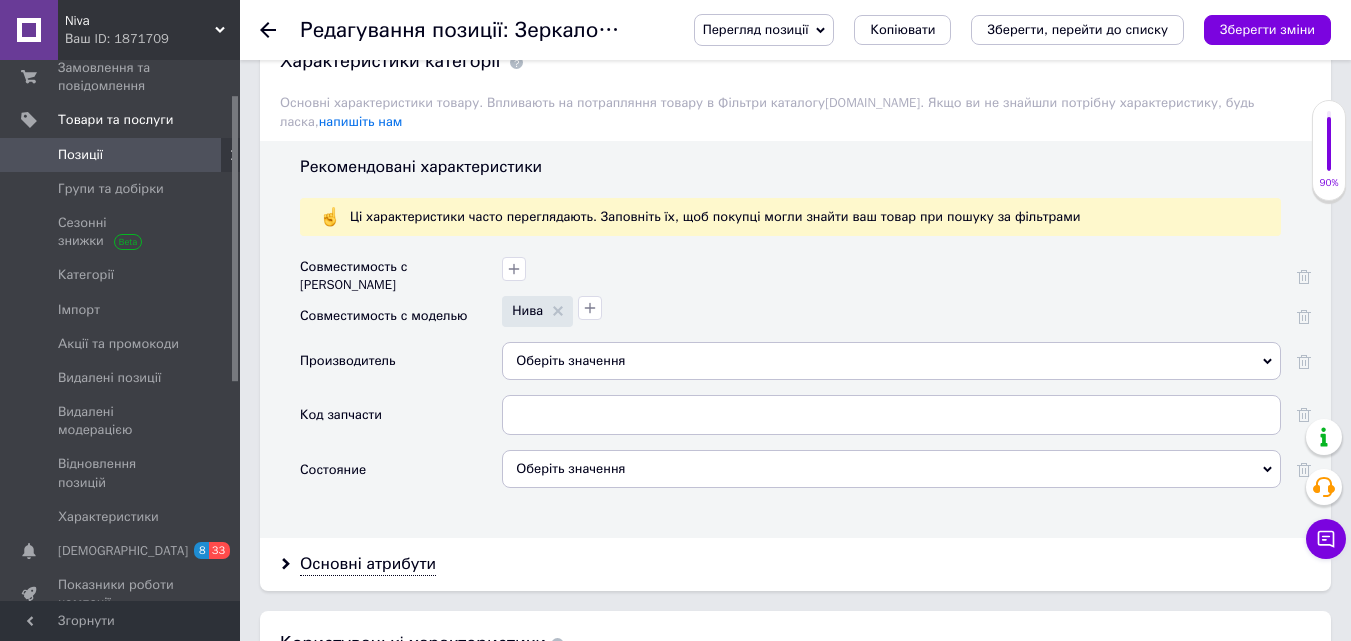 click on "Оберіть значення" at bounding box center [891, 469] 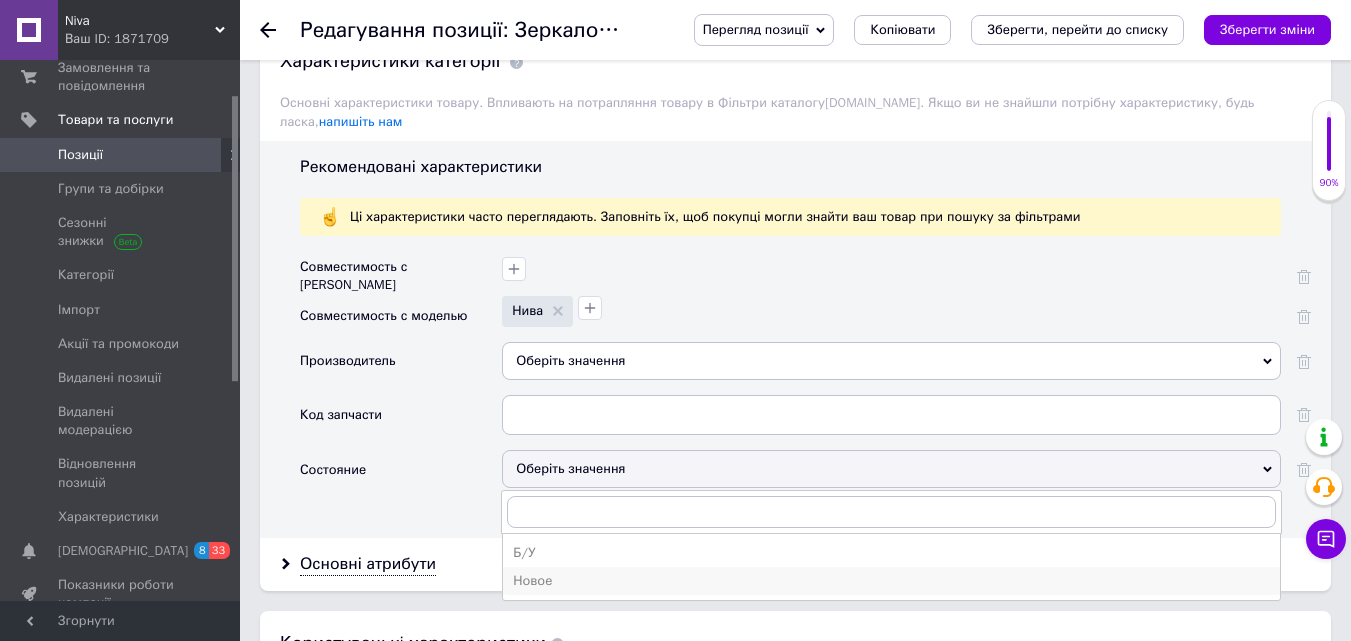 click on "Новое" at bounding box center [891, 581] 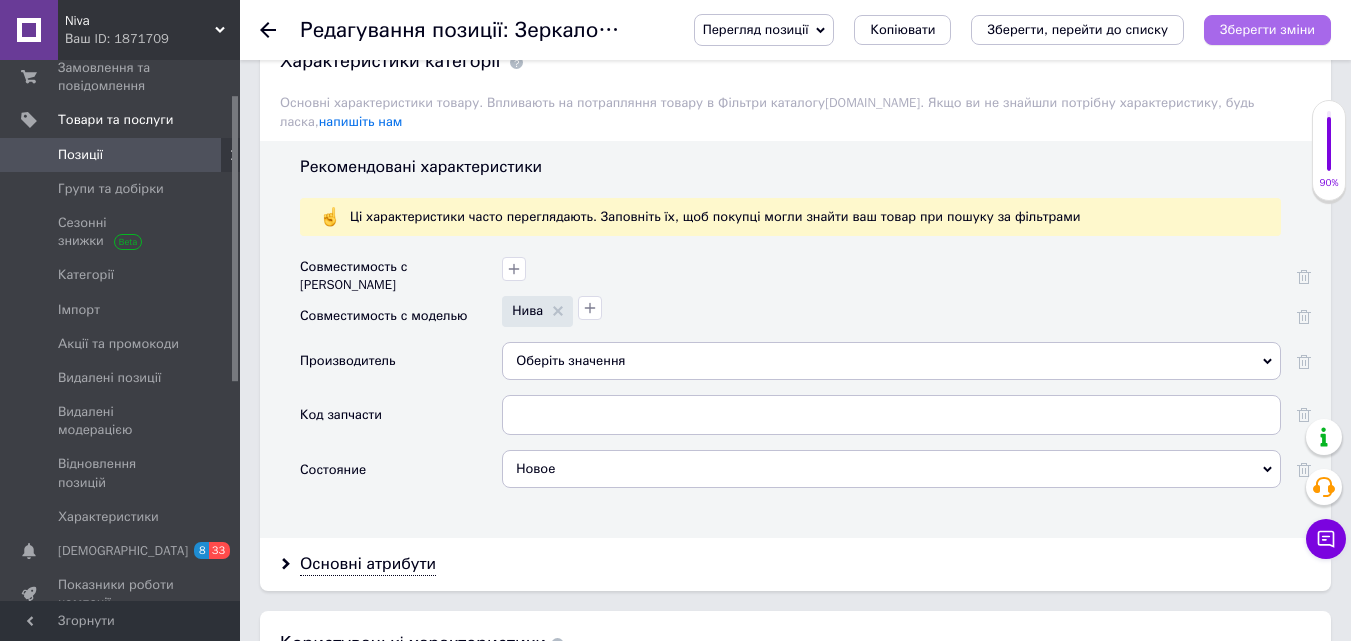 click on "Зберегти зміни" at bounding box center (1267, 29) 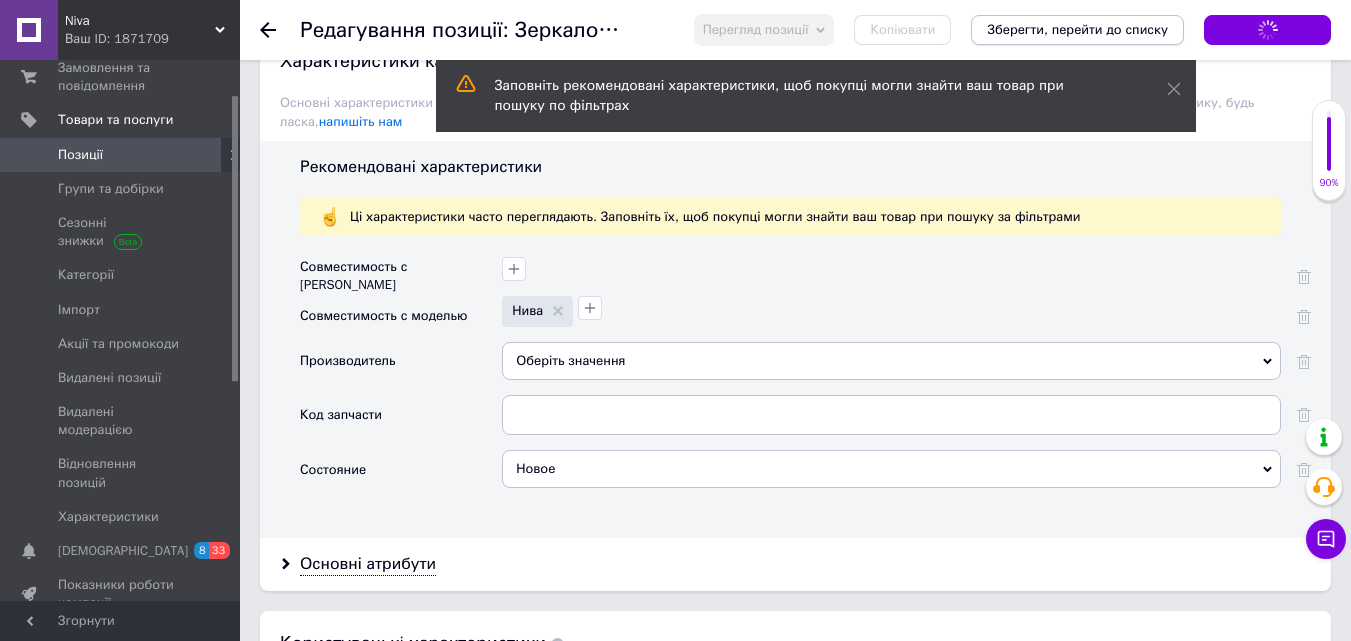 click on "Зберегти, перейти до списку" at bounding box center (1077, 29) 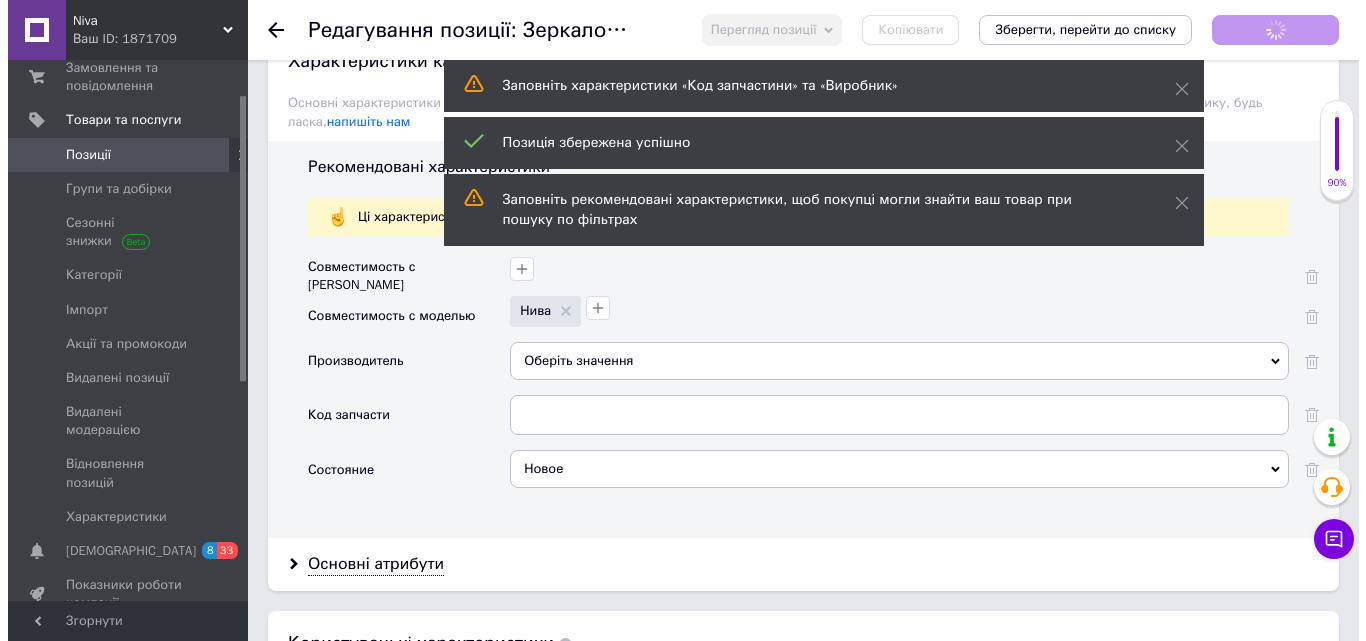 scroll, scrollTop: 0, scrollLeft: 0, axis: both 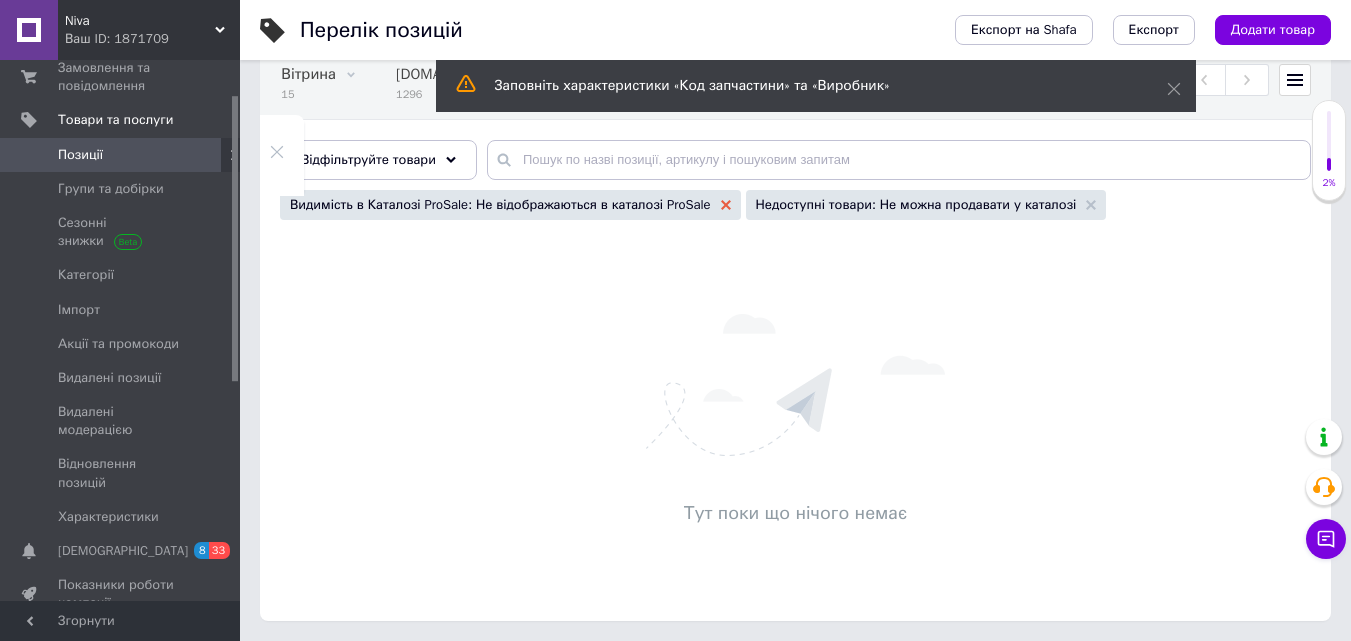 click 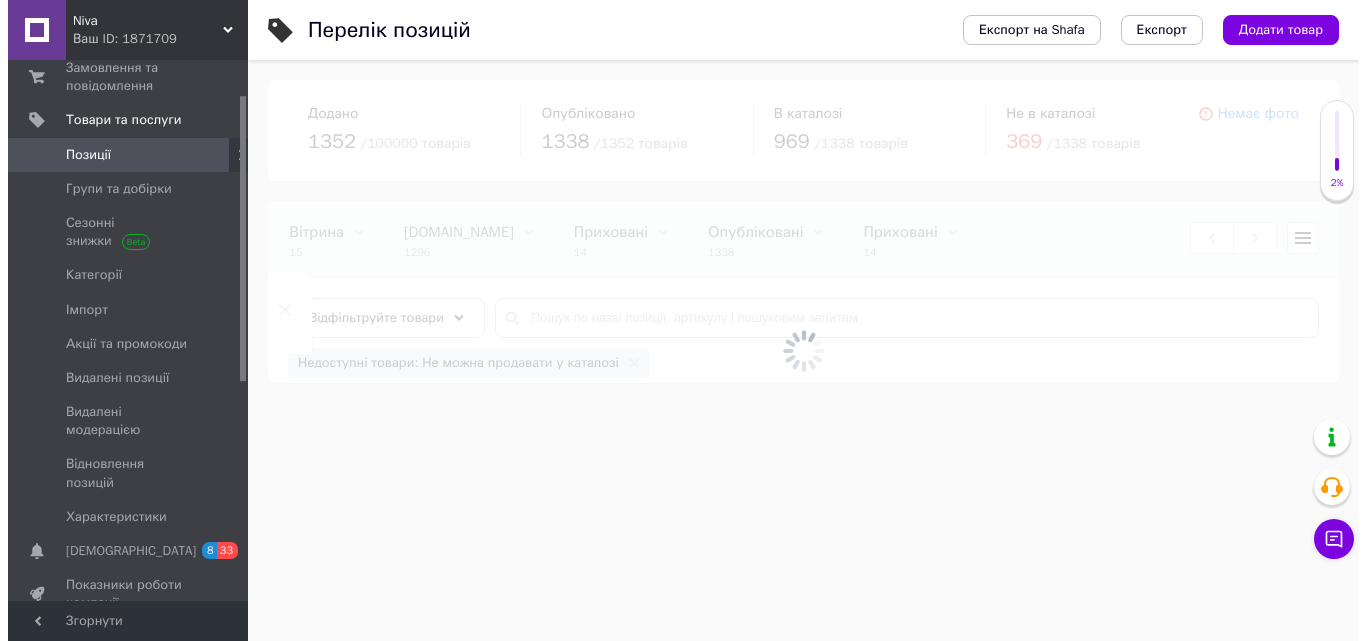 scroll, scrollTop: 0, scrollLeft: 0, axis: both 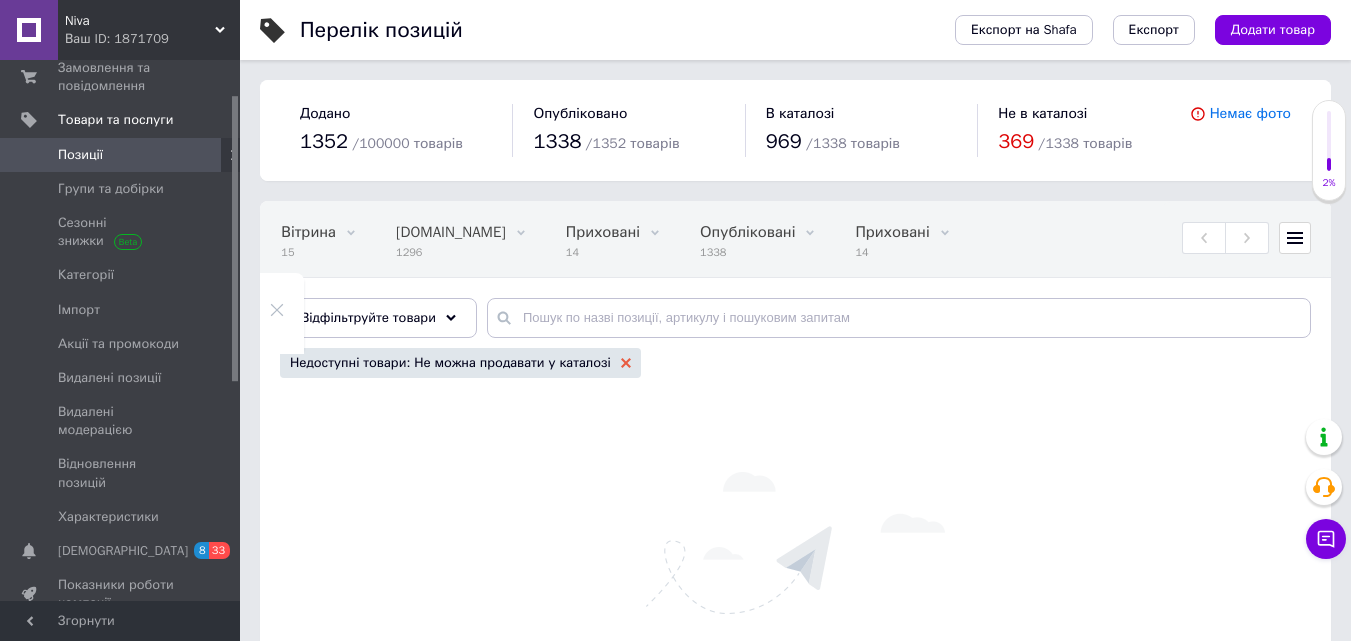 click 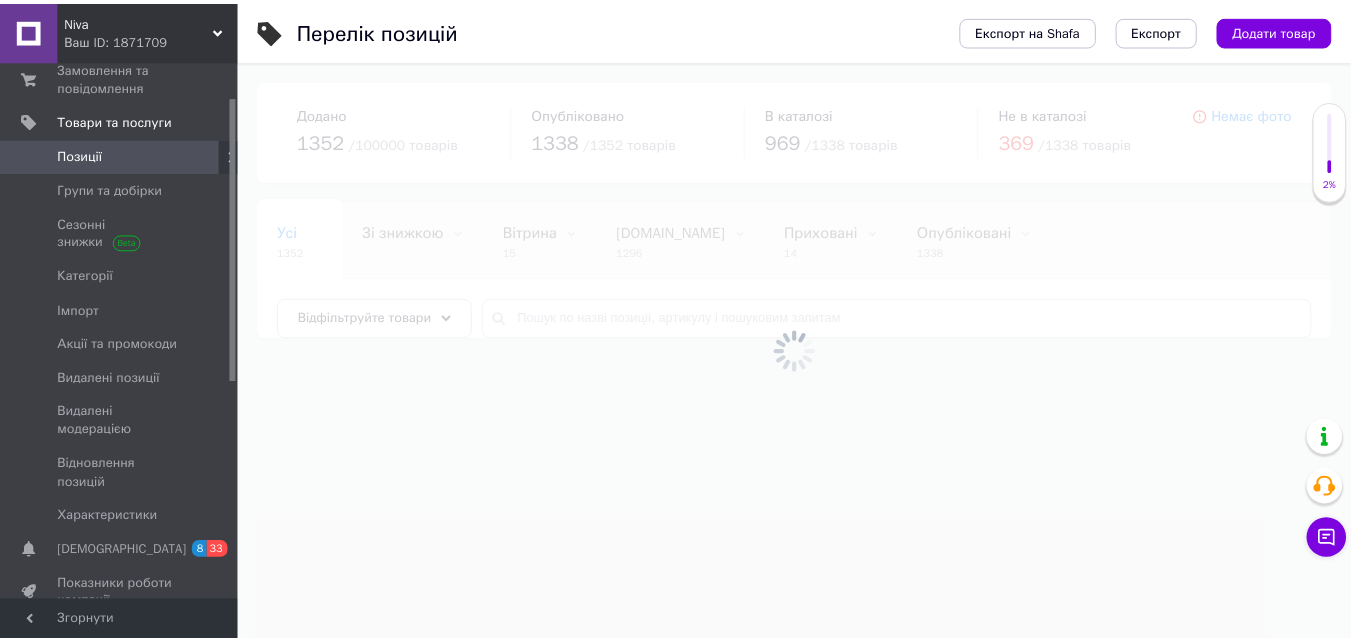 scroll, scrollTop: 0, scrollLeft: 0, axis: both 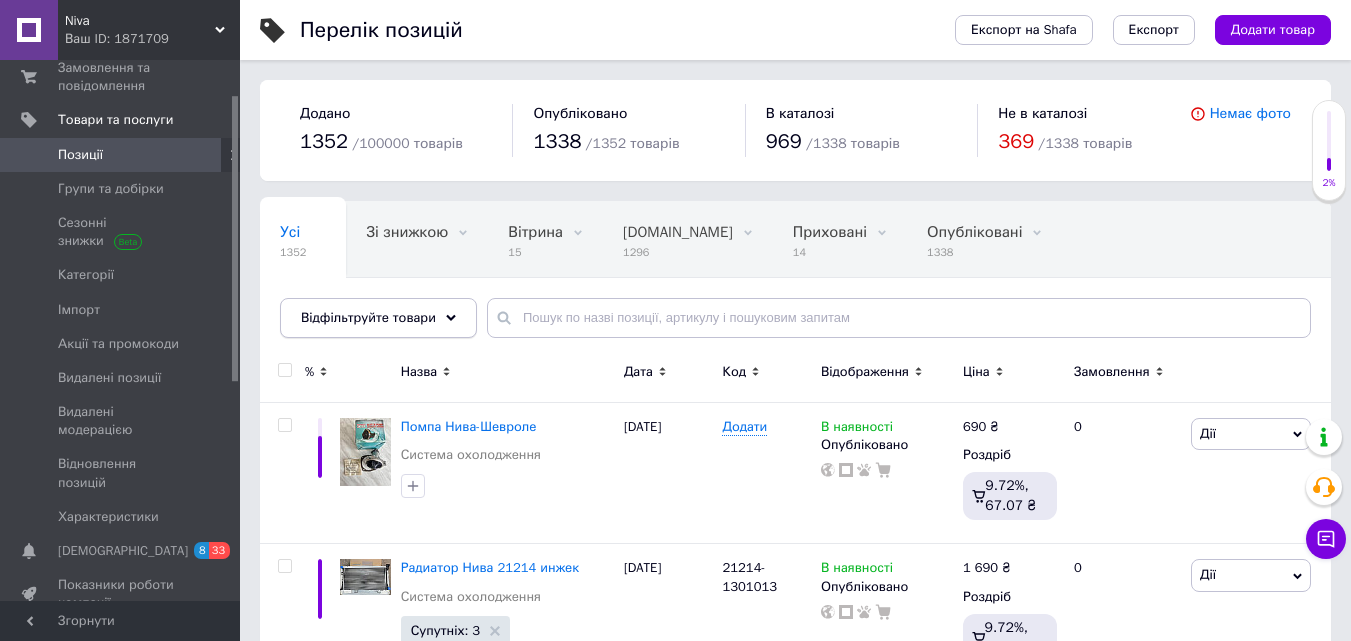 click on "Відфільтруйте товари" at bounding box center (378, 318) 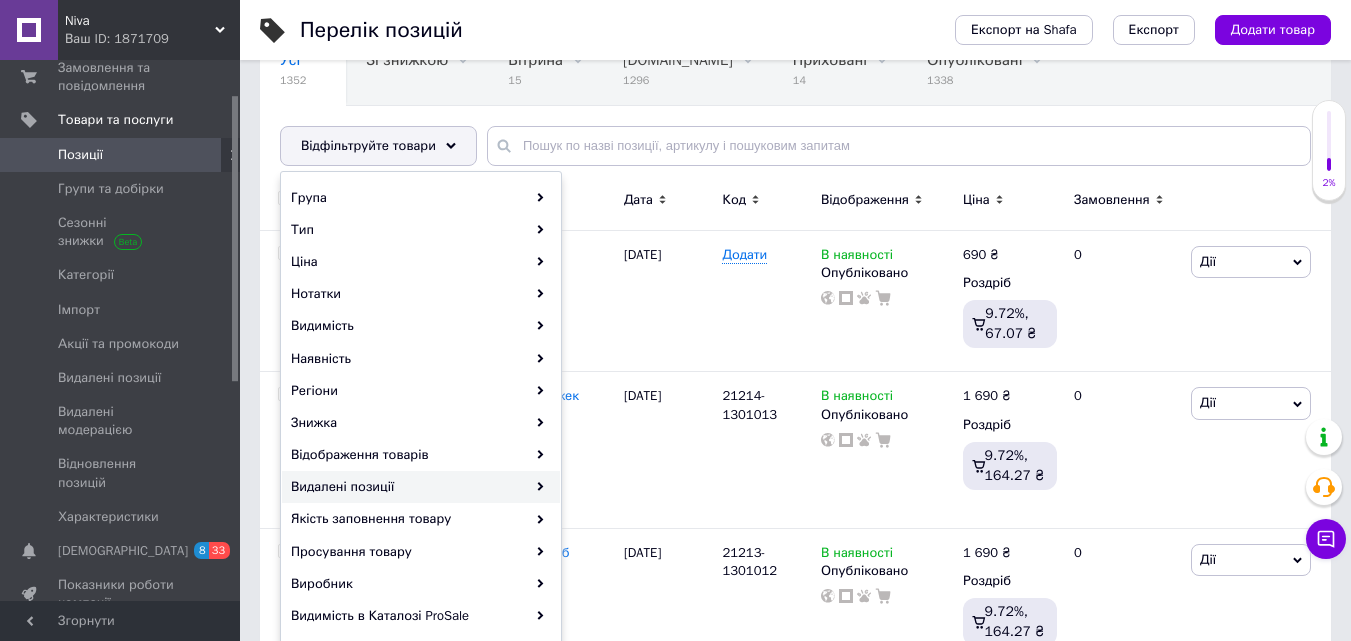 scroll, scrollTop: 400, scrollLeft: 0, axis: vertical 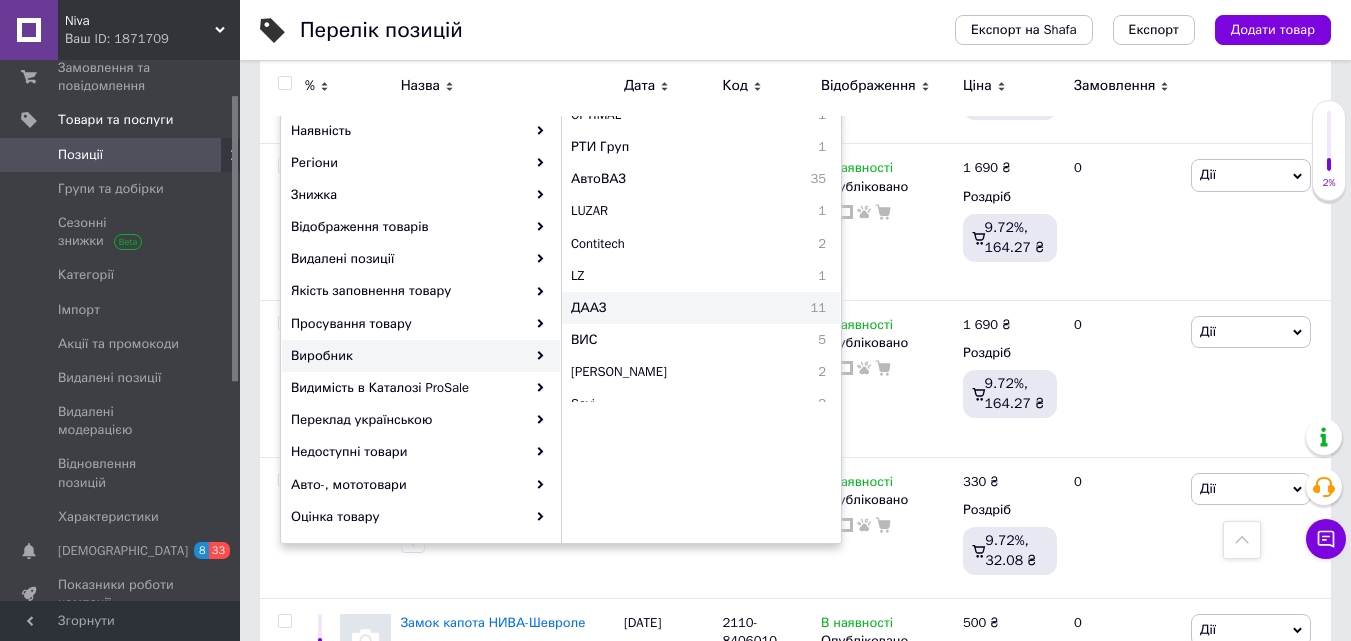 click on "ДААЗ" at bounding box center (645, 308) 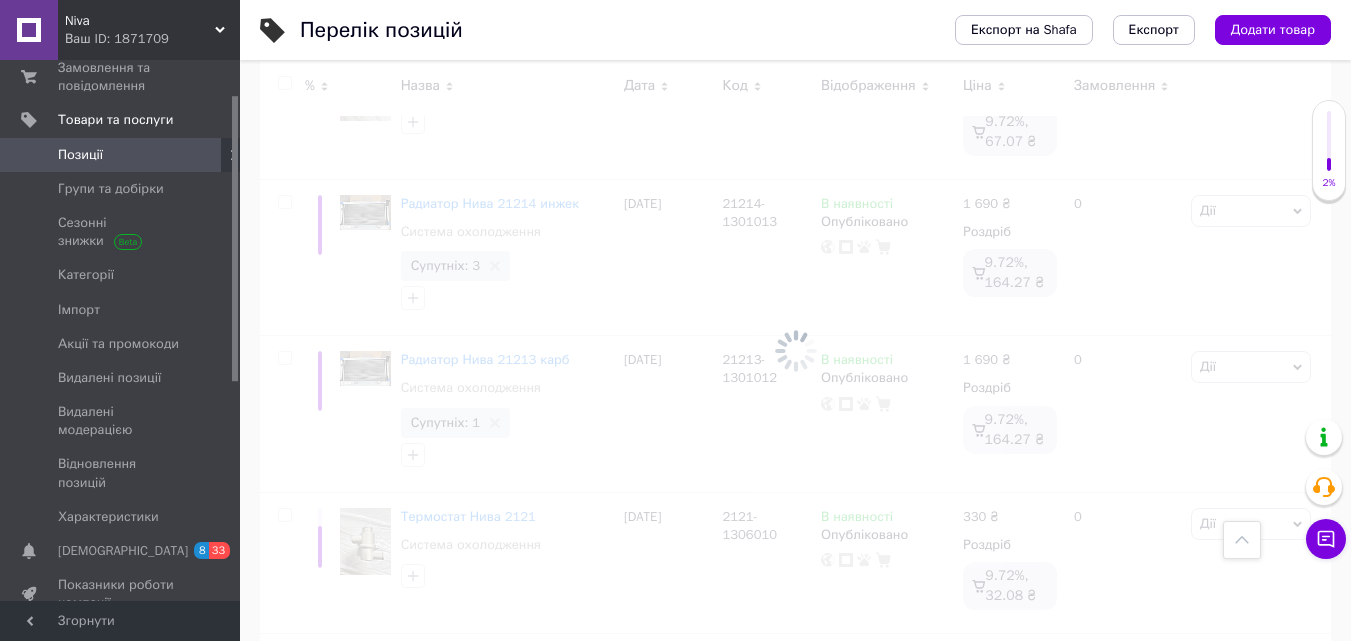 scroll, scrollTop: 435, scrollLeft: 0, axis: vertical 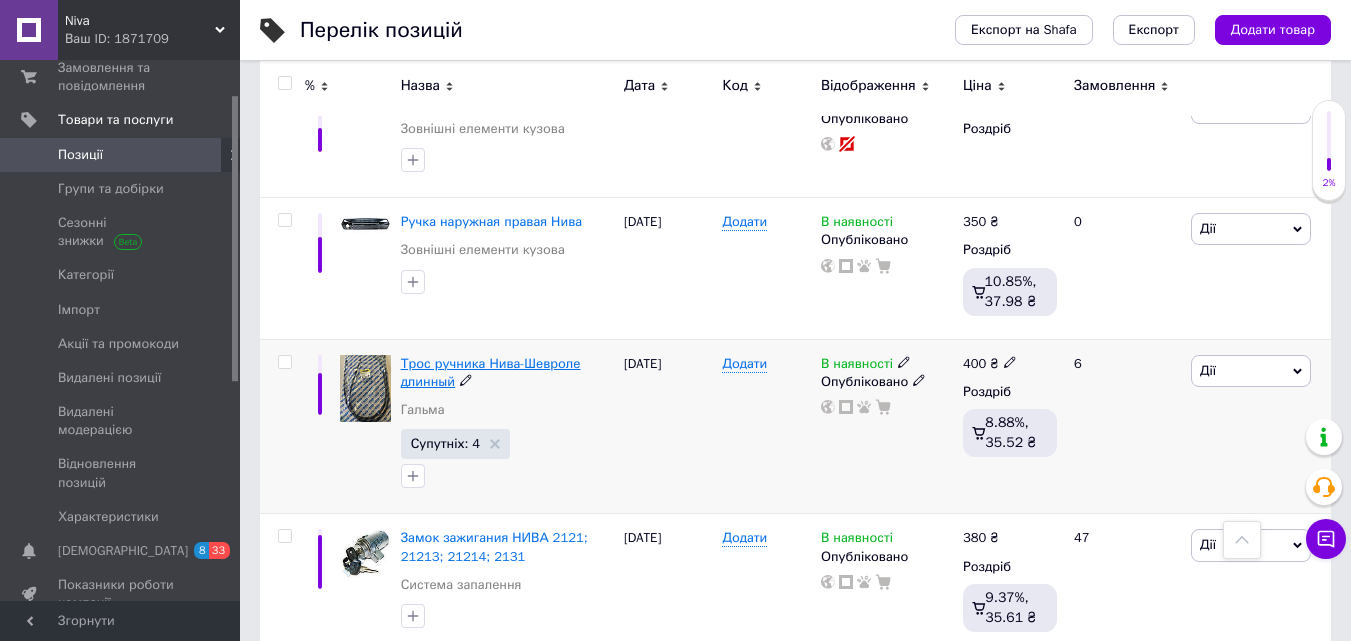 click on "Трос ручника Нива-Шевроле длинный" at bounding box center (491, 372) 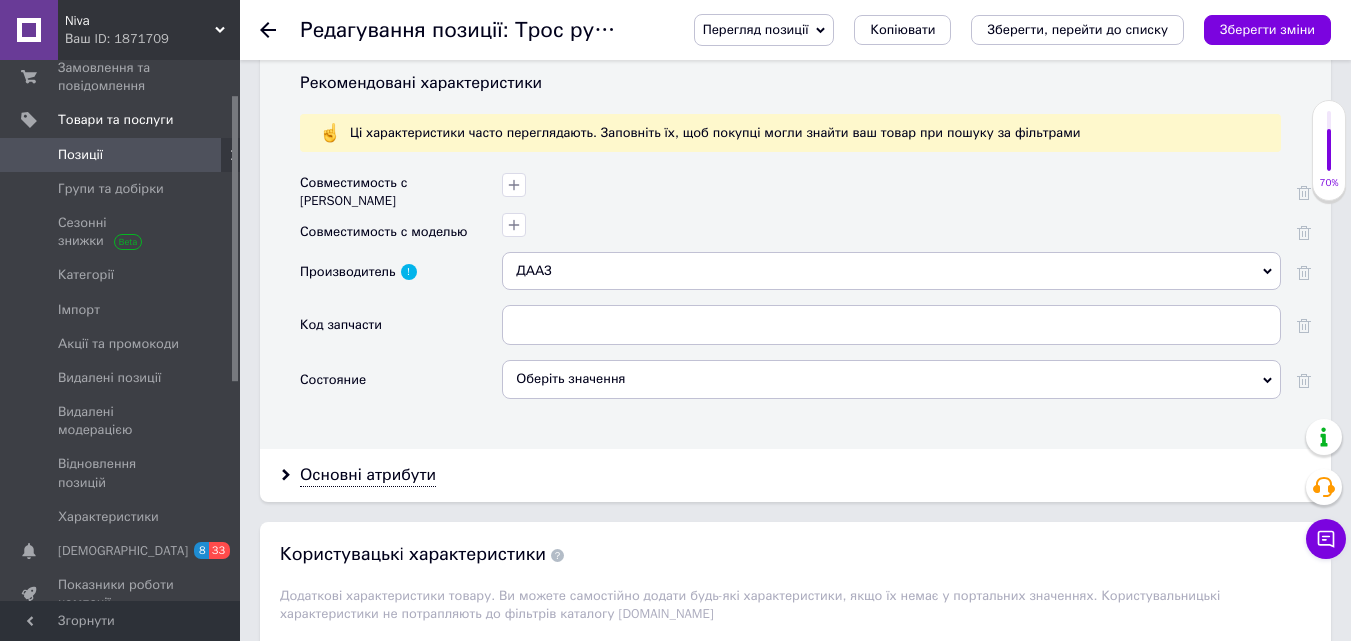scroll, scrollTop: 1700, scrollLeft: 0, axis: vertical 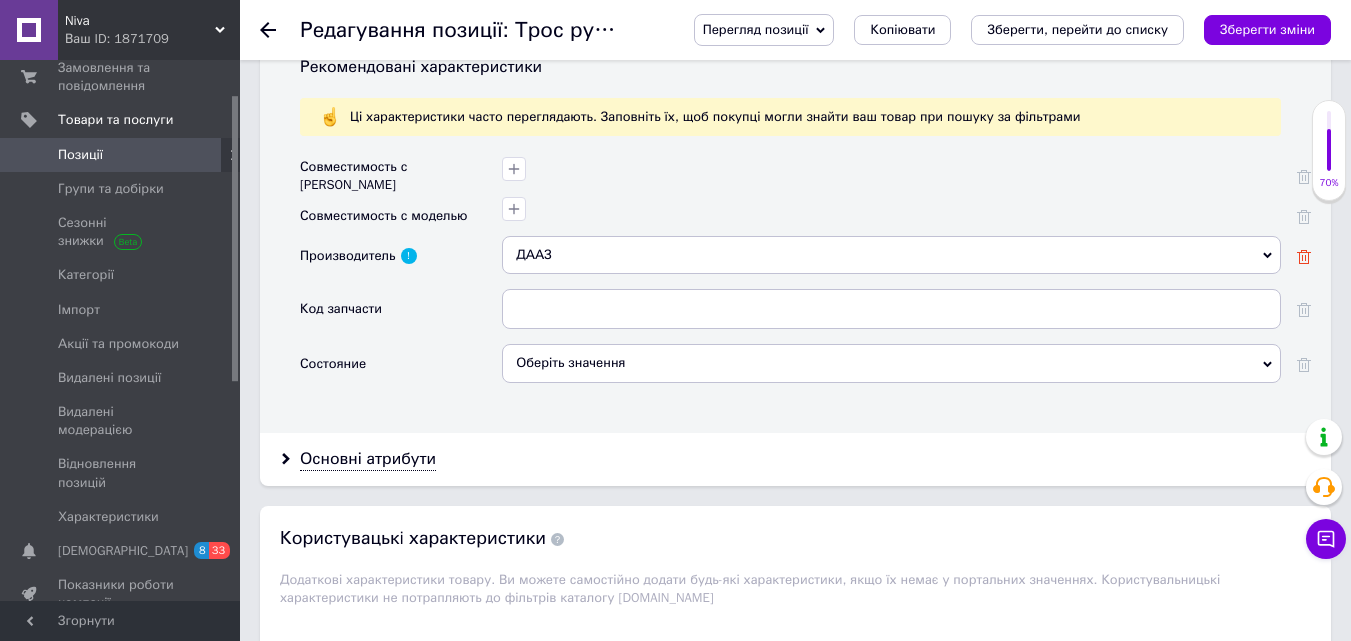 click 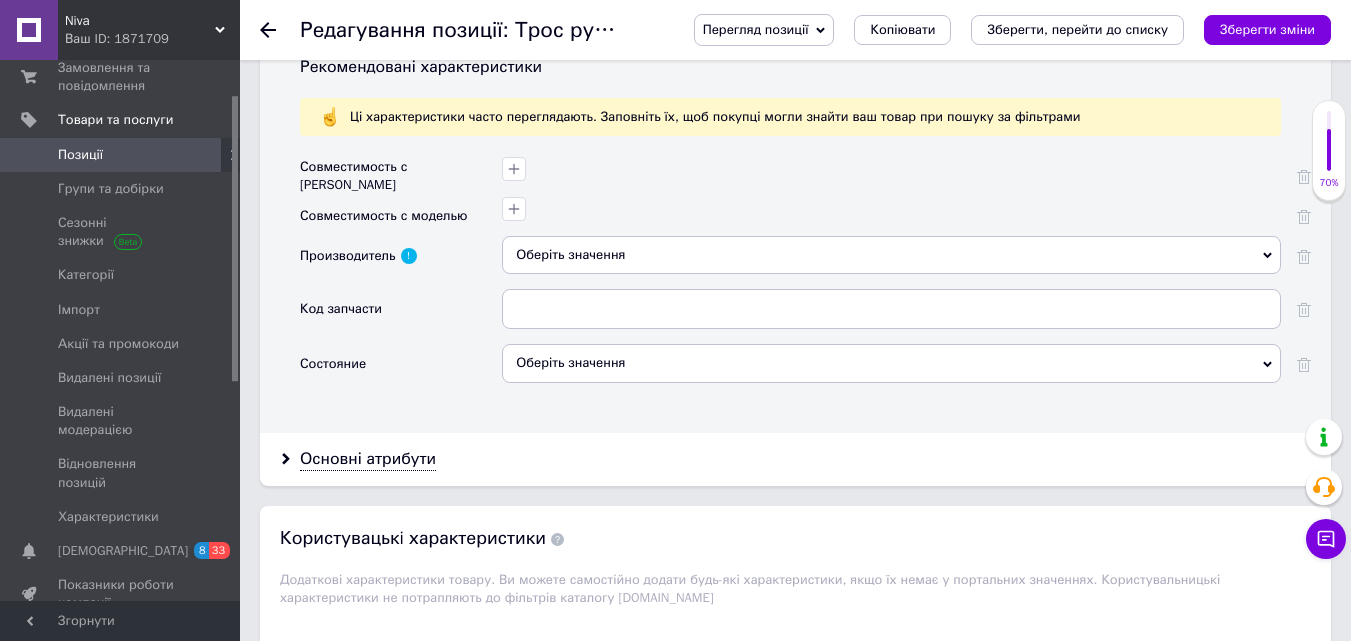 click on "Оберіть значення" at bounding box center [891, 363] 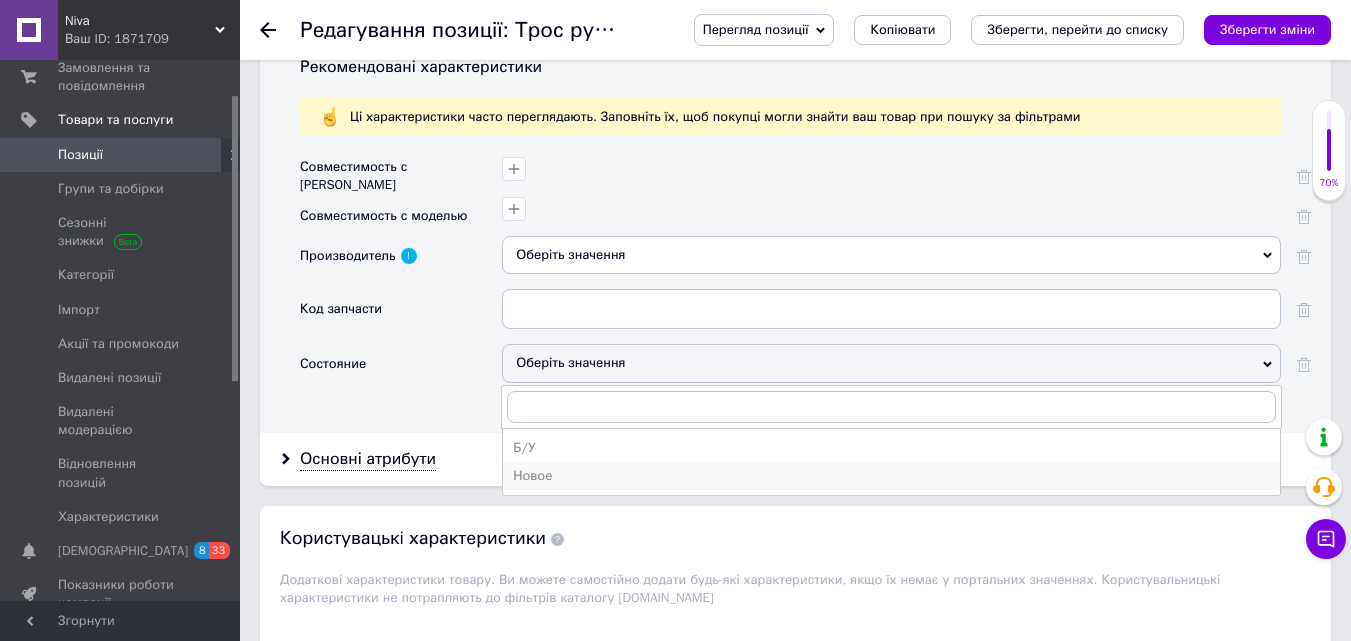 click on "Новое" at bounding box center [891, 476] 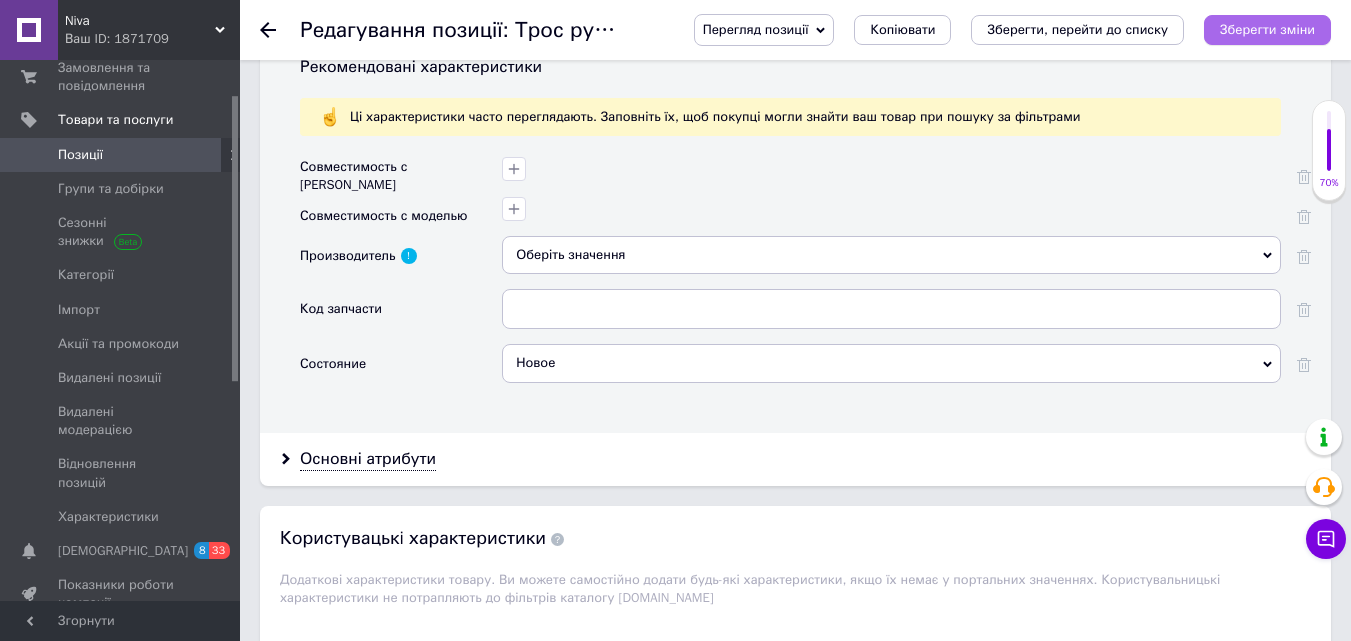 click on "Зберегти зміни" at bounding box center [1267, 29] 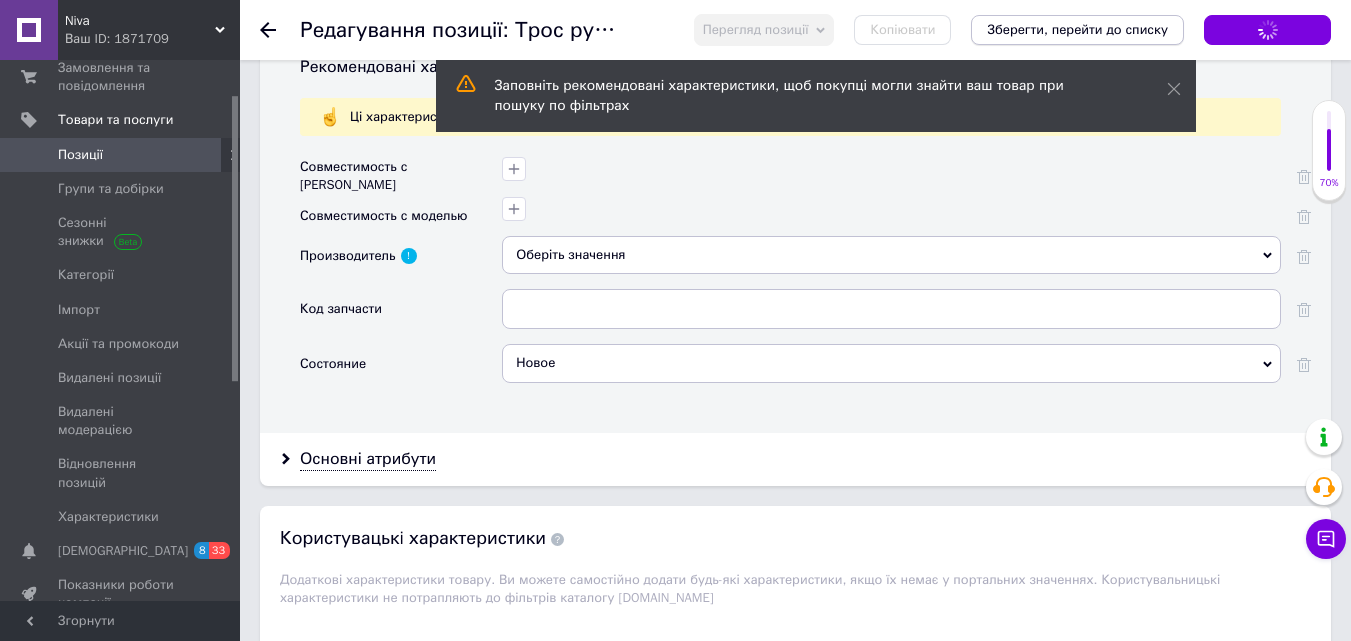 click on "Зберегти, перейти до списку" at bounding box center (1077, 29) 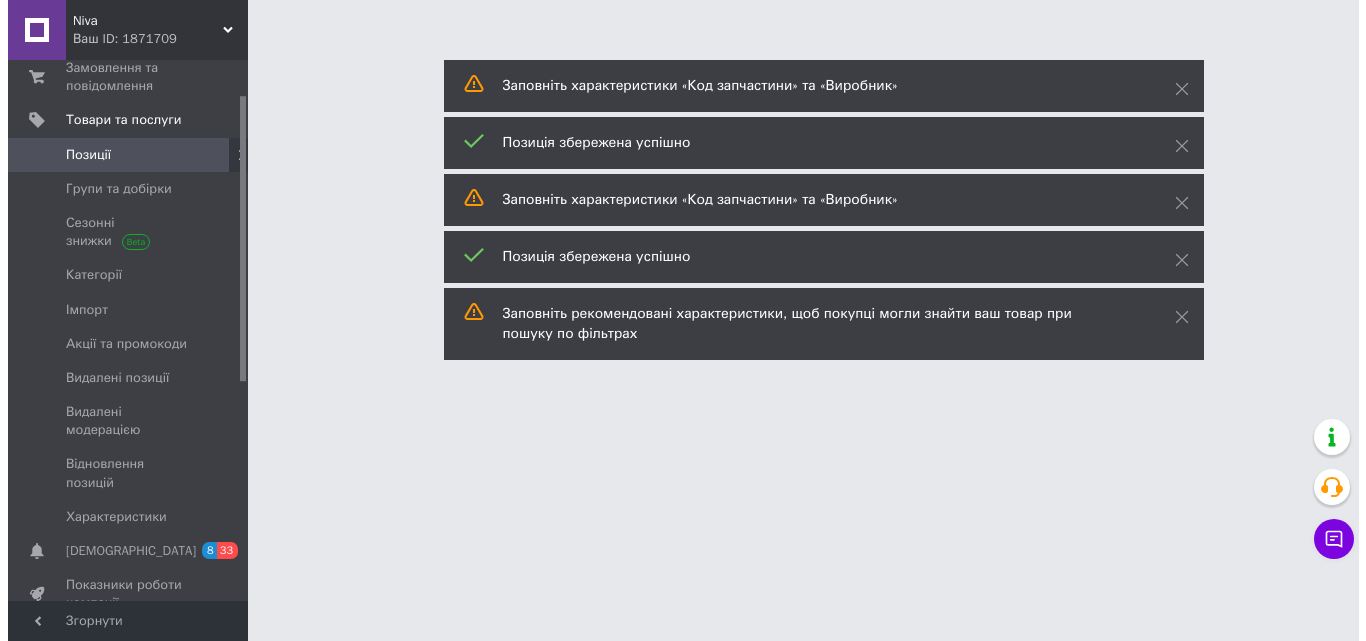 scroll, scrollTop: 0, scrollLeft: 0, axis: both 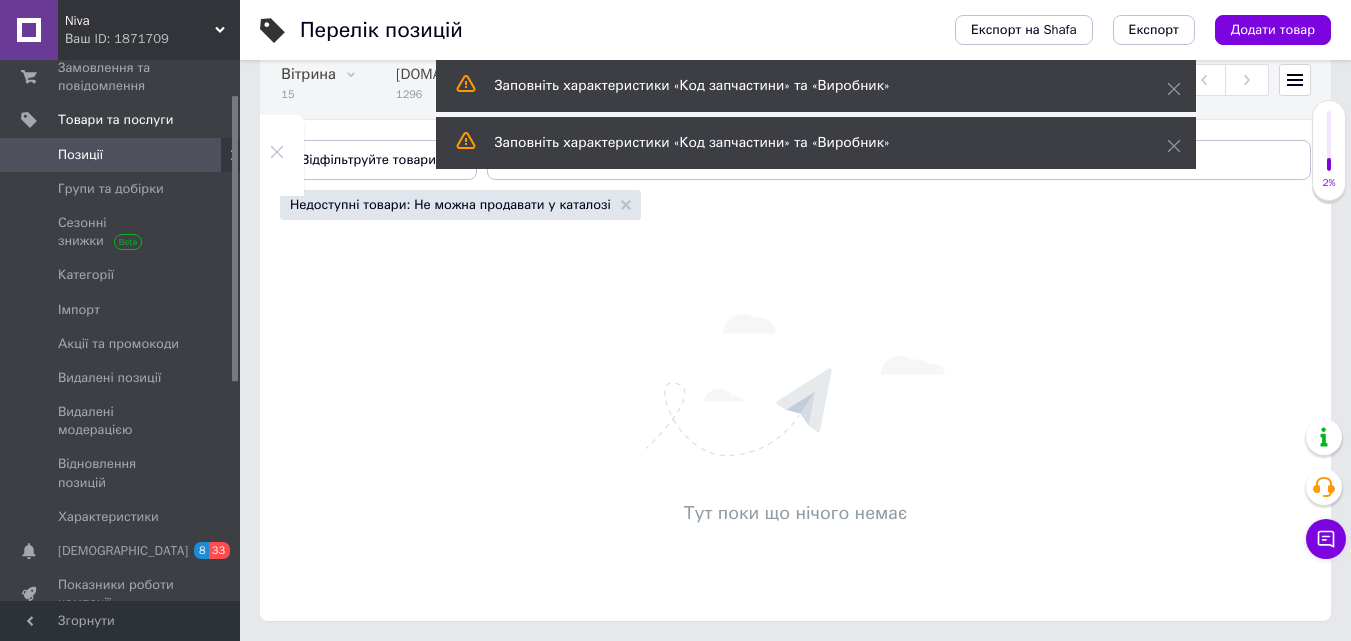 click on "Недоступні товари: Не можна продавати у каталозі" at bounding box center [450, 205] 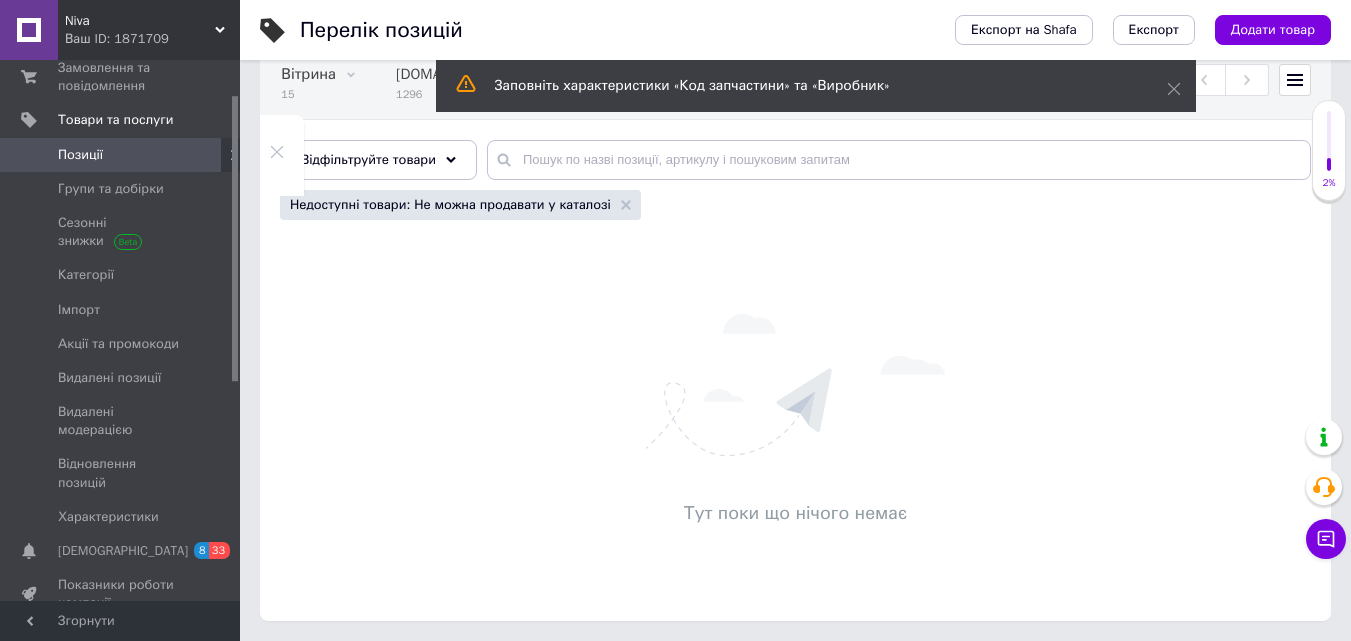 drag, startPoint x: 585, startPoint y: 261, endPoint x: 585, endPoint y: 280, distance: 19 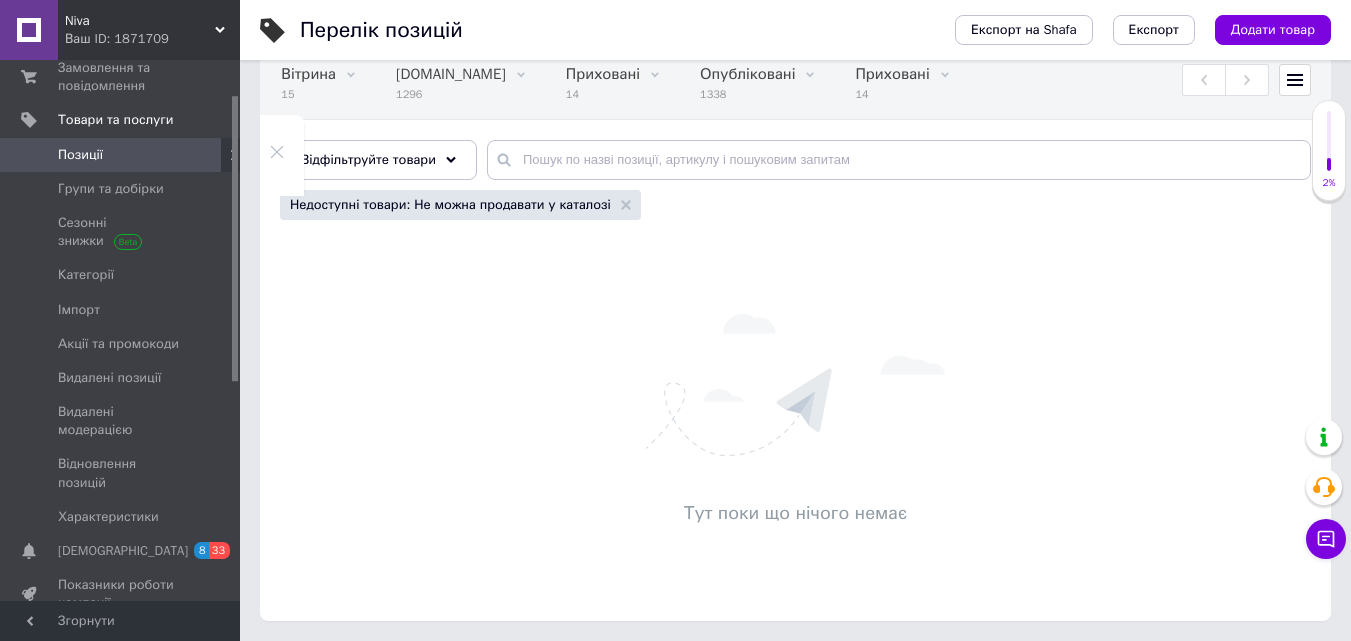 scroll, scrollTop: 58, scrollLeft: 0, axis: vertical 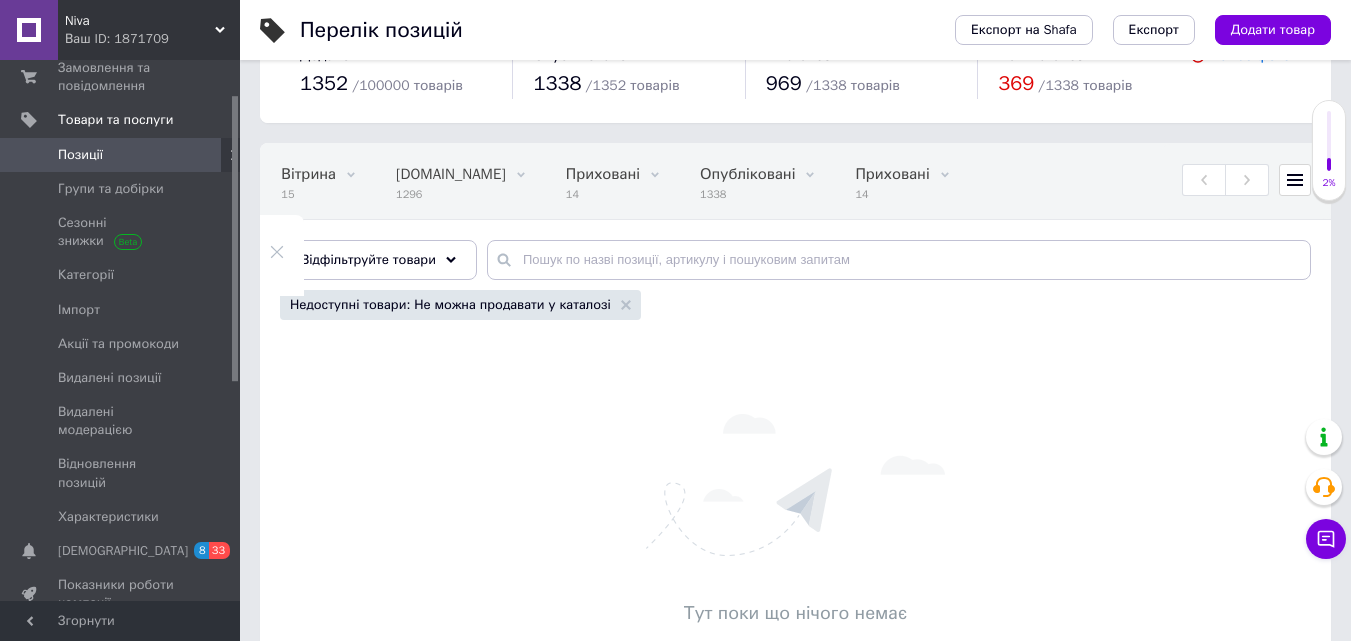 click on "Зберегти" at bounding box center [221, 250] 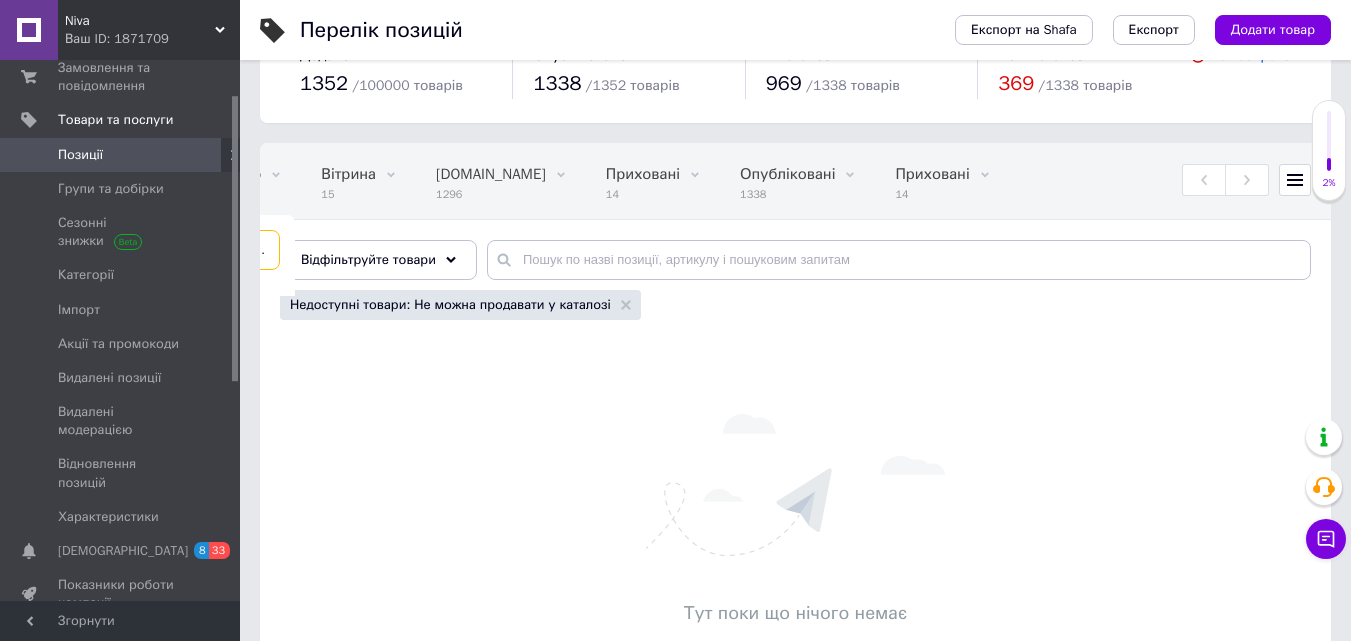 scroll, scrollTop: 0, scrollLeft: 21, axis: horizontal 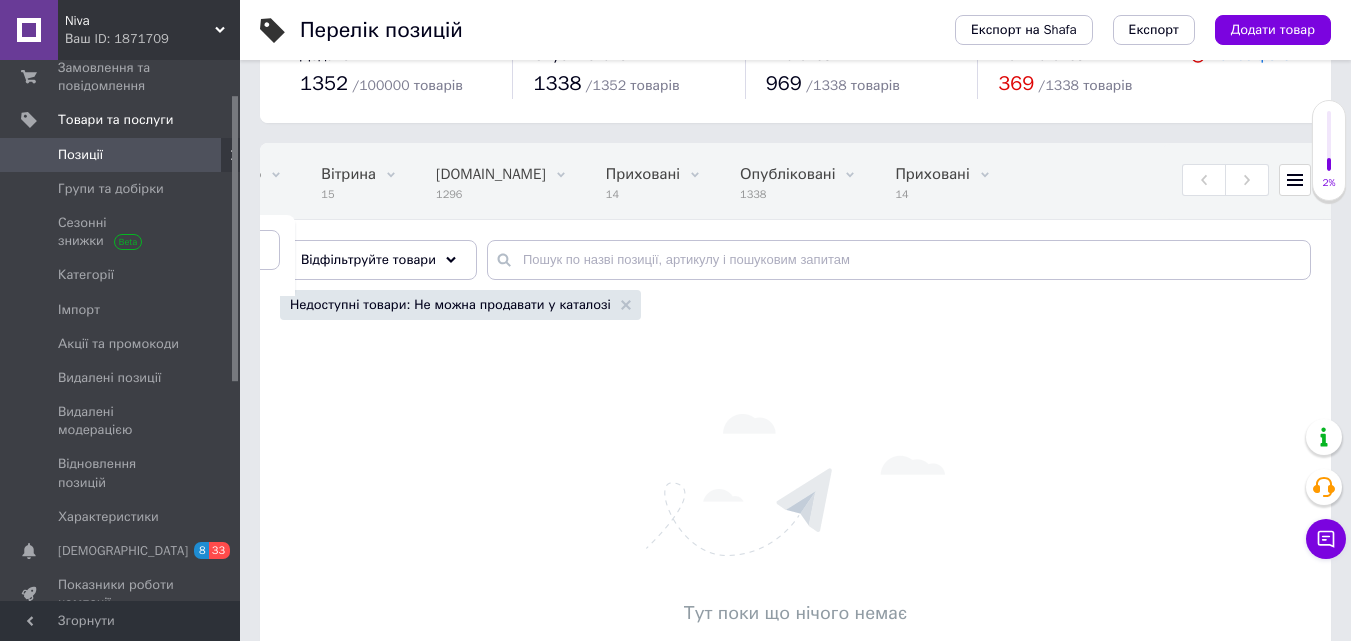 click at bounding box center (795, 485) 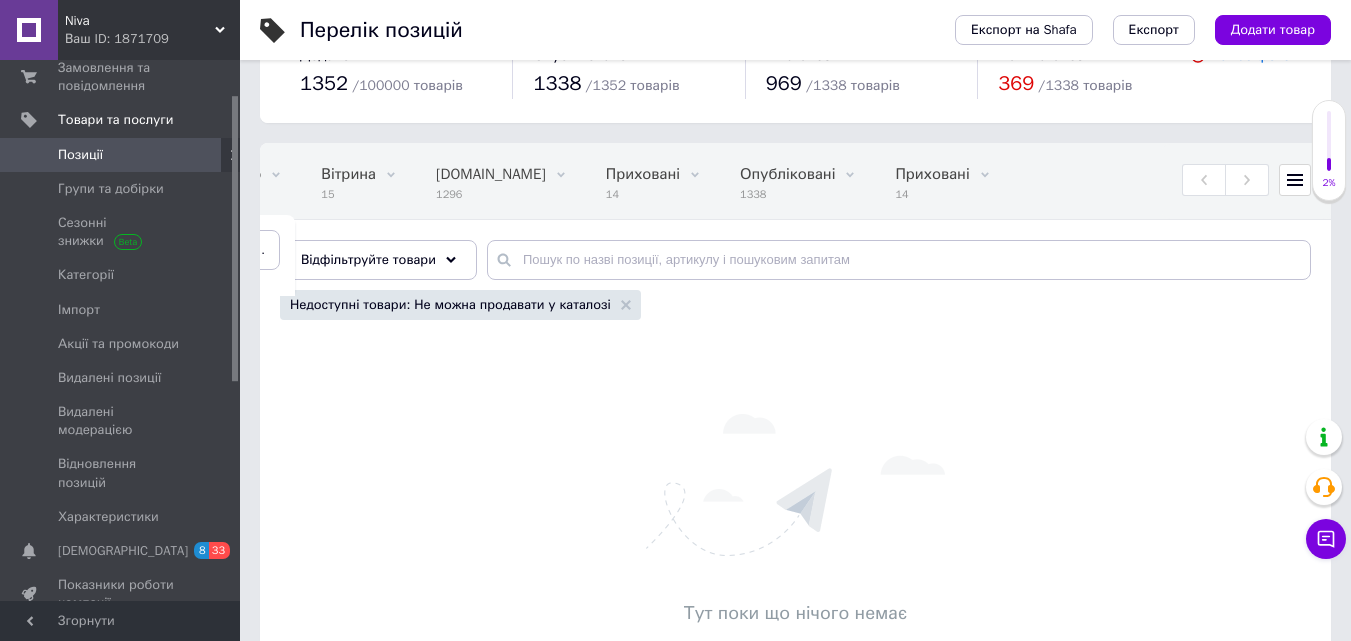 scroll, scrollTop: 0, scrollLeft: 21, axis: horizontal 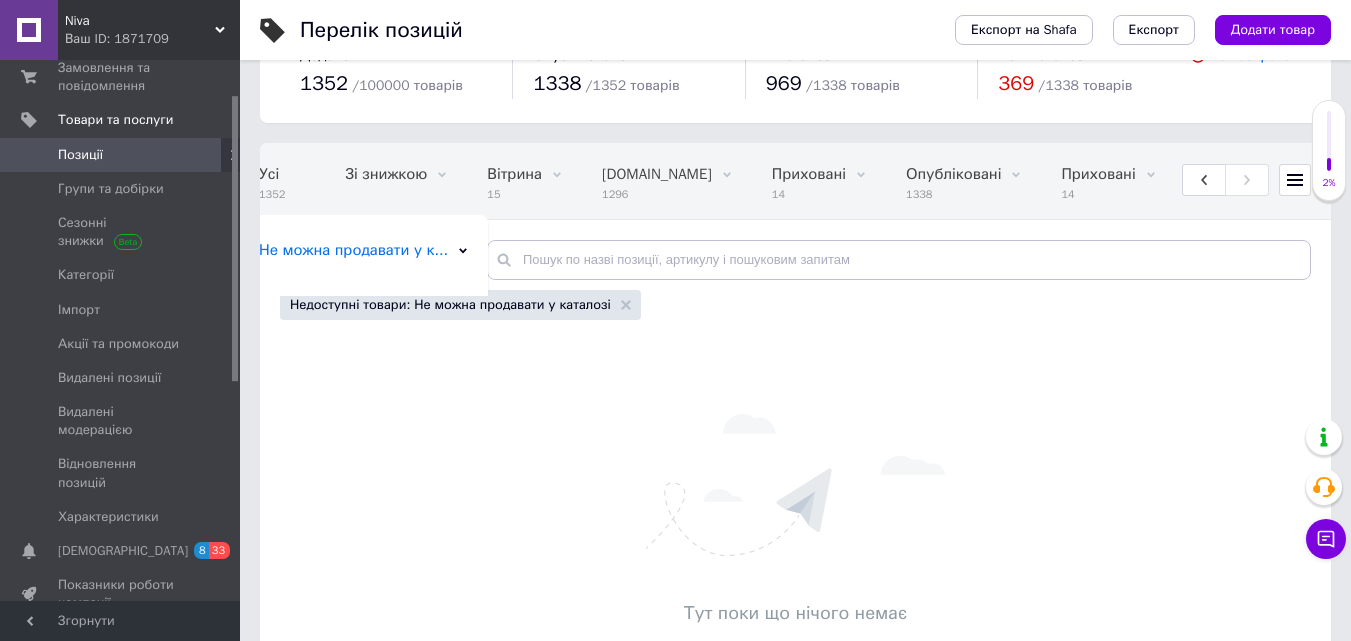 click on "Недоступні товари: Не можна продавати у каталозі" at bounding box center [450, 305] 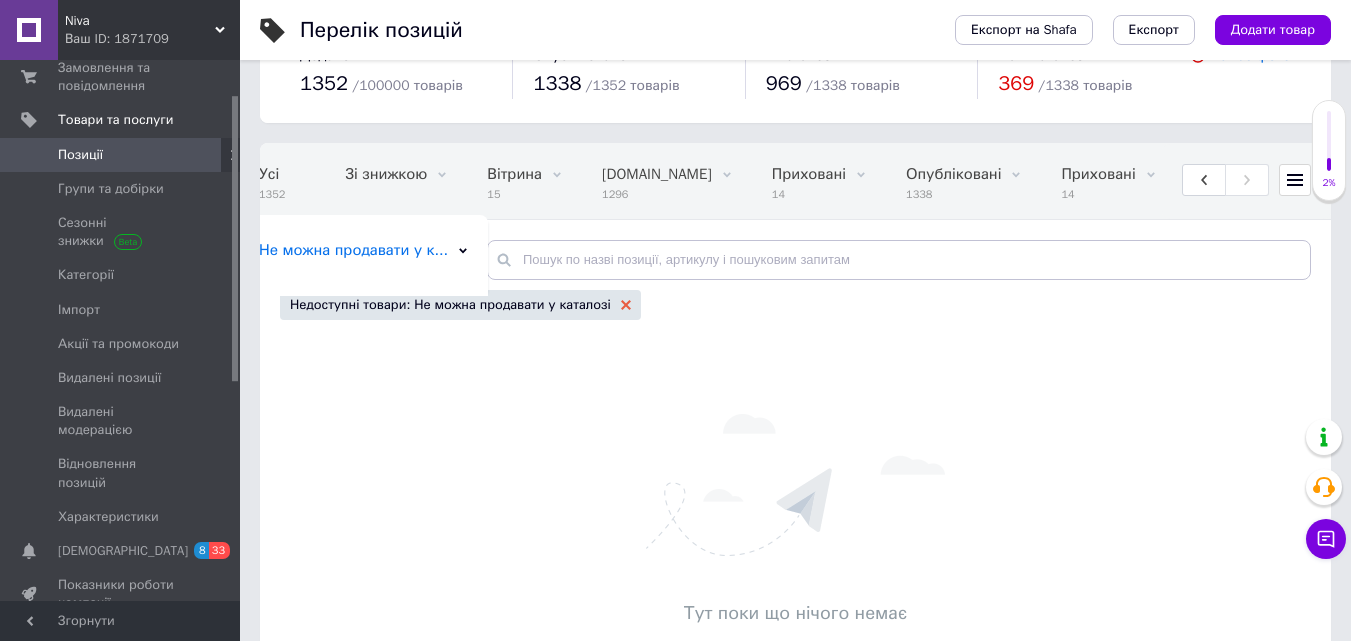 click 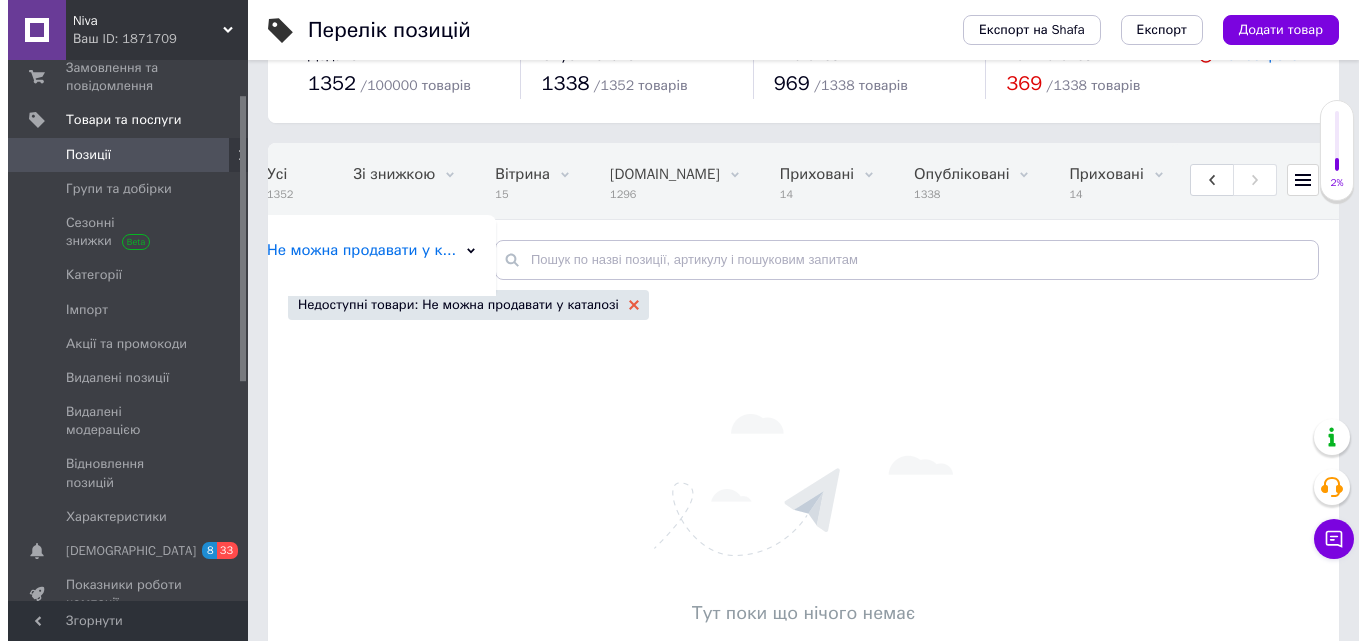 scroll, scrollTop: 0, scrollLeft: 0, axis: both 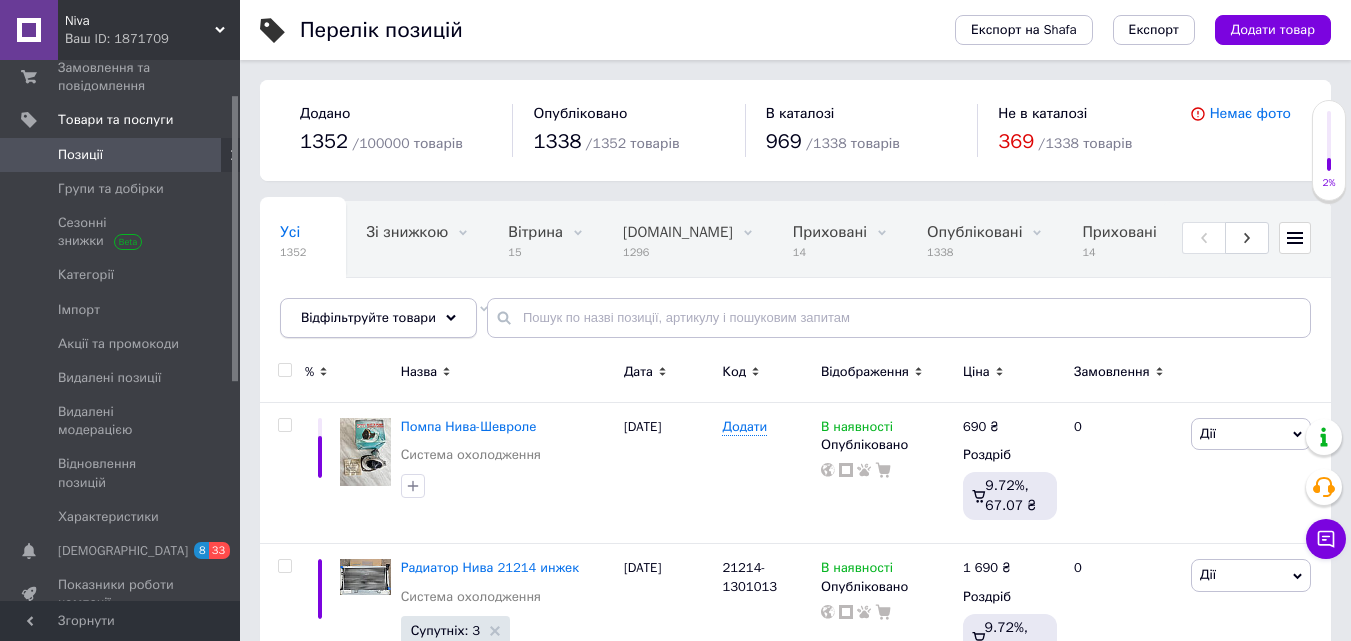 click on "Відфільтруйте товари" at bounding box center (378, 318) 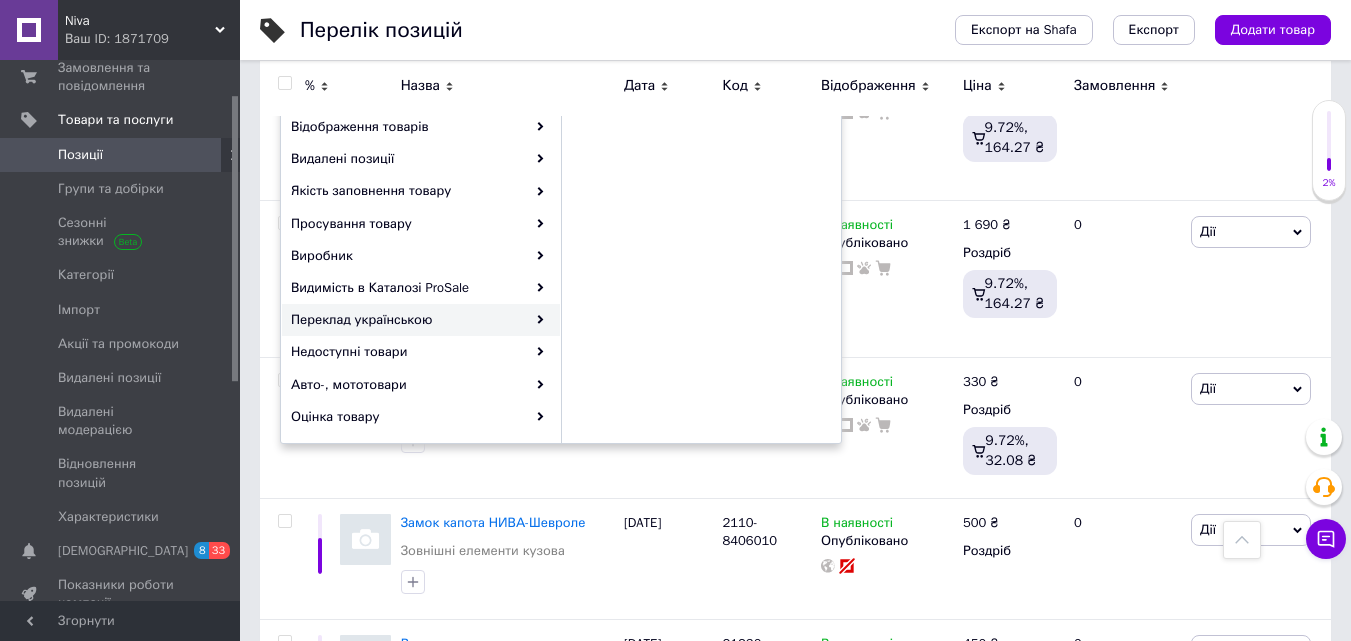 scroll, scrollTop: 400, scrollLeft: 0, axis: vertical 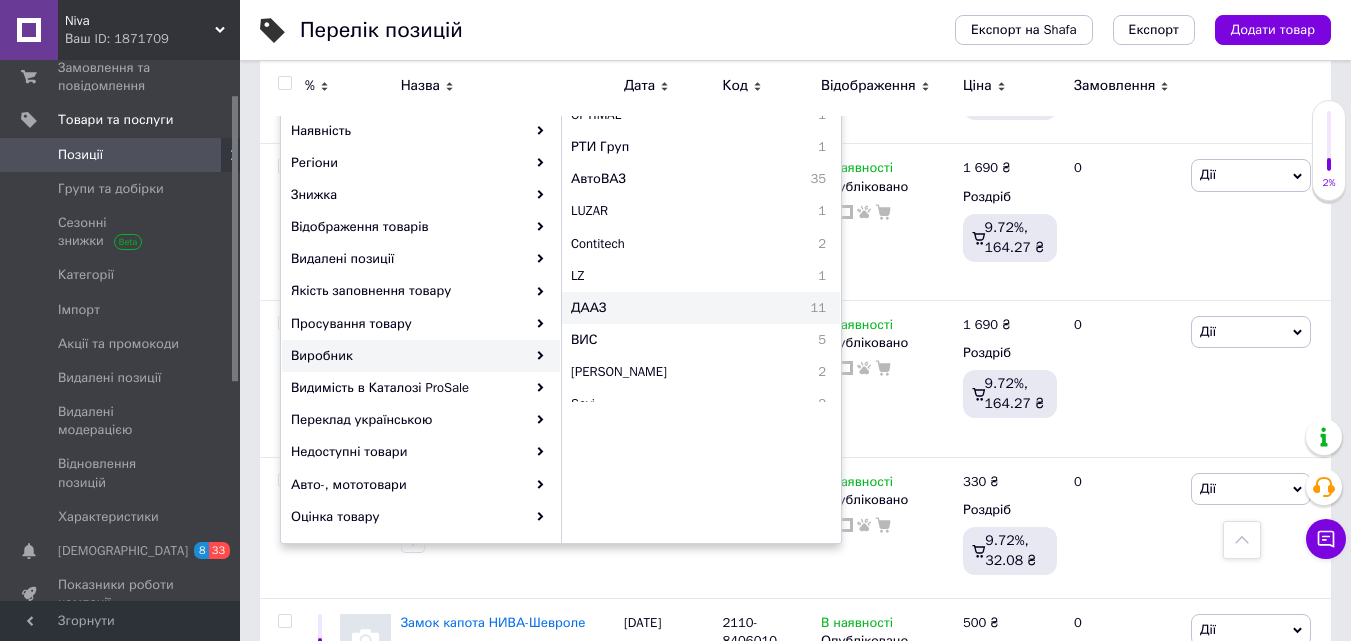 click on "ДААЗ" at bounding box center [645, 308] 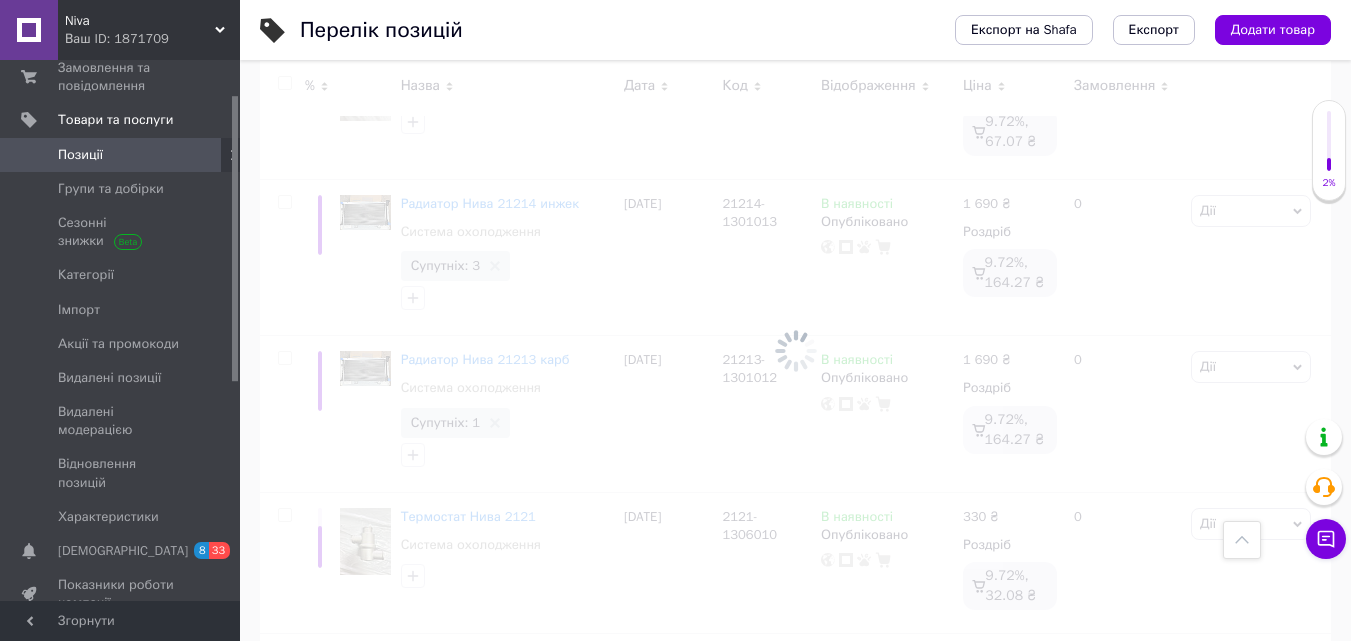 scroll, scrollTop: 435, scrollLeft: 0, axis: vertical 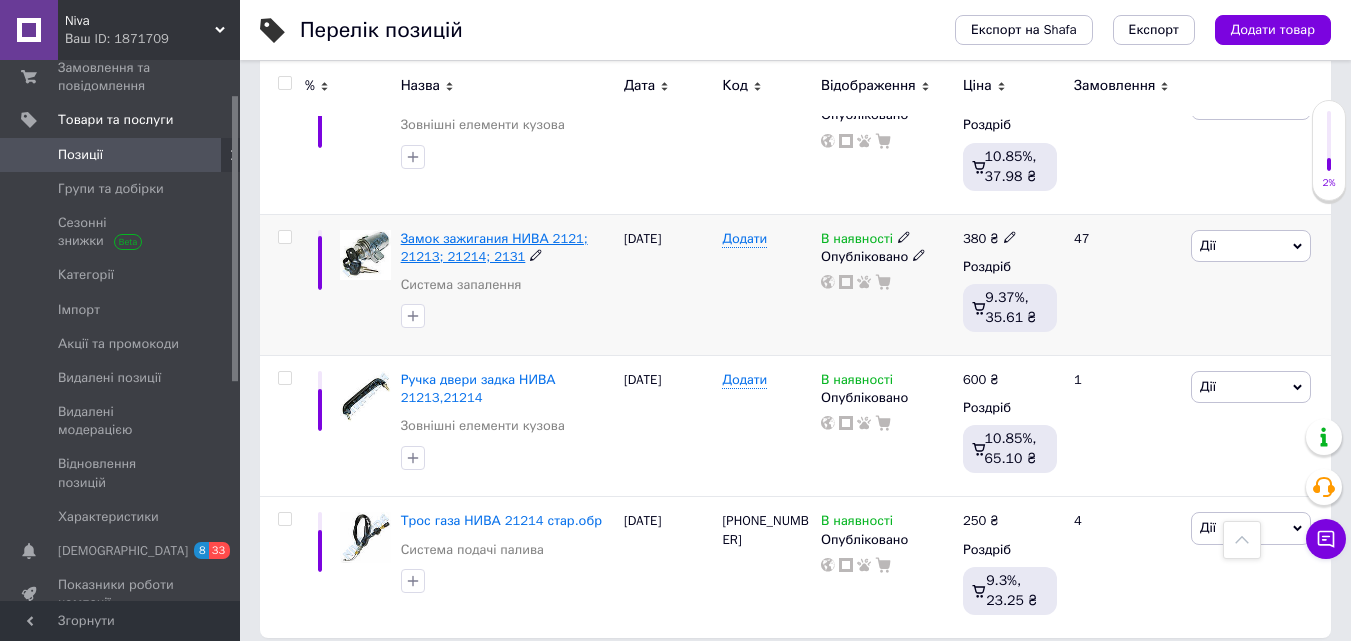 click on "Замок зажигания НИВА 2121; 21213; 21214; 2131" at bounding box center (494, 247) 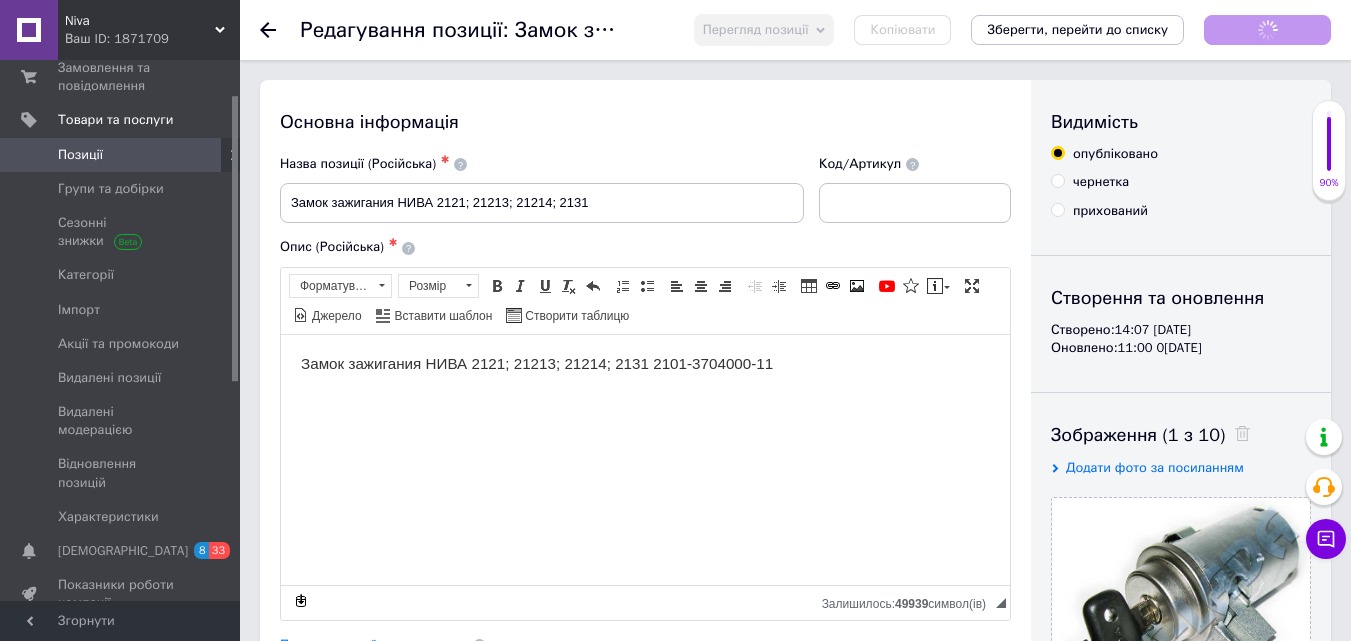 scroll, scrollTop: 0, scrollLeft: 0, axis: both 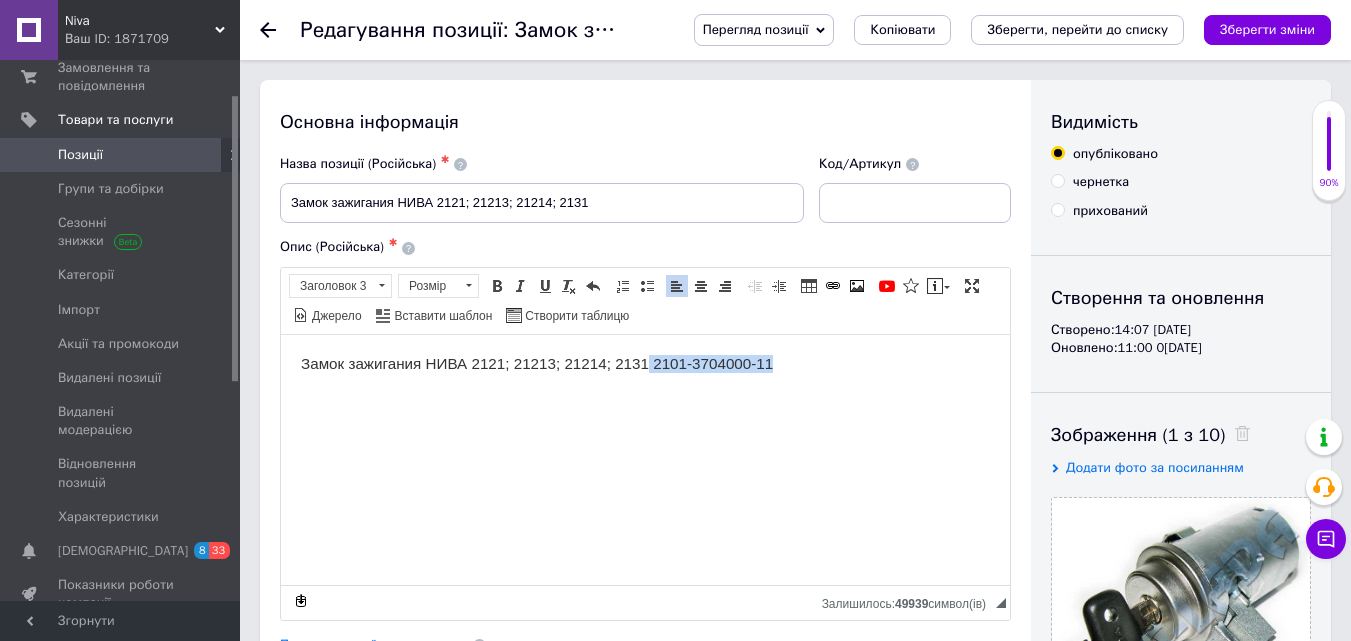 drag, startPoint x: 651, startPoint y: 364, endPoint x: 812, endPoint y: 366, distance: 161.01242 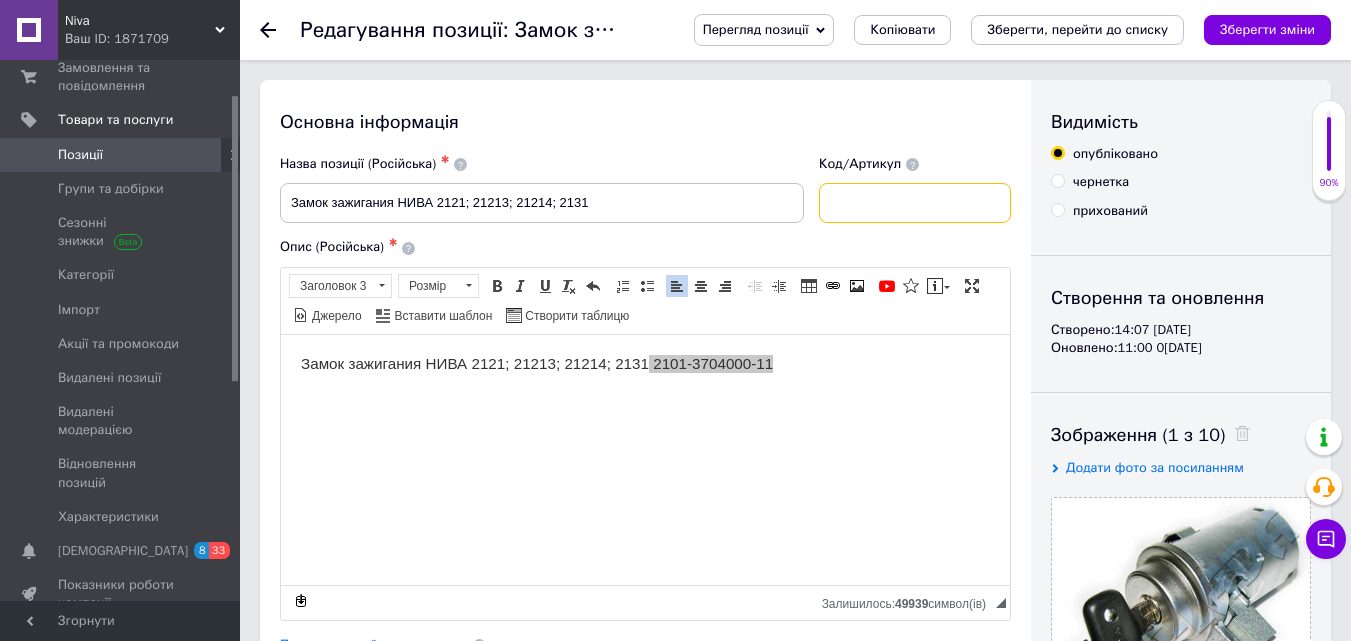 click at bounding box center (915, 203) 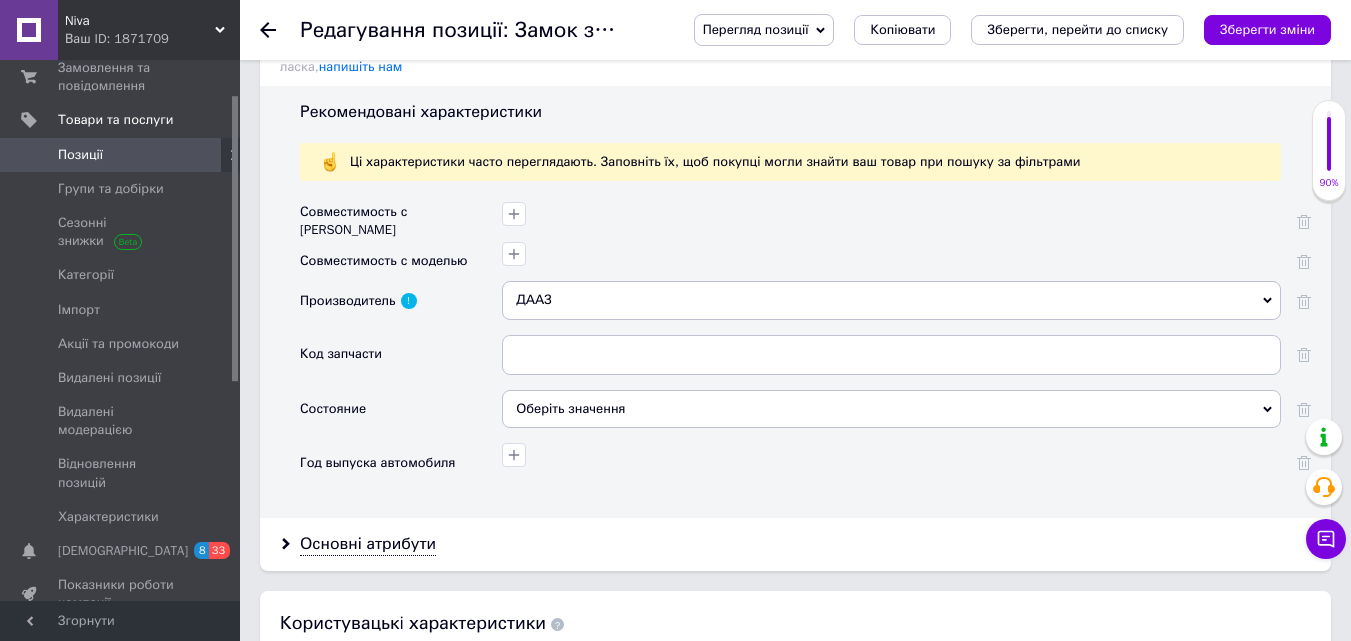 scroll, scrollTop: 1700, scrollLeft: 0, axis: vertical 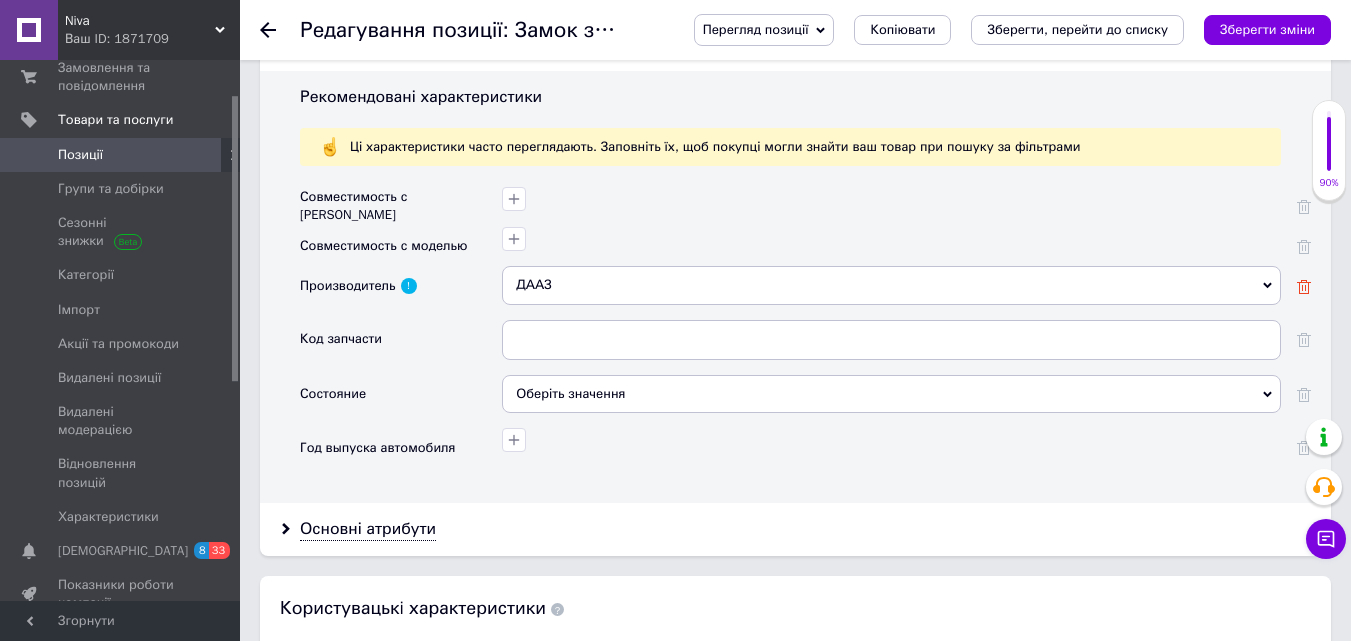 type on "2101-3704000-11" 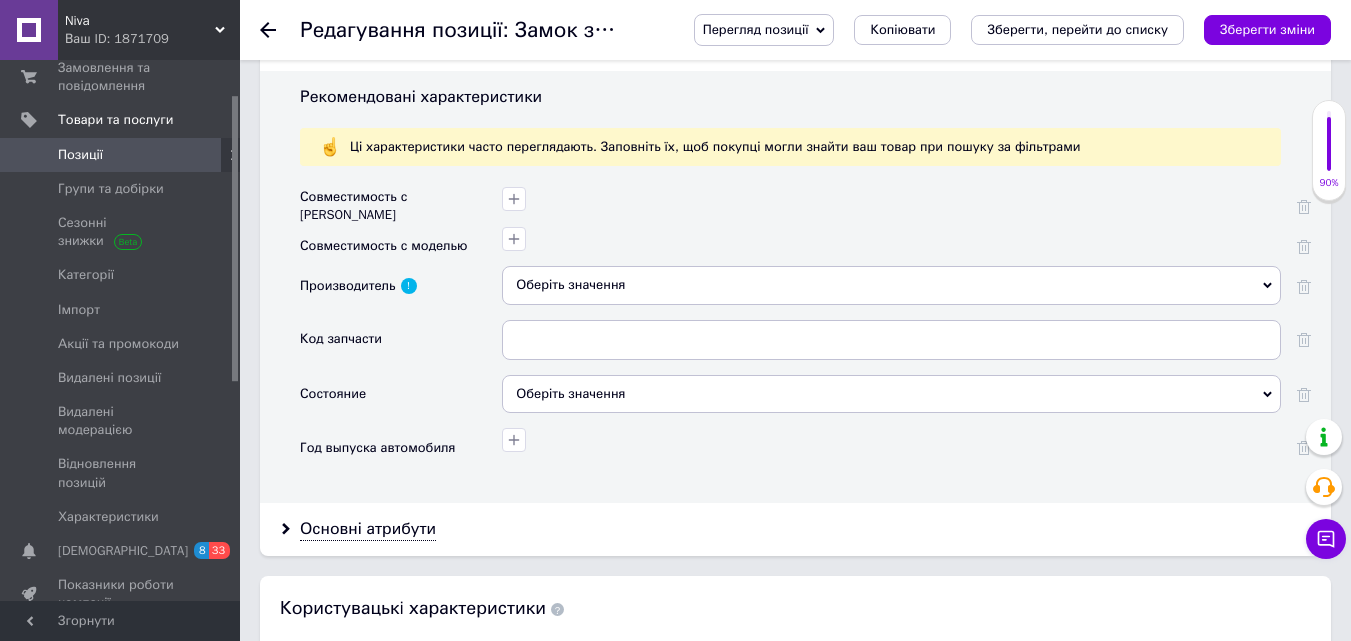 click on "Оберіть значення" at bounding box center [891, 394] 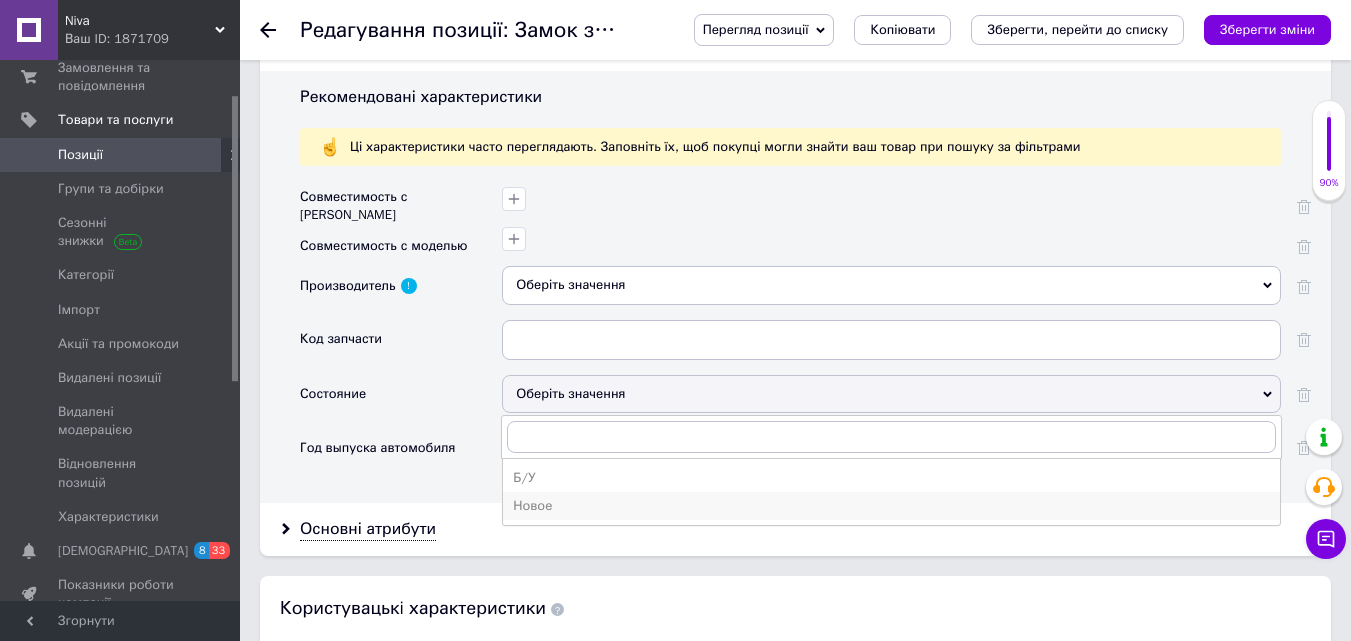 click on "Новое" at bounding box center (891, 506) 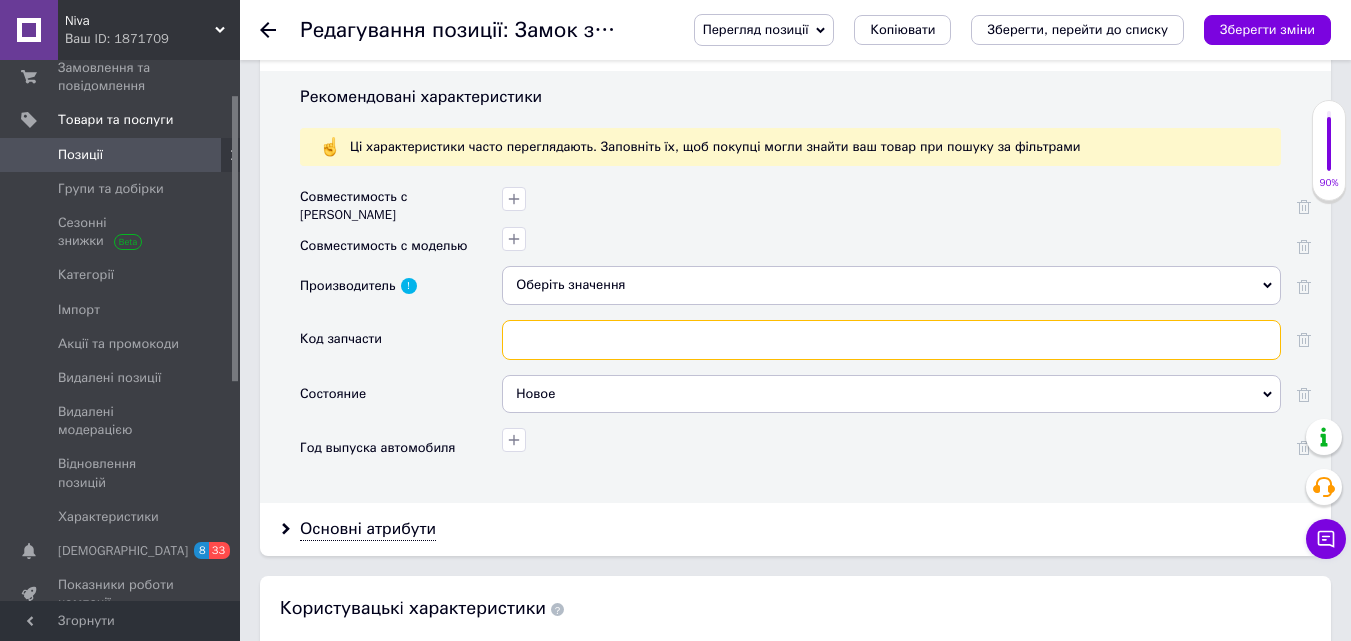 click at bounding box center (891, 340) 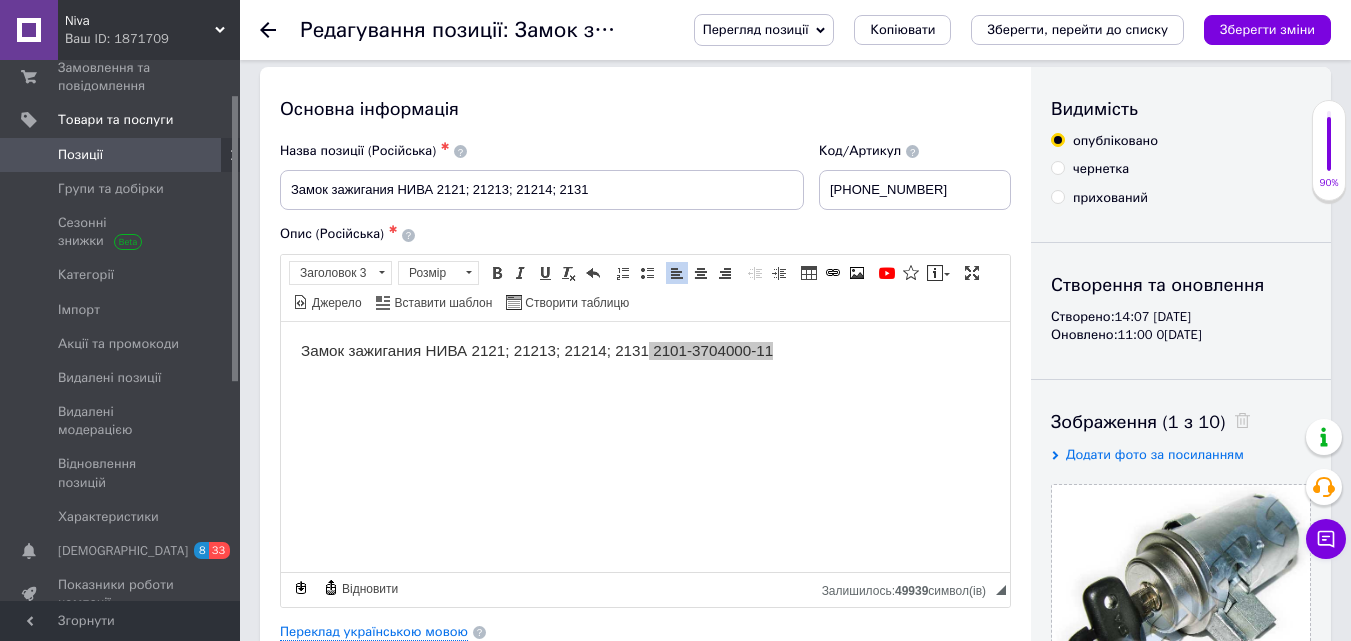 scroll, scrollTop: 0, scrollLeft: 0, axis: both 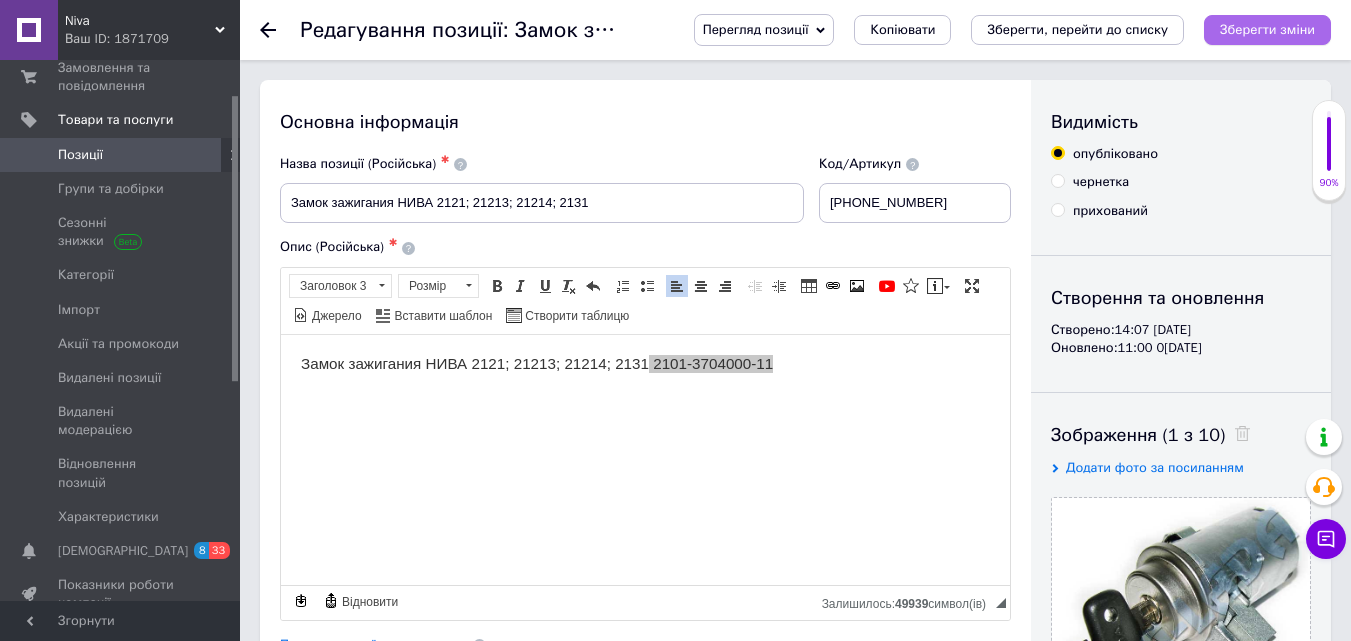 type on "2101-3704000-11" 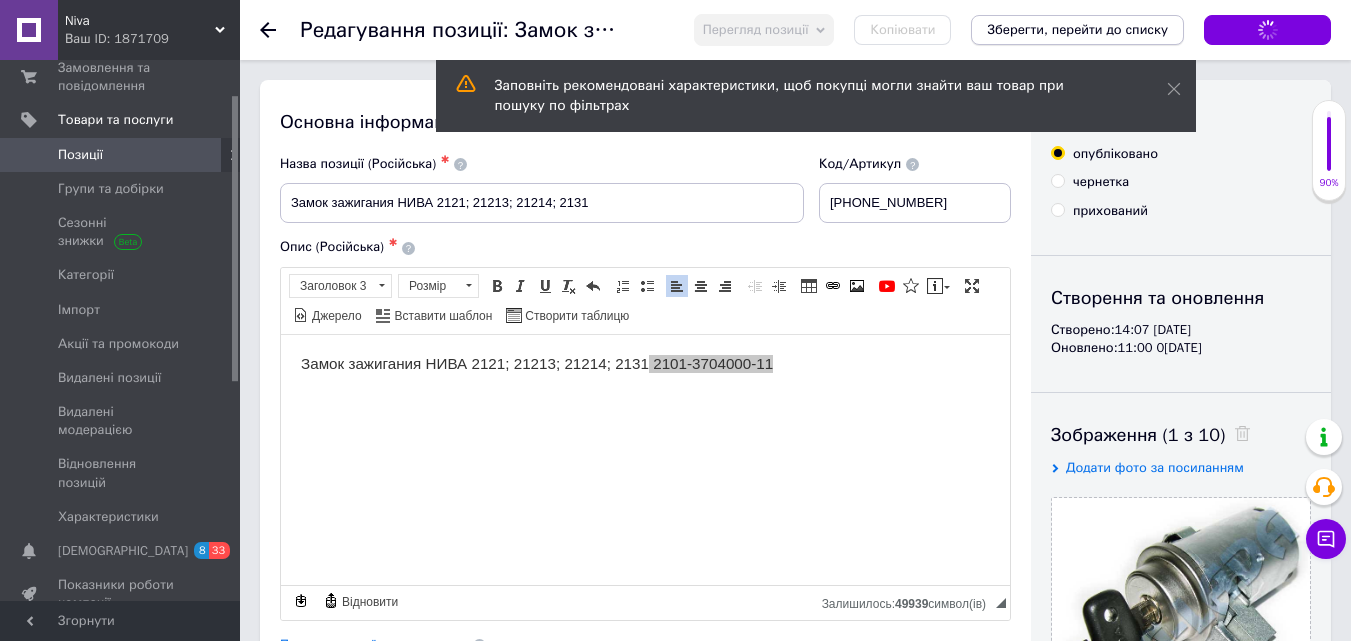 click on "Зберегти, перейти до списку" at bounding box center (1077, 29) 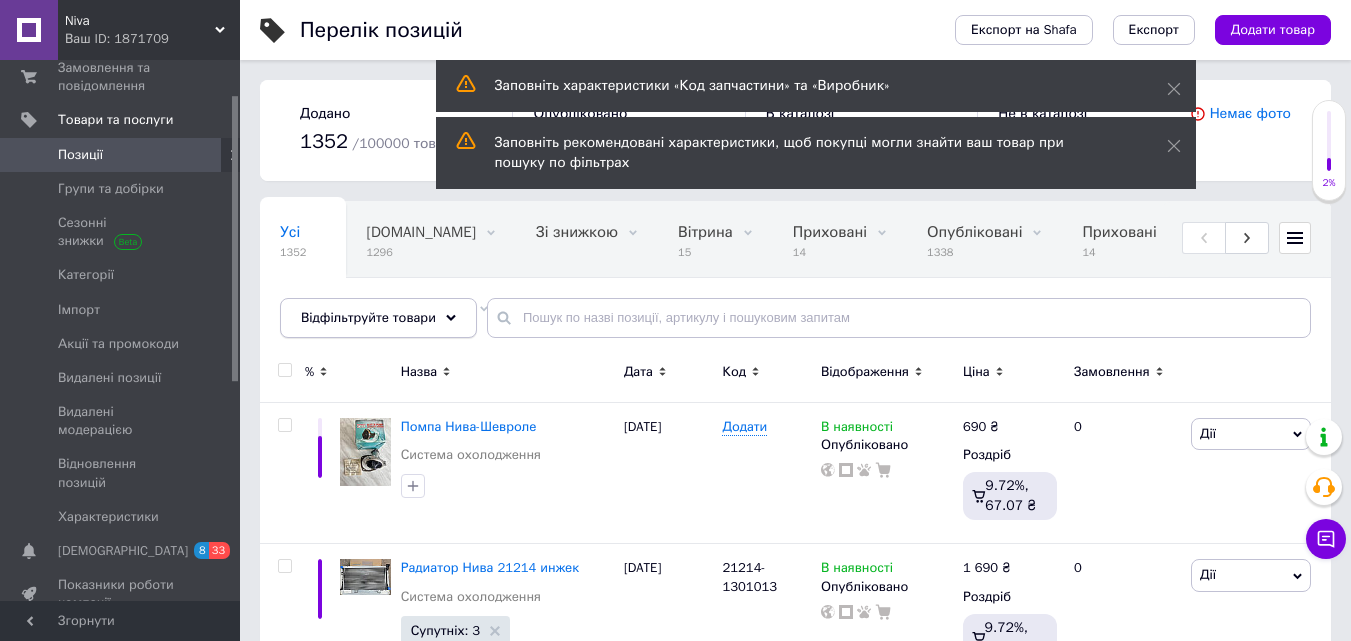 click on "Відфільтруйте товари" at bounding box center [378, 318] 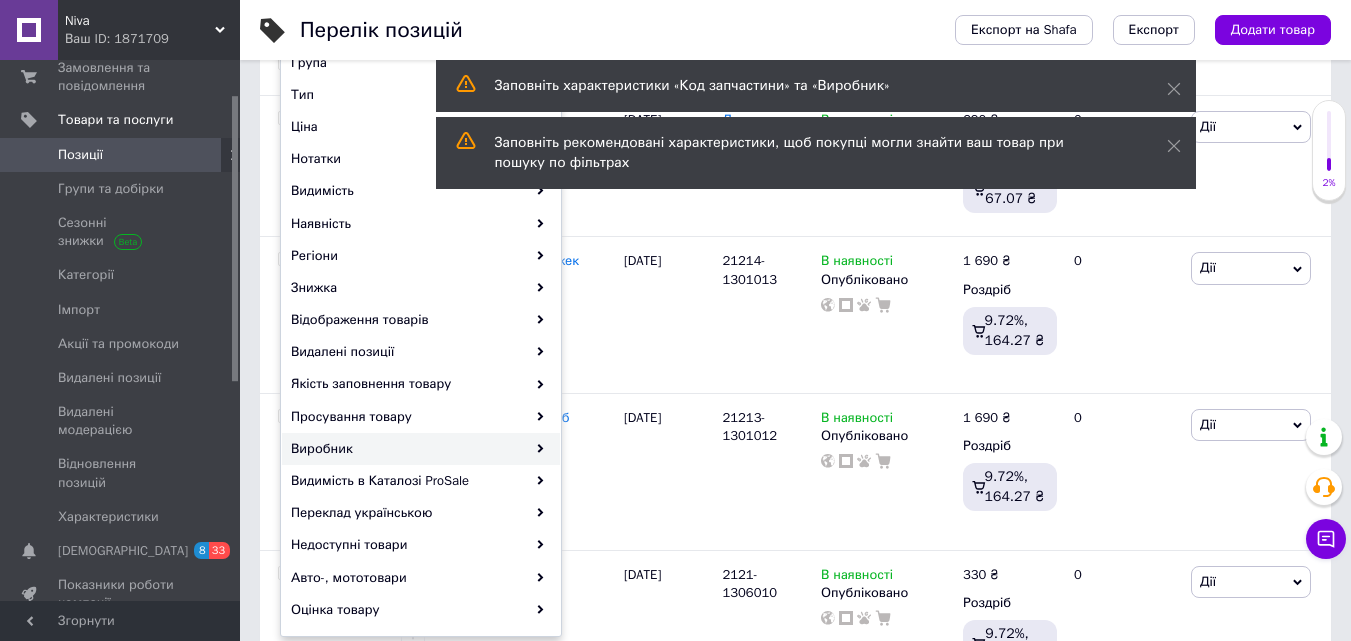 scroll, scrollTop: 400, scrollLeft: 0, axis: vertical 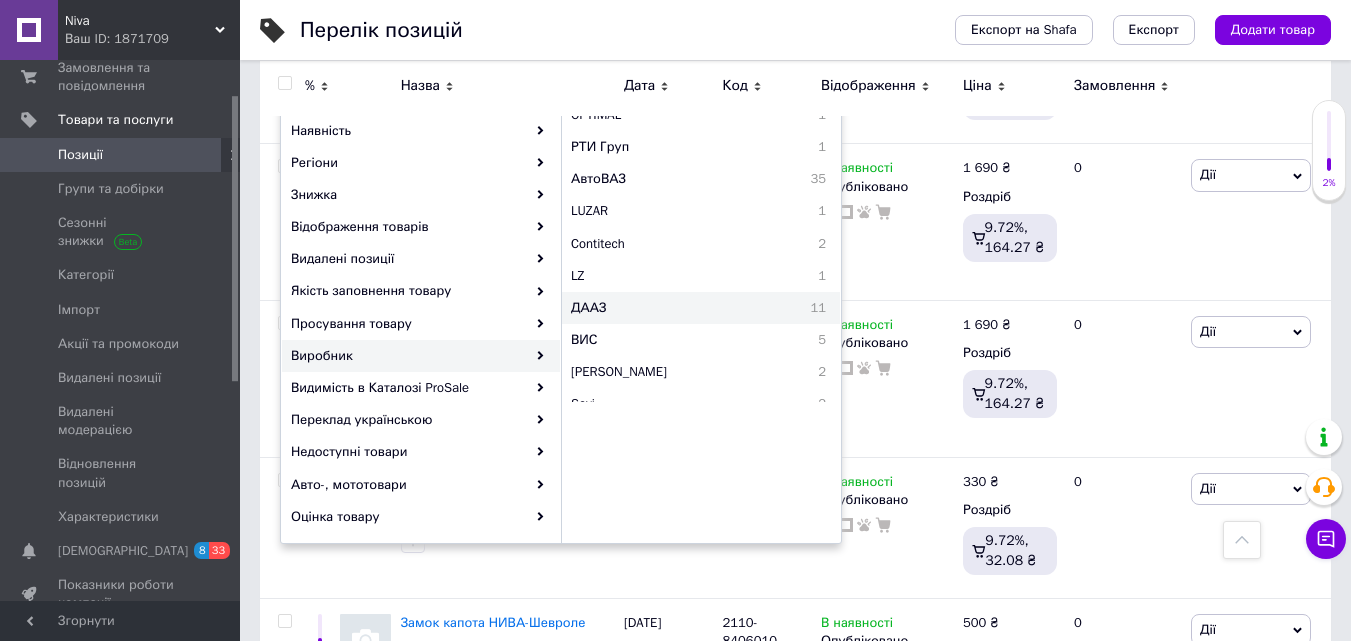 drag, startPoint x: 598, startPoint y: 290, endPoint x: 582, endPoint y: 293, distance: 16.27882 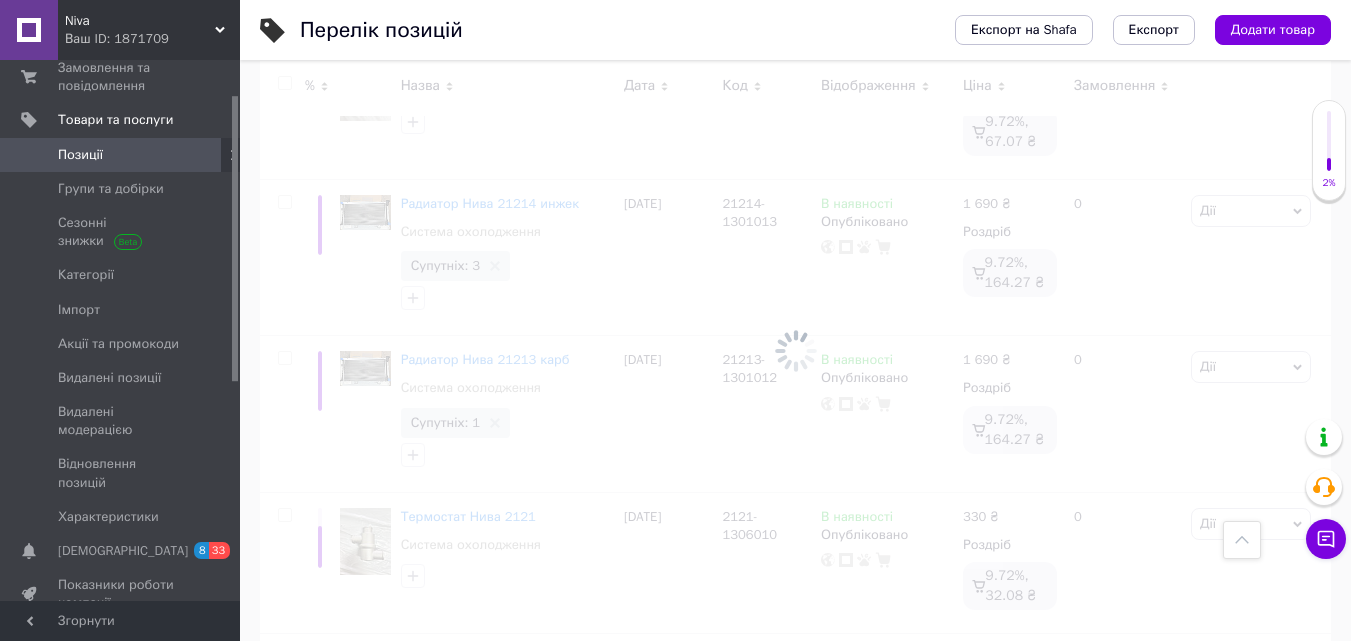 scroll, scrollTop: 435, scrollLeft: 0, axis: vertical 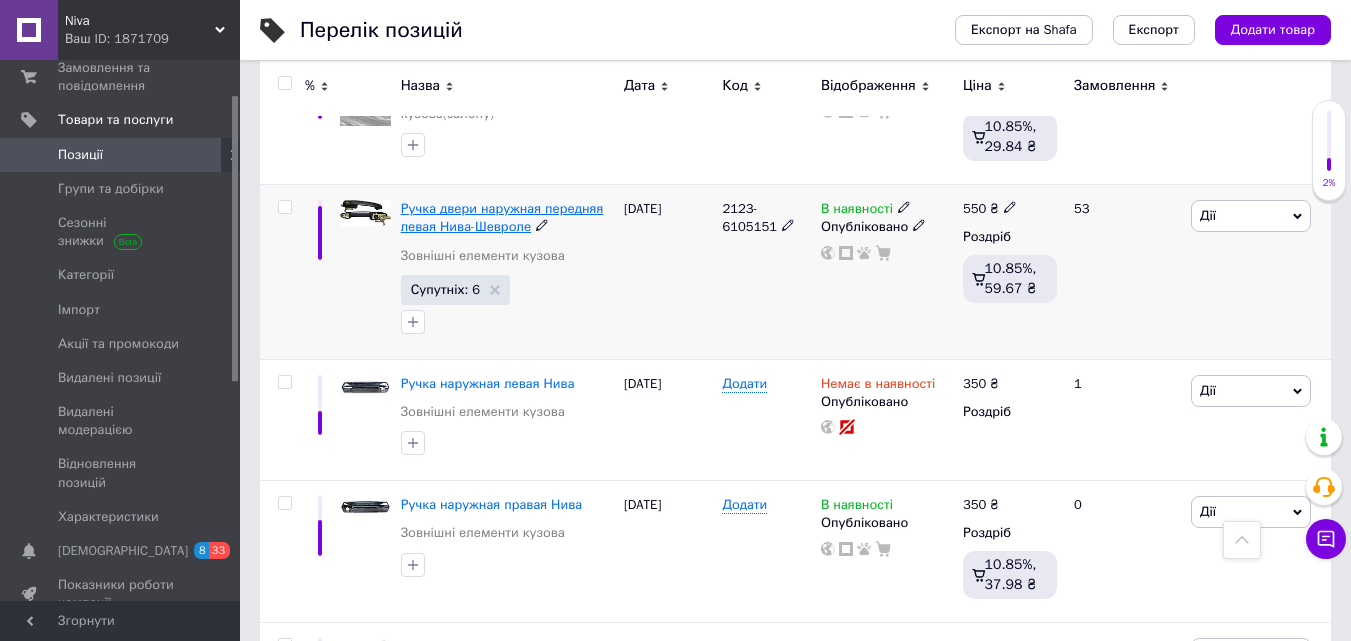 click on "Ручка двери наружная передняя левая Нива-Шевроле" at bounding box center (502, 217) 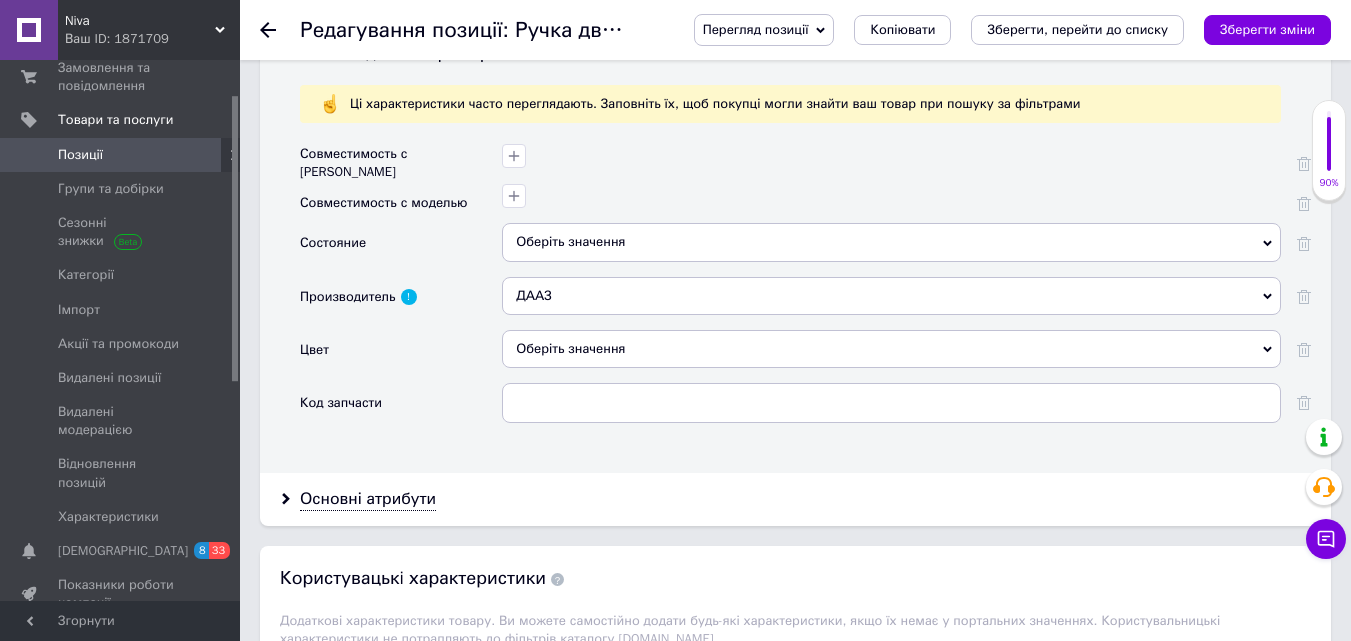scroll, scrollTop: 1800, scrollLeft: 0, axis: vertical 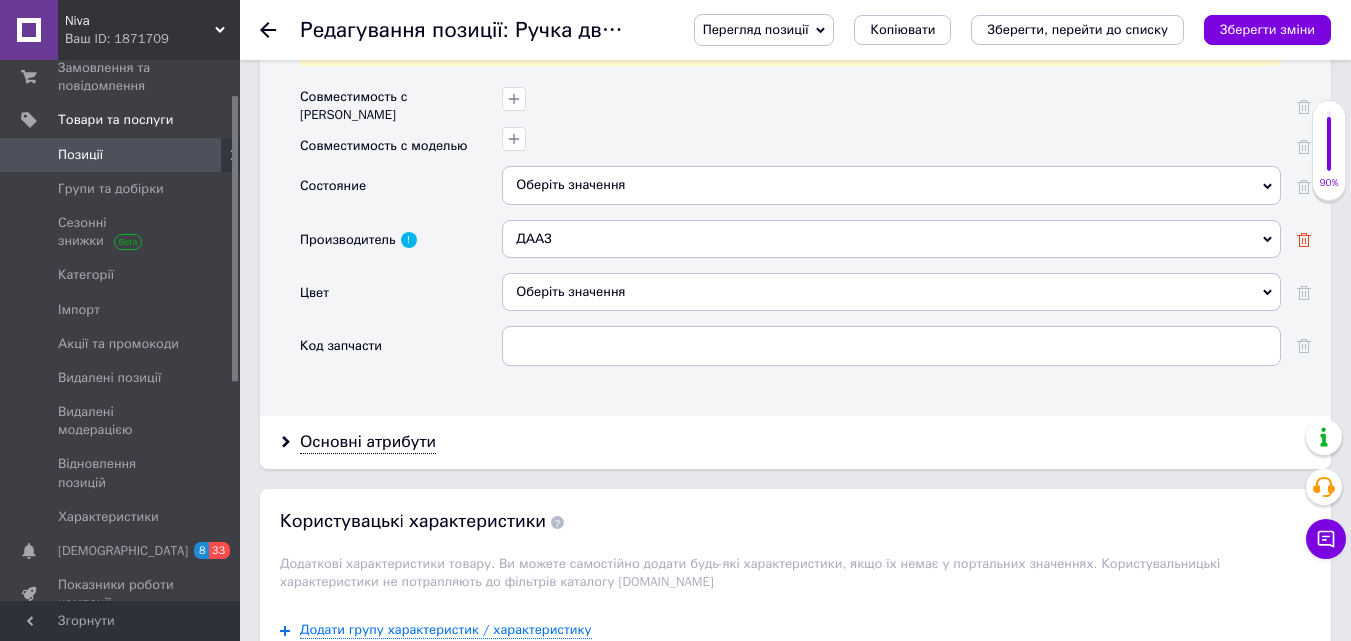 click 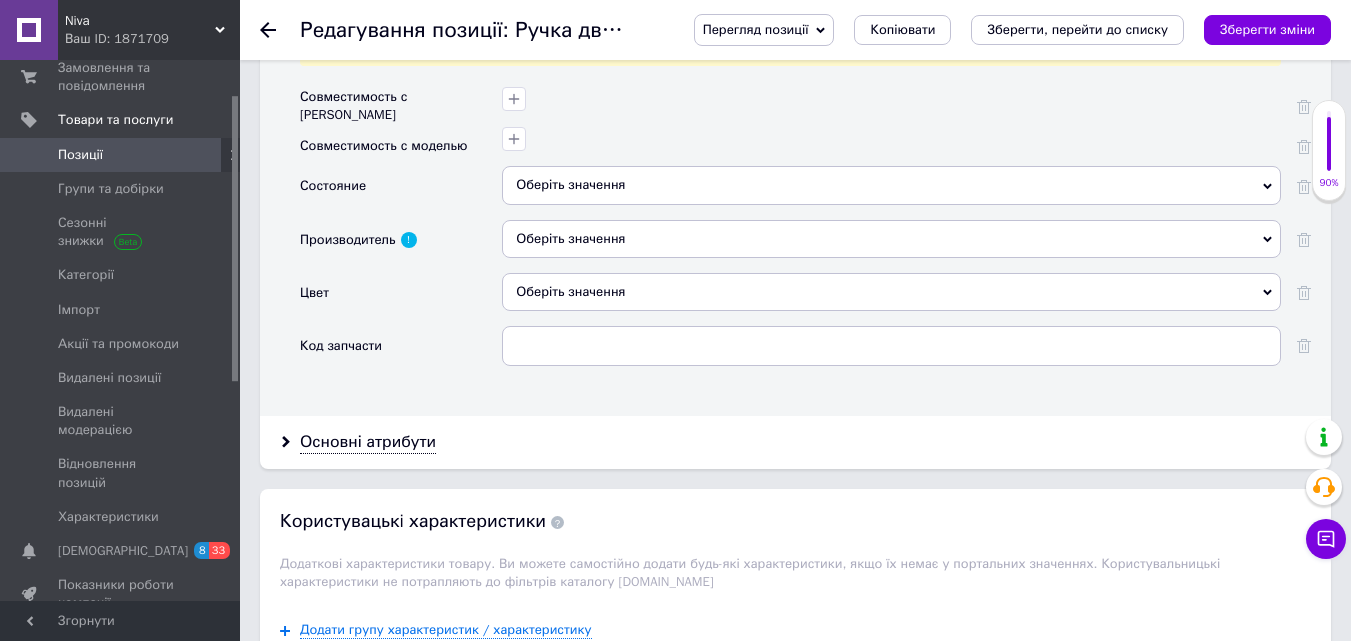 click on "Оберіть значення" at bounding box center [891, 185] 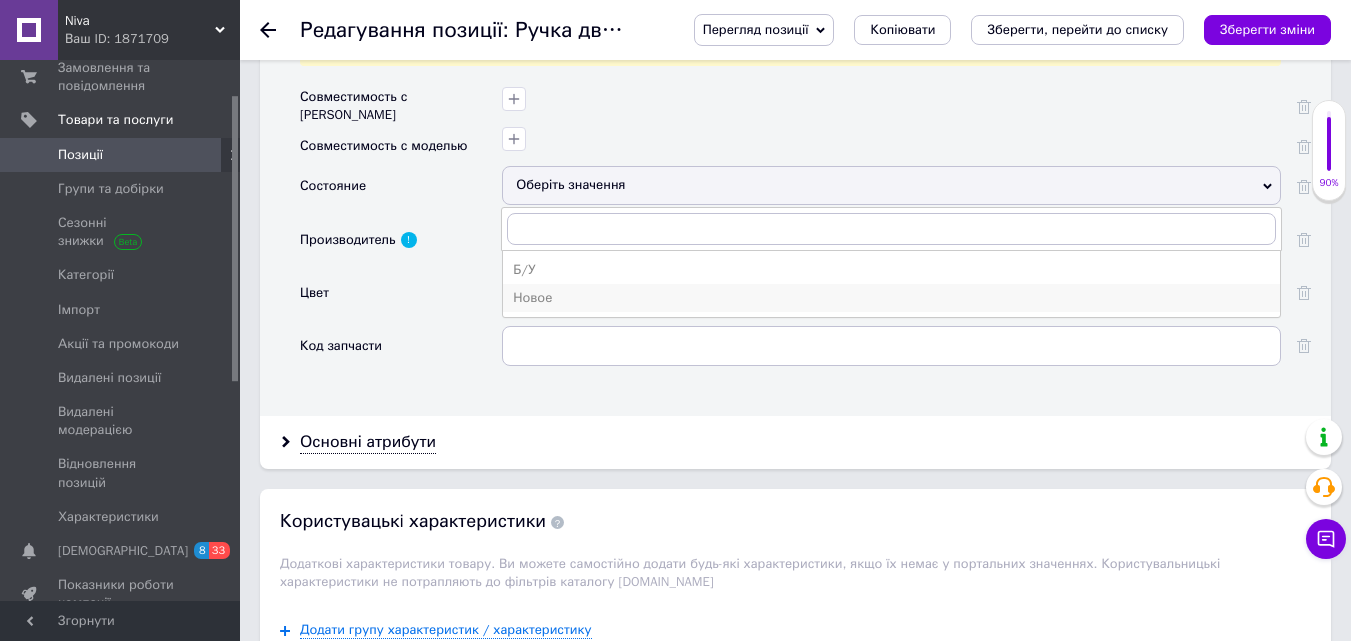 click on "Новое" at bounding box center [891, 298] 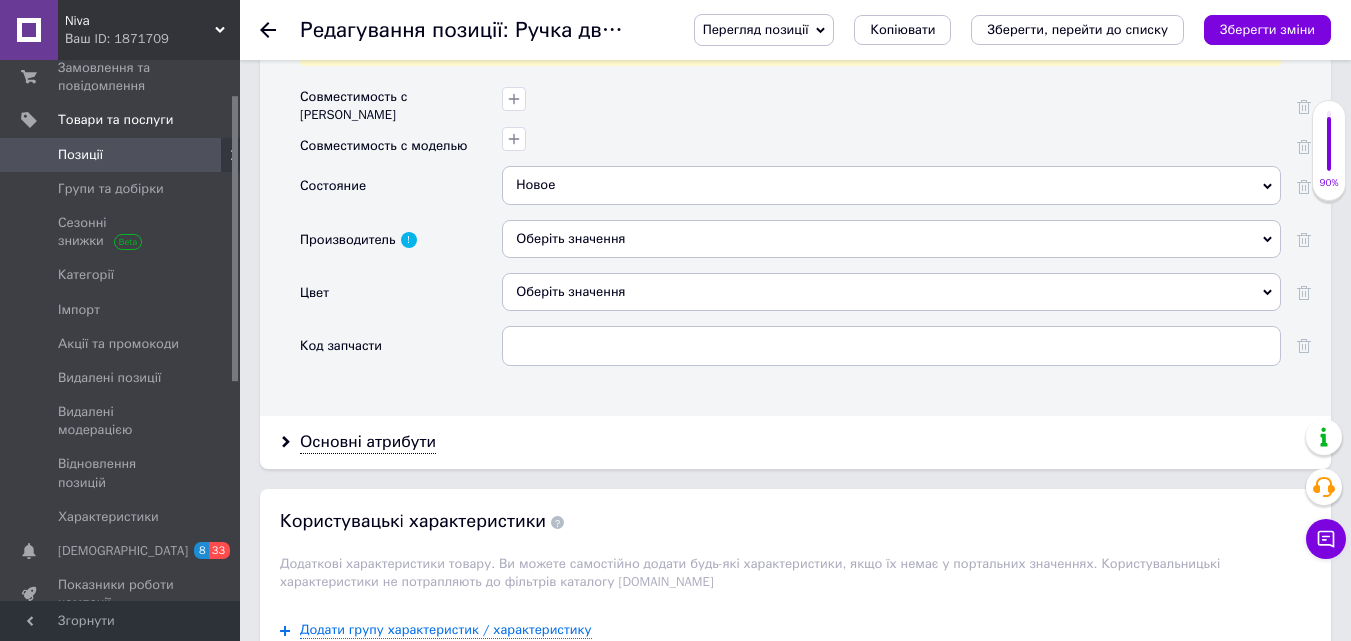 click on "Оберіть значення" at bounding box center [891, 239] 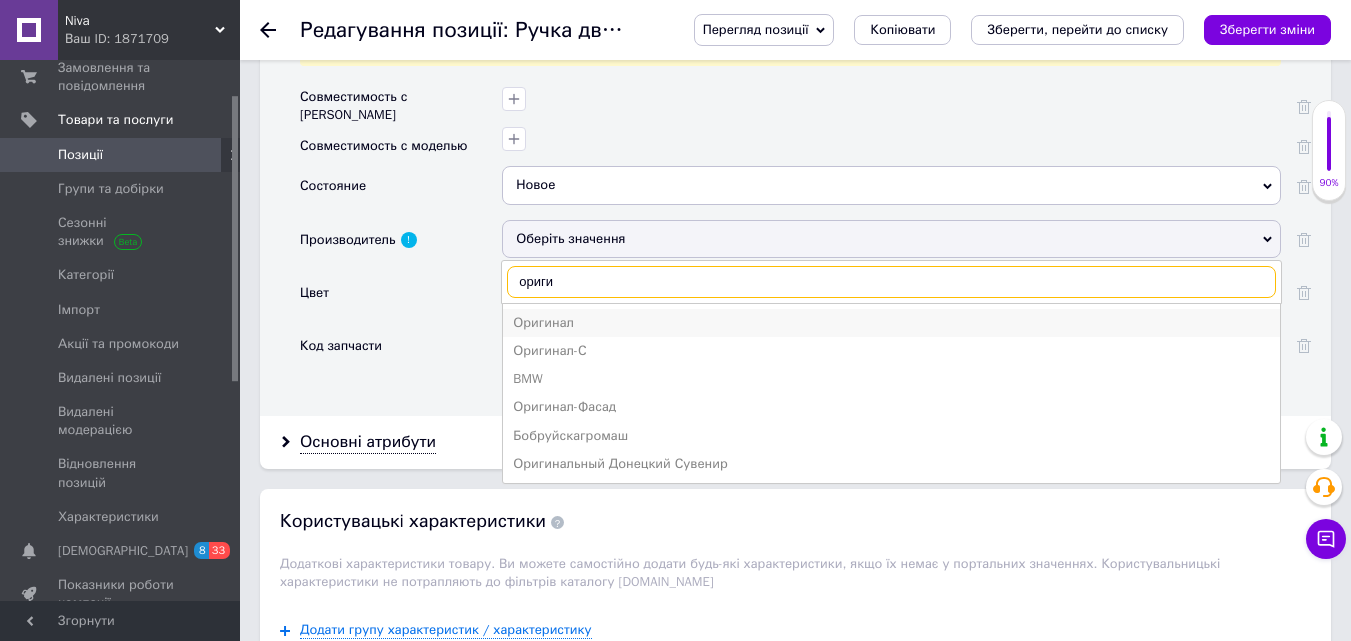 type on "ориги" 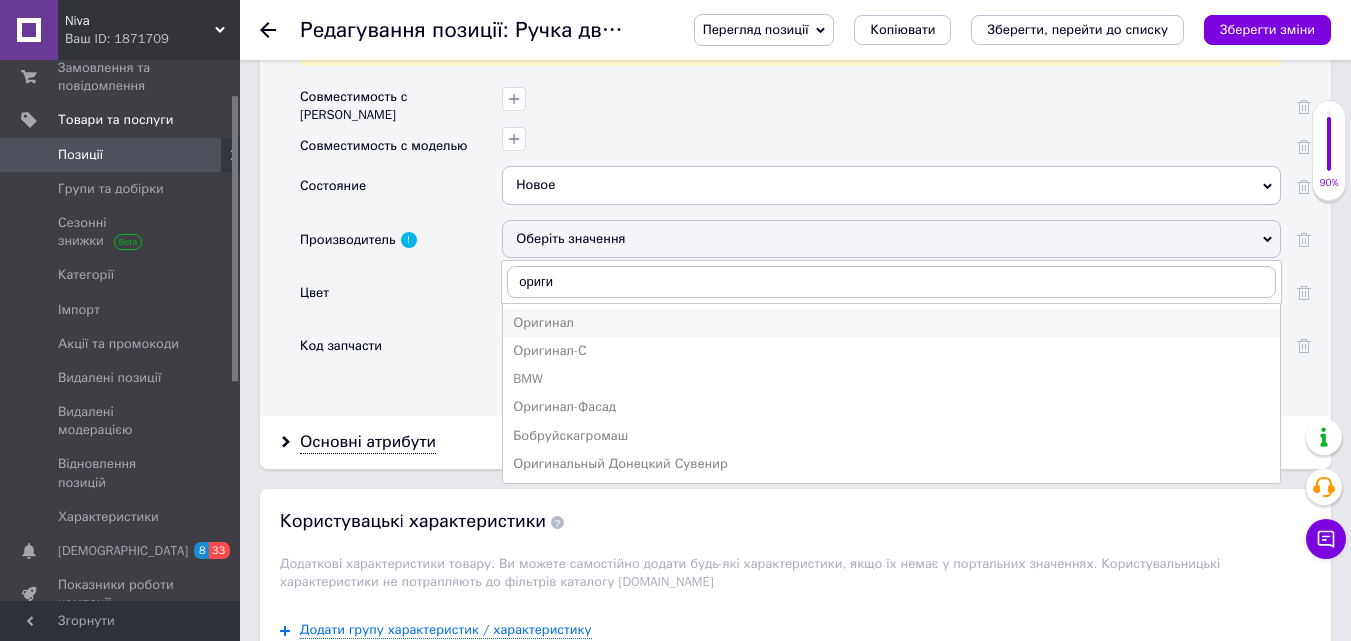 click on "Оригинал" at bounding box center [891, 323] 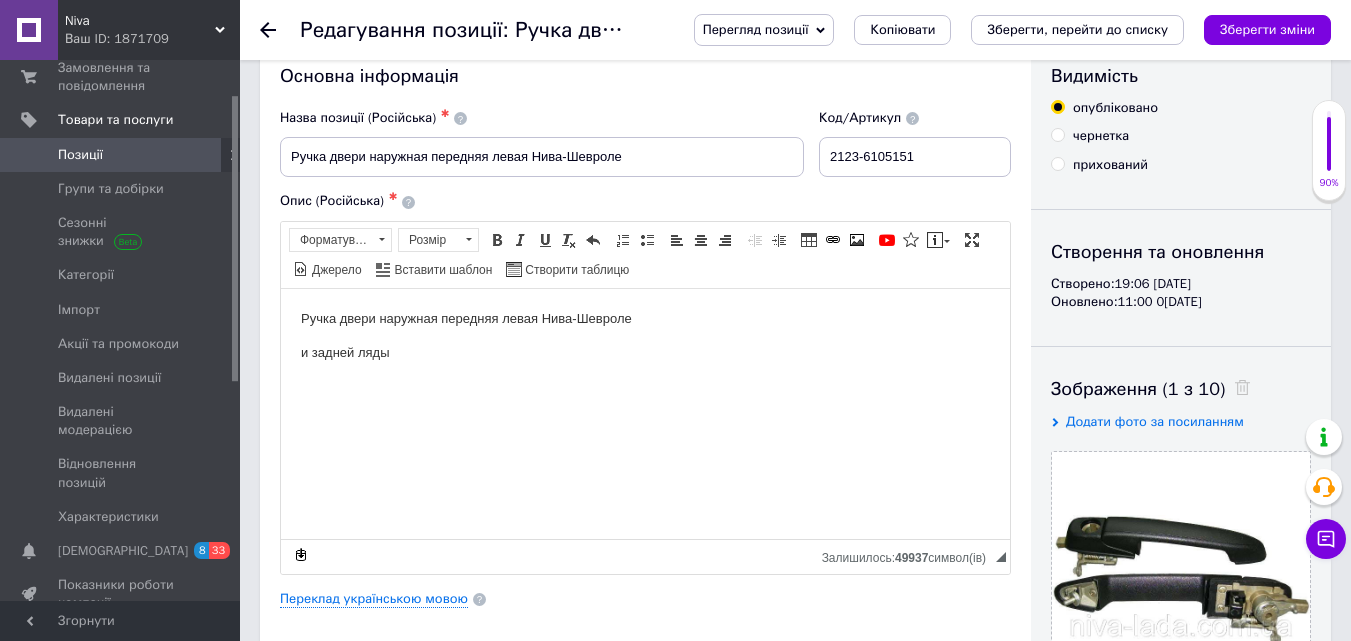 scroll, scrollTop: 0, scrollLeft: 0, axis: both 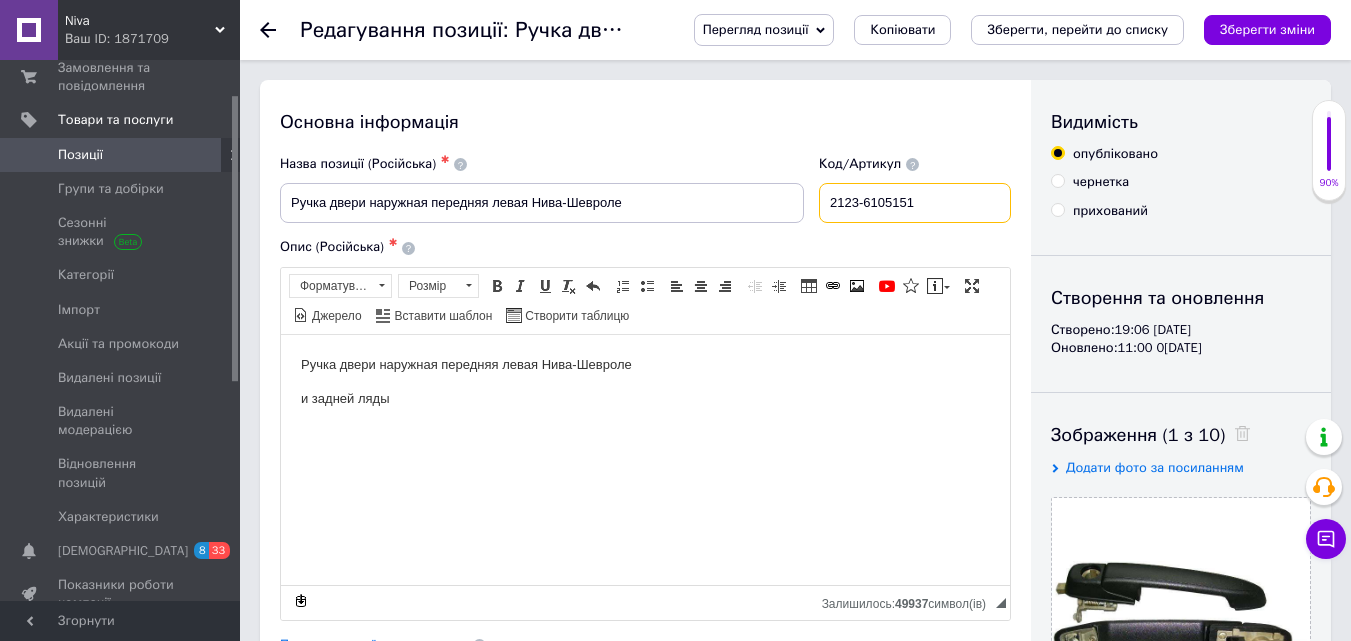 drag, startPoint x: 929, startPoint y: 196, endPoint x: 781, endPoint y: 219, distance: 149.7765 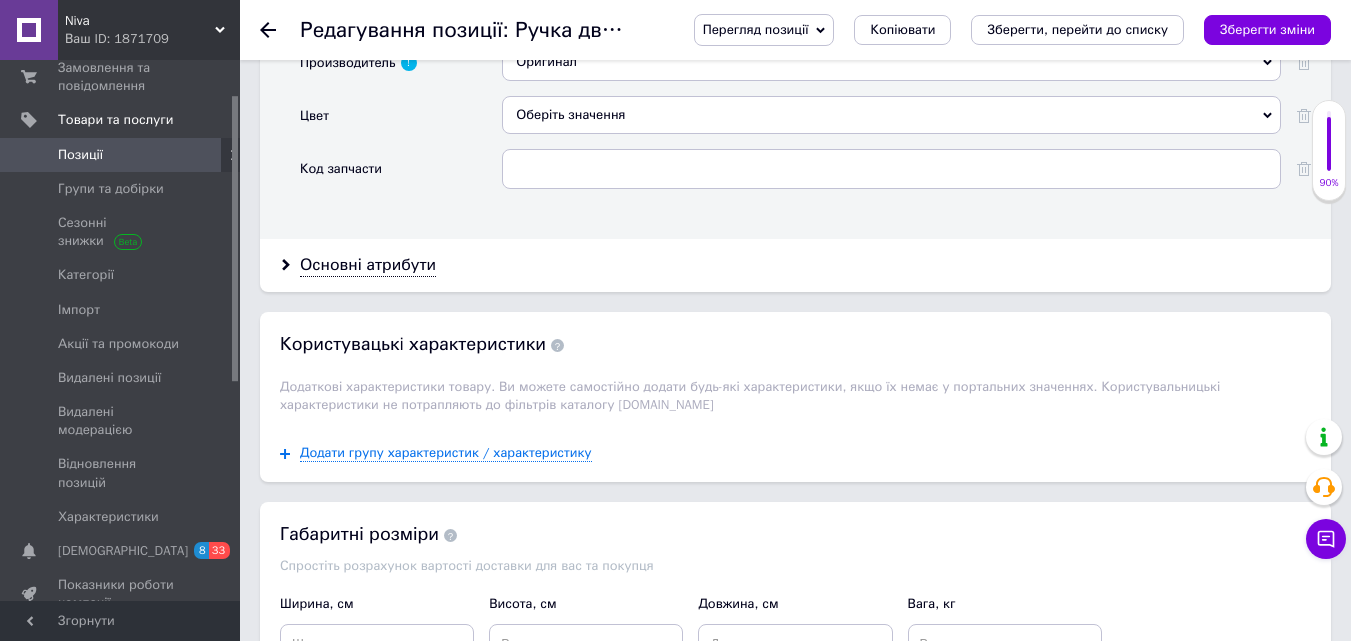 scroll, scrollTop: 1800, scrollLeft: 0, axis: vertical 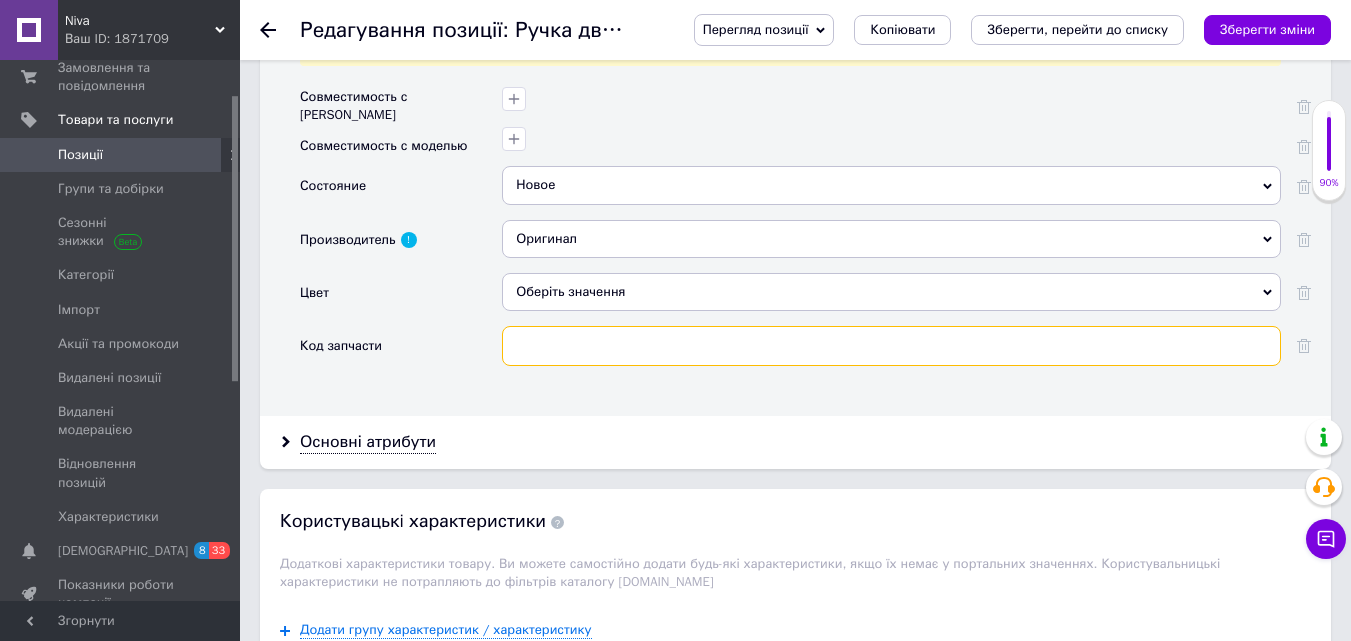 click at bounding box center [891, 346] 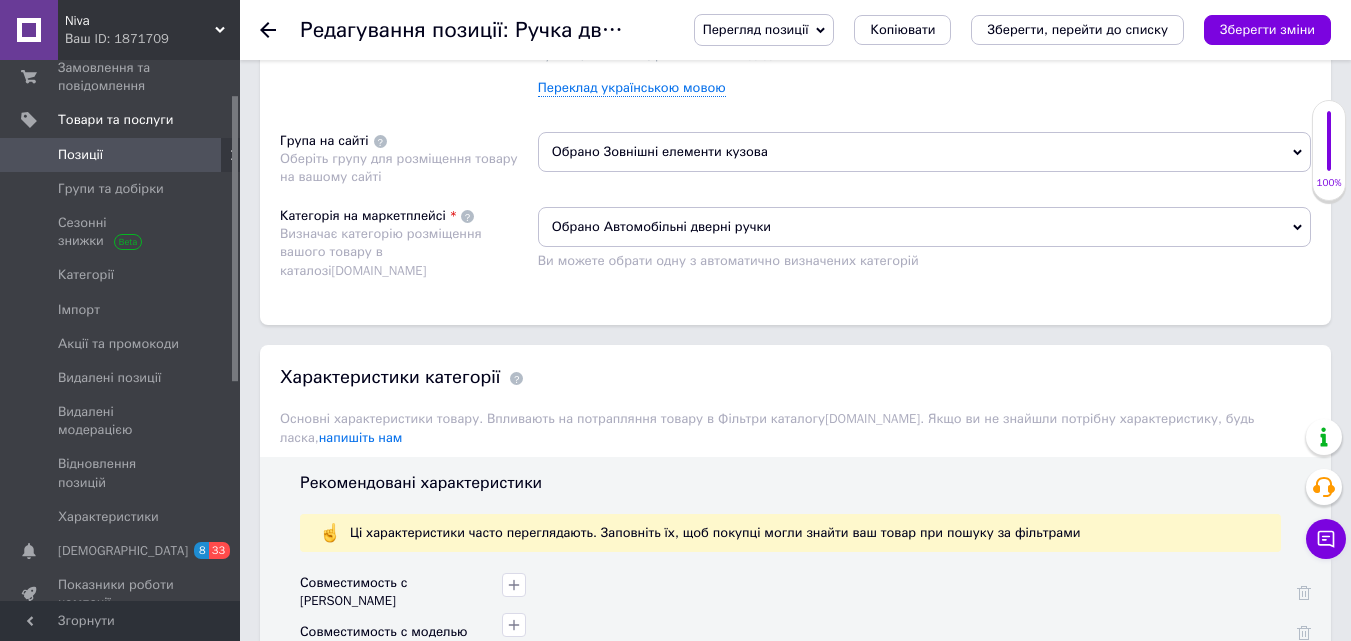 scroll, scrollTop: 1200, scrollLeft: 0, axis: vertical 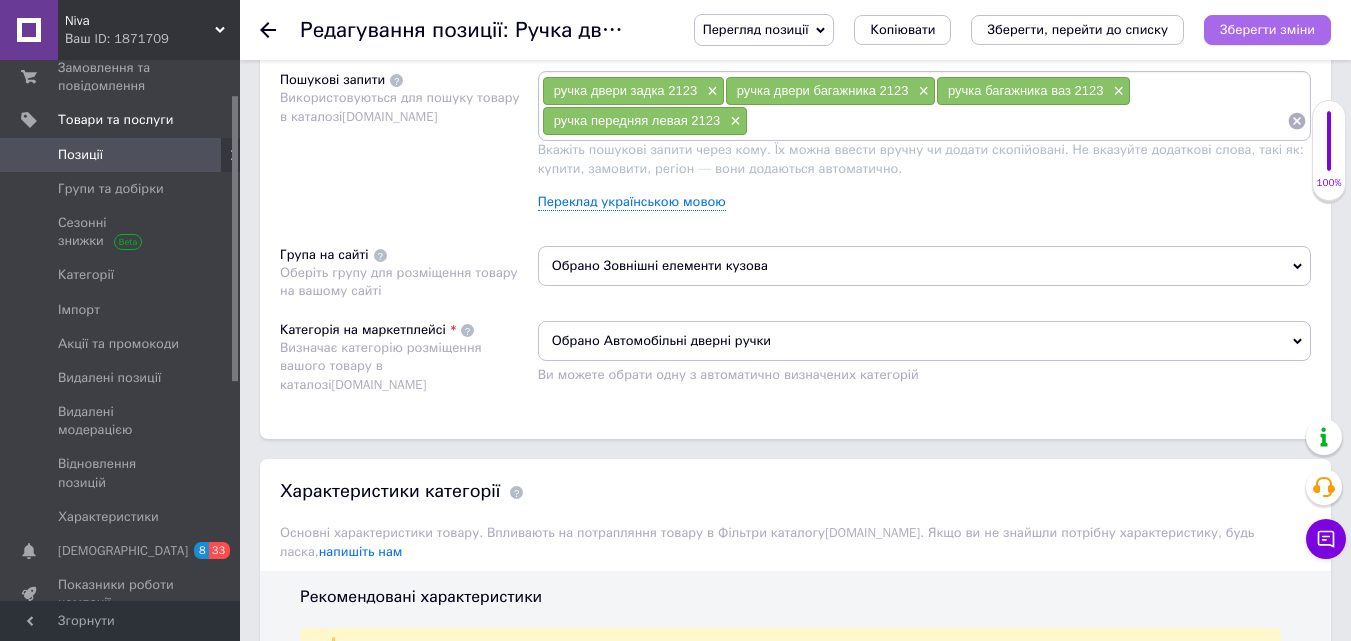 type on "2123-6105151" 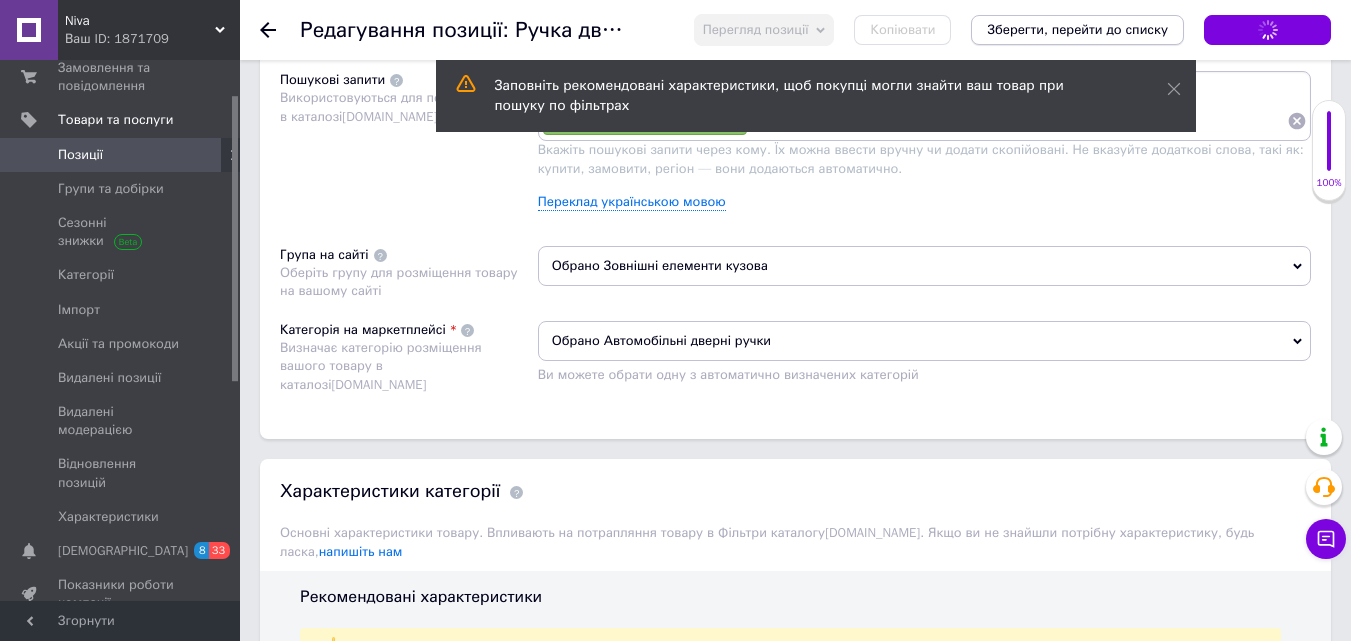 click on "Зберегти, перейти до списку" at bounding box center [1077, 29] 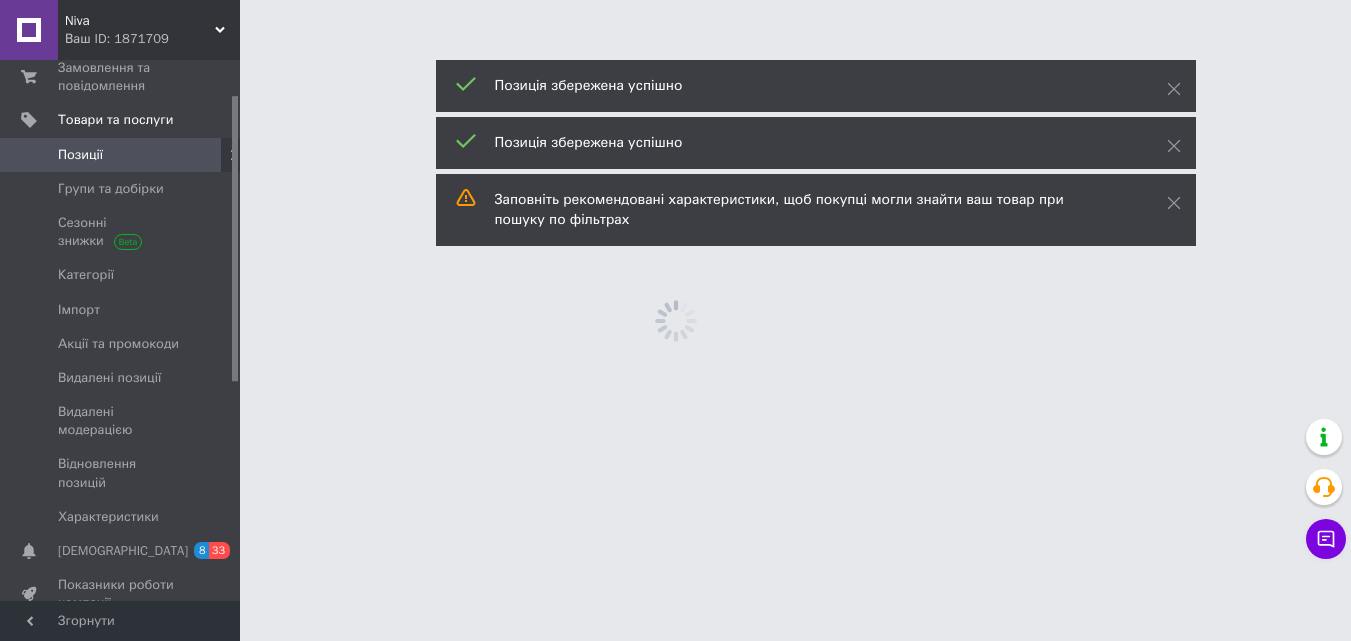 scroll, scrollTop: 0, scrollLeft: 0, axis: both 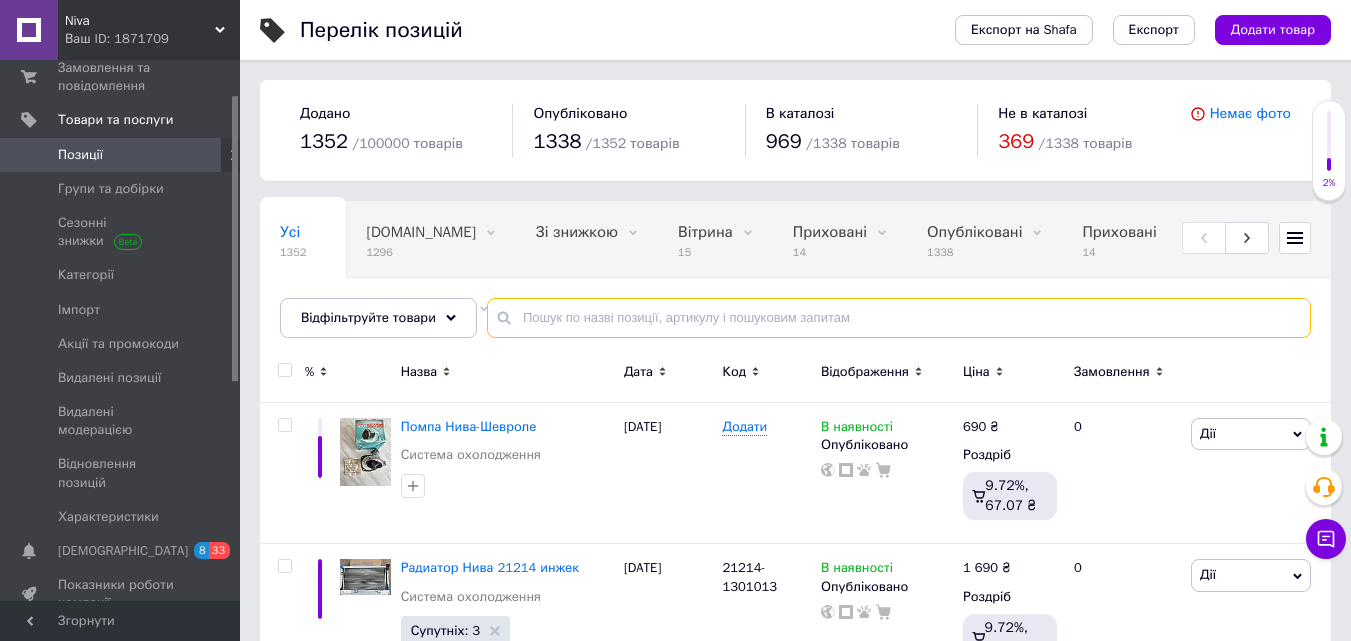 click at bounding box center (899, 318) 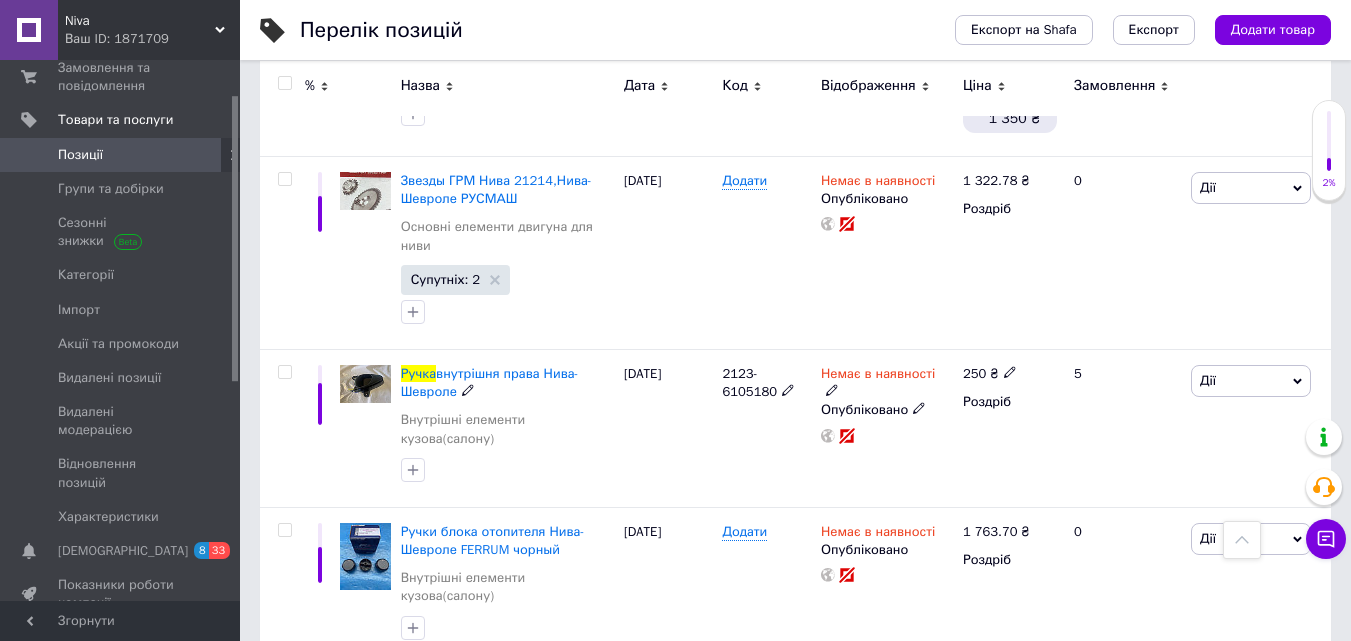 scroll, scrollTop: 2400, scrollLeft: 0, axis: vertical 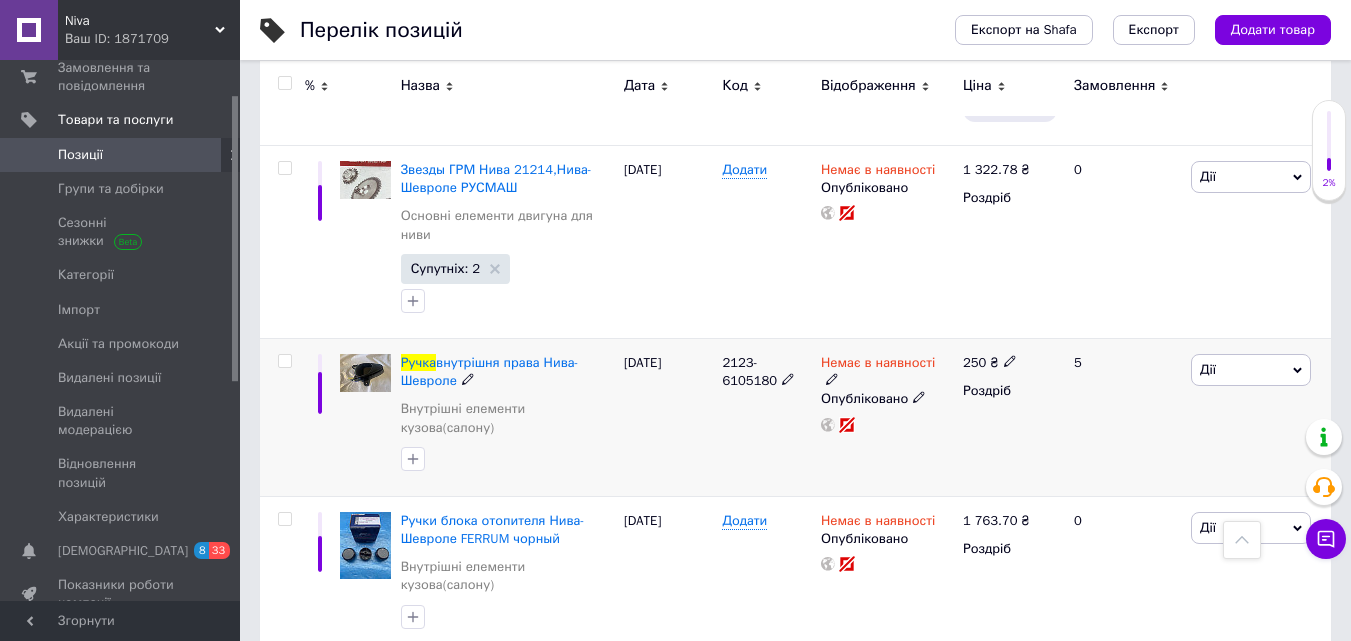 type on "ручка" 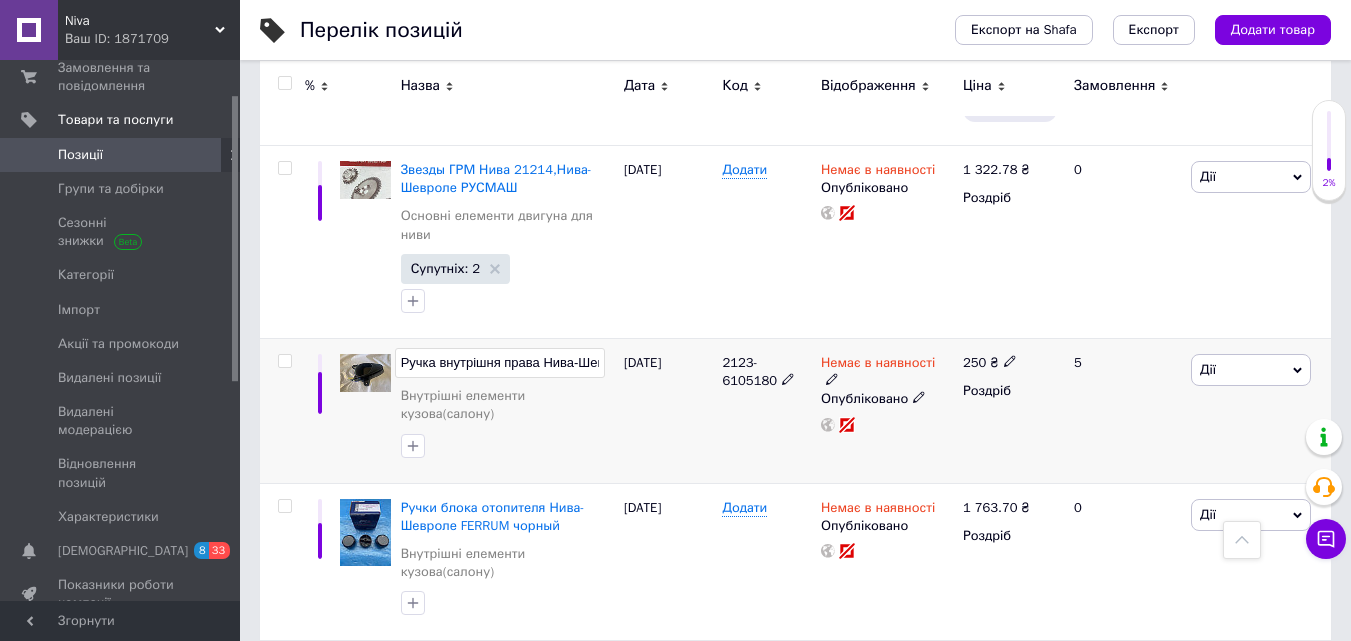 scroll, scrollTop: 0, scrollLeft: 35, axis: horizontal 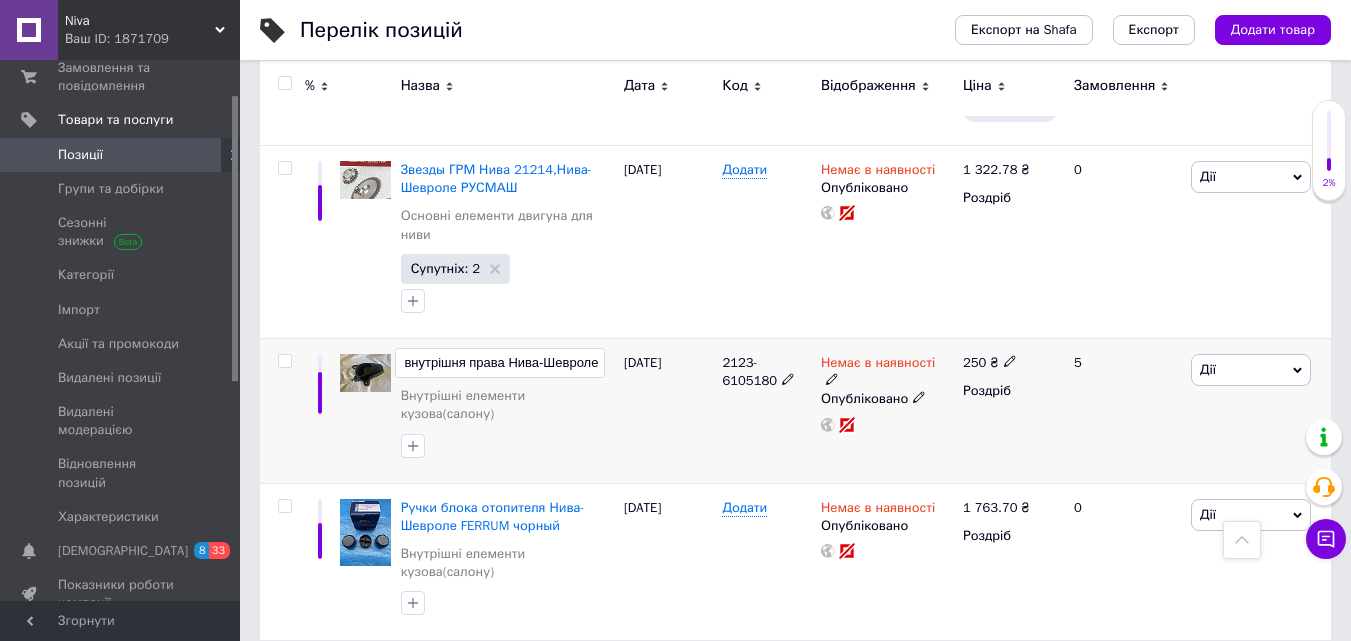 click on "Ручка внутрішня права Нива-Шевроле" at bounding box center [500, 363] 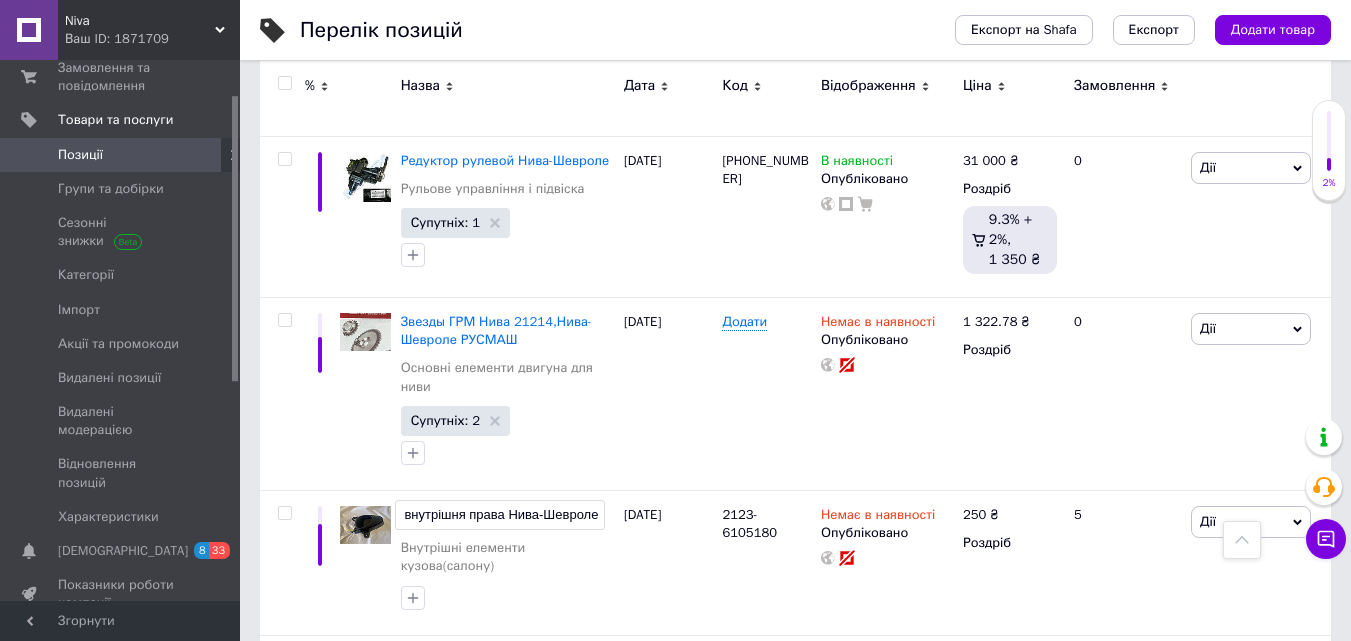 scroll, scrollTop: 2246, scrollLeft: 0, axis: vertical 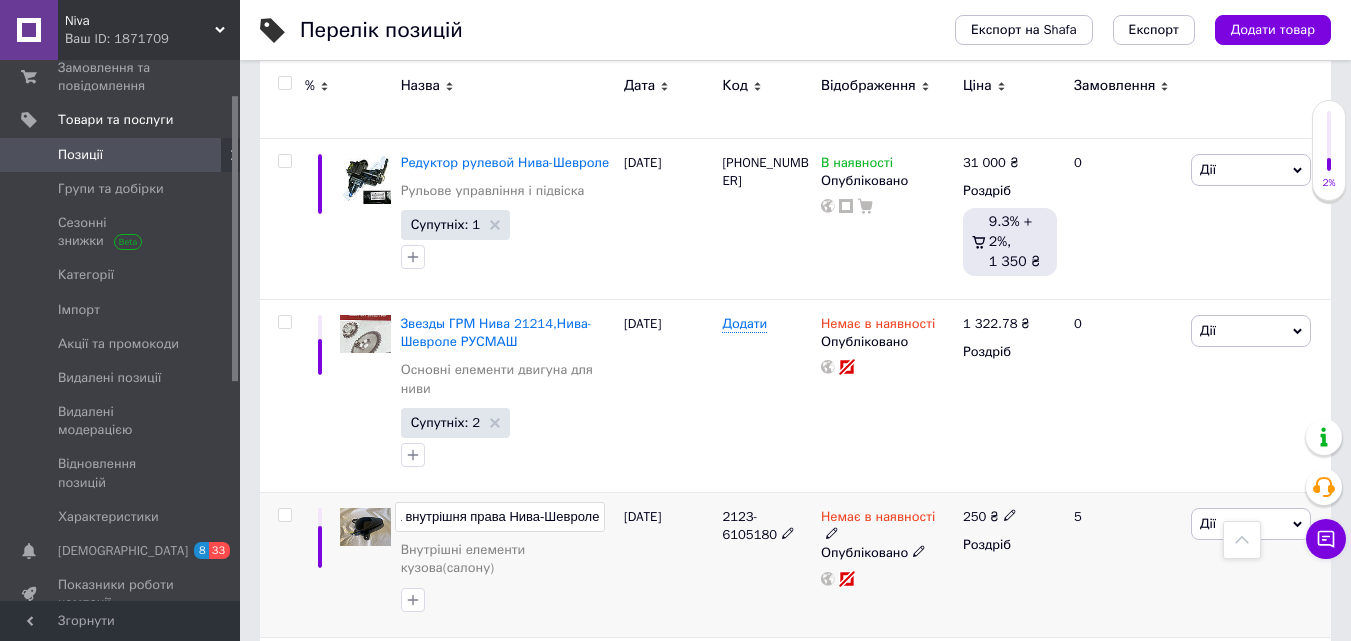 click on "Ручка внутрішня права Нива-Шевроле" at bounding box center (500, 517) 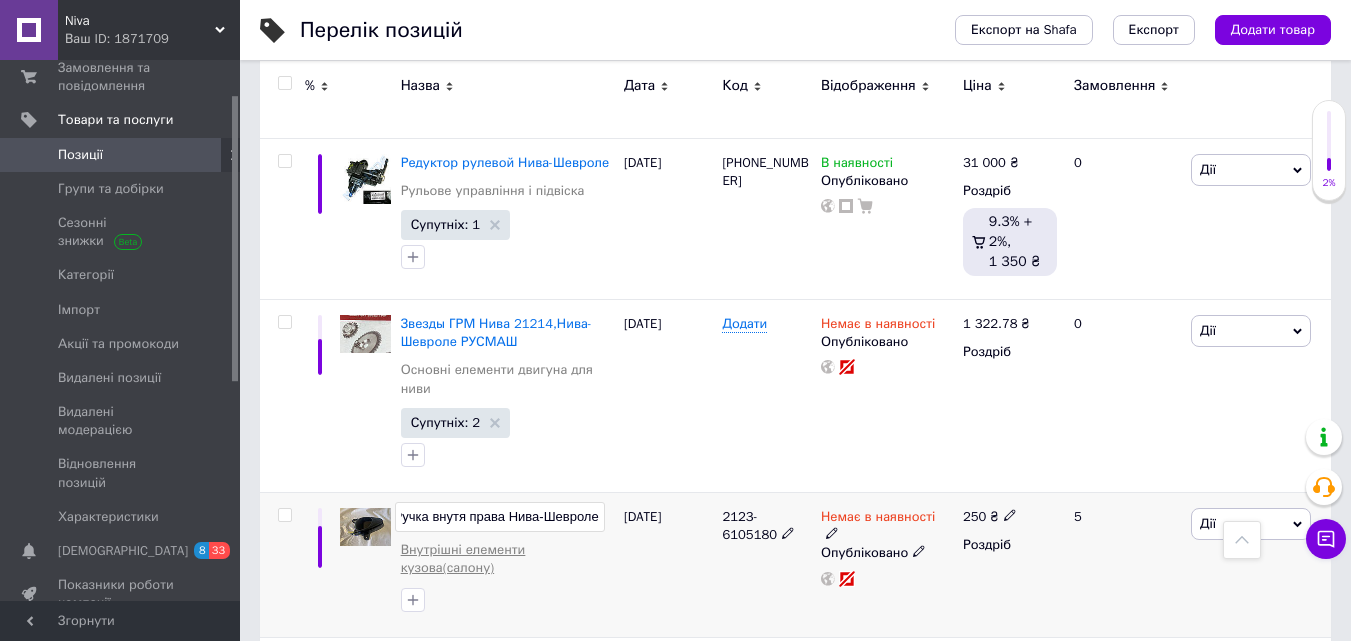 scroll, scrollTop: 0, scrollLeft: 7, axis: horizontal 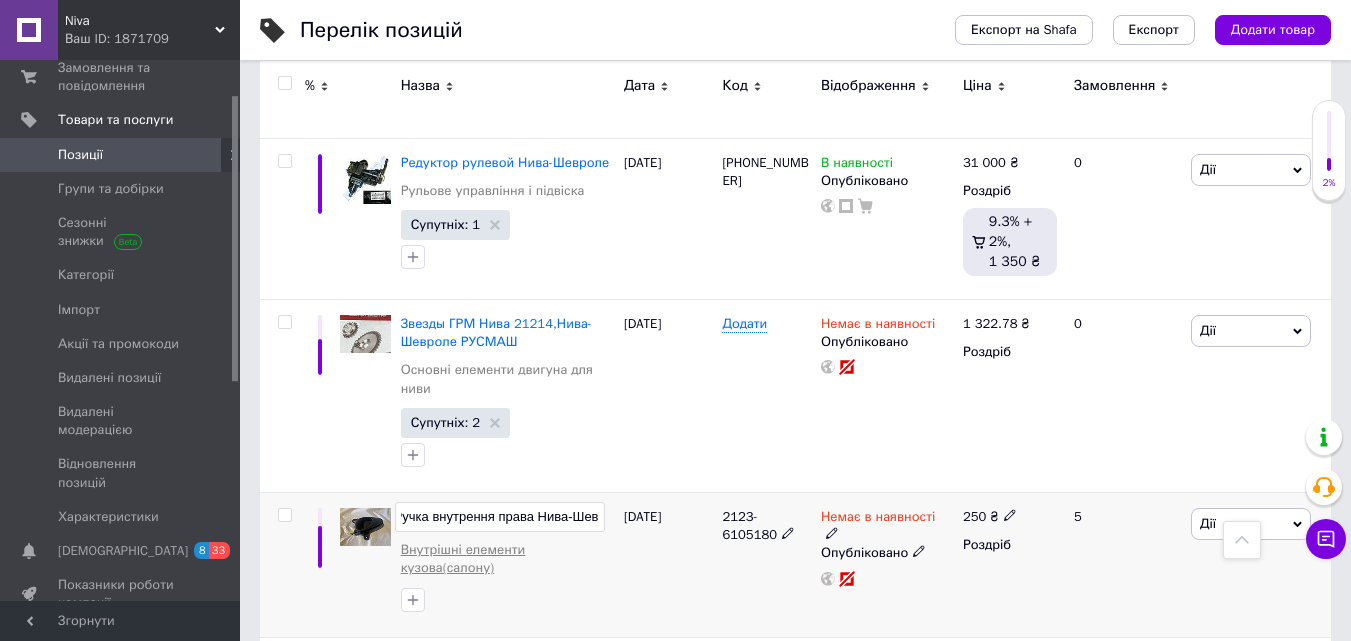 type on "Ручка внутренняя права Нива-Шевроле" 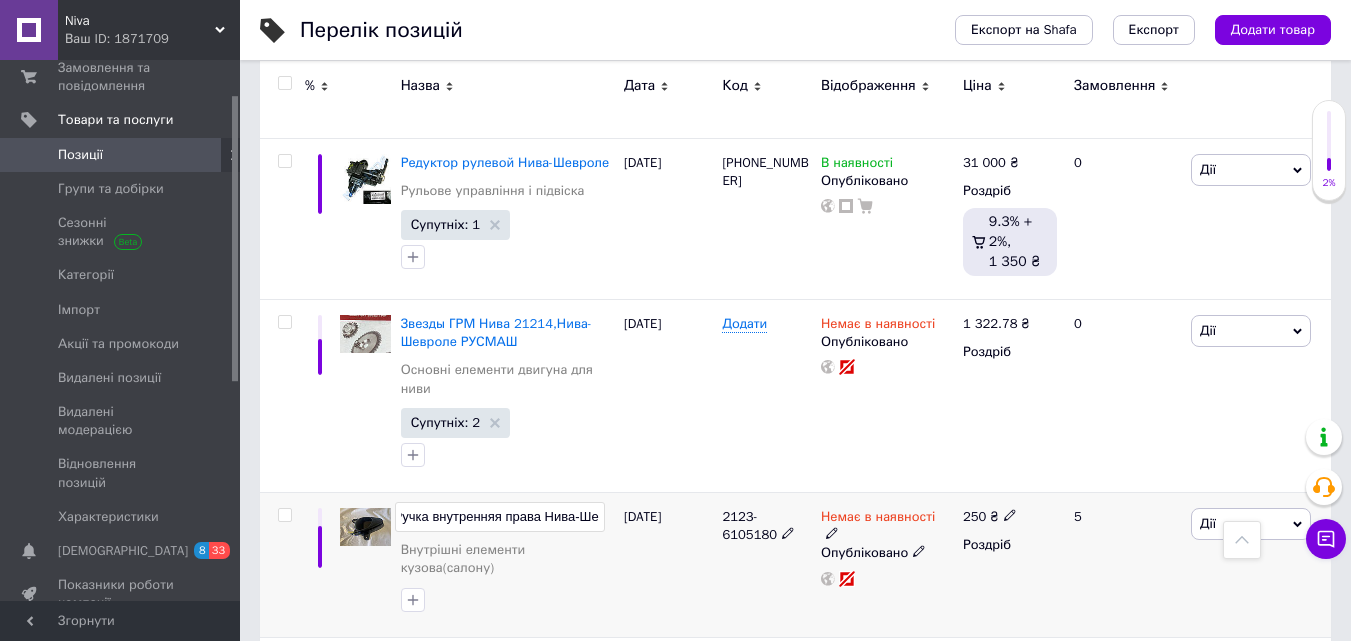 click at bounding box center [507, 600] 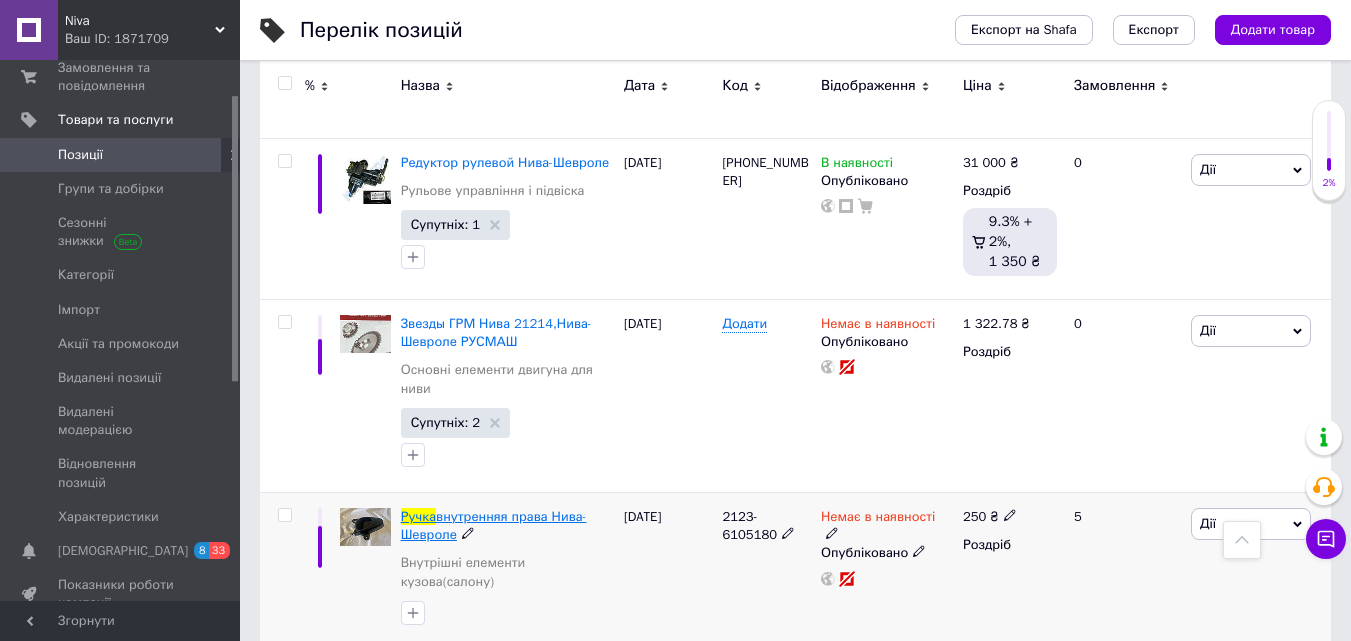 click on "внутренняя права Нива-Шевроле" at bounding box center (494, 525) 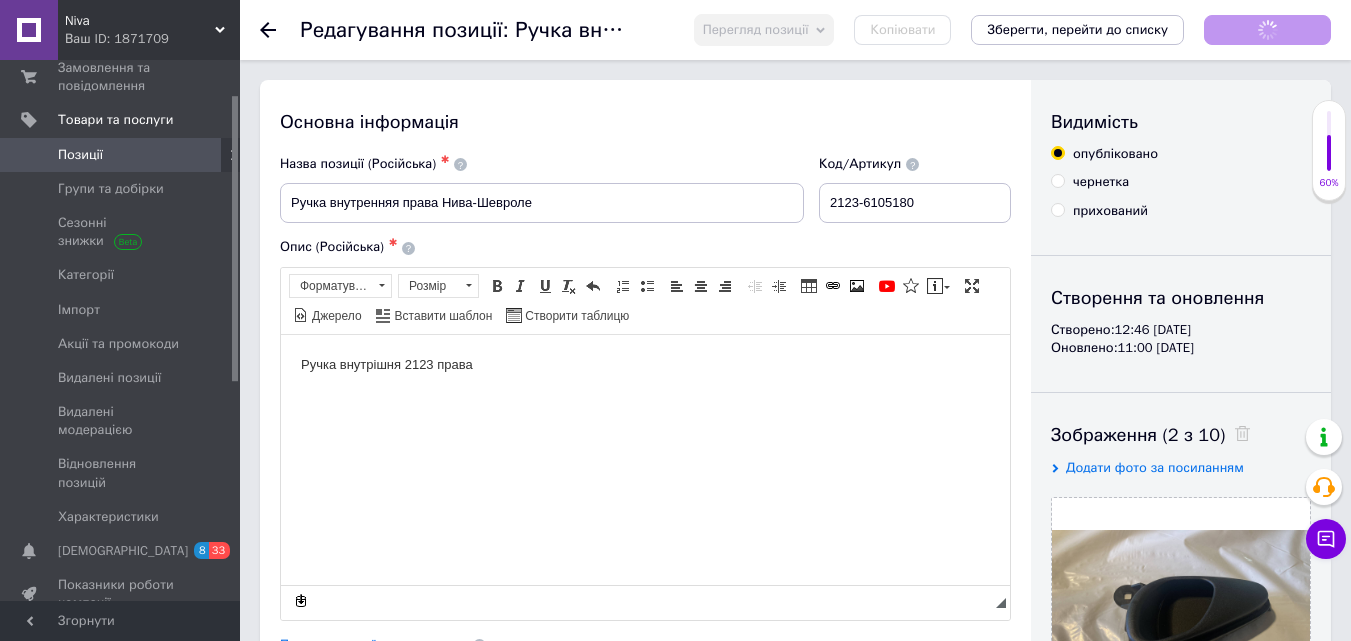 scroll, scrollTop: 0, scrollLeft: 0, axis: both 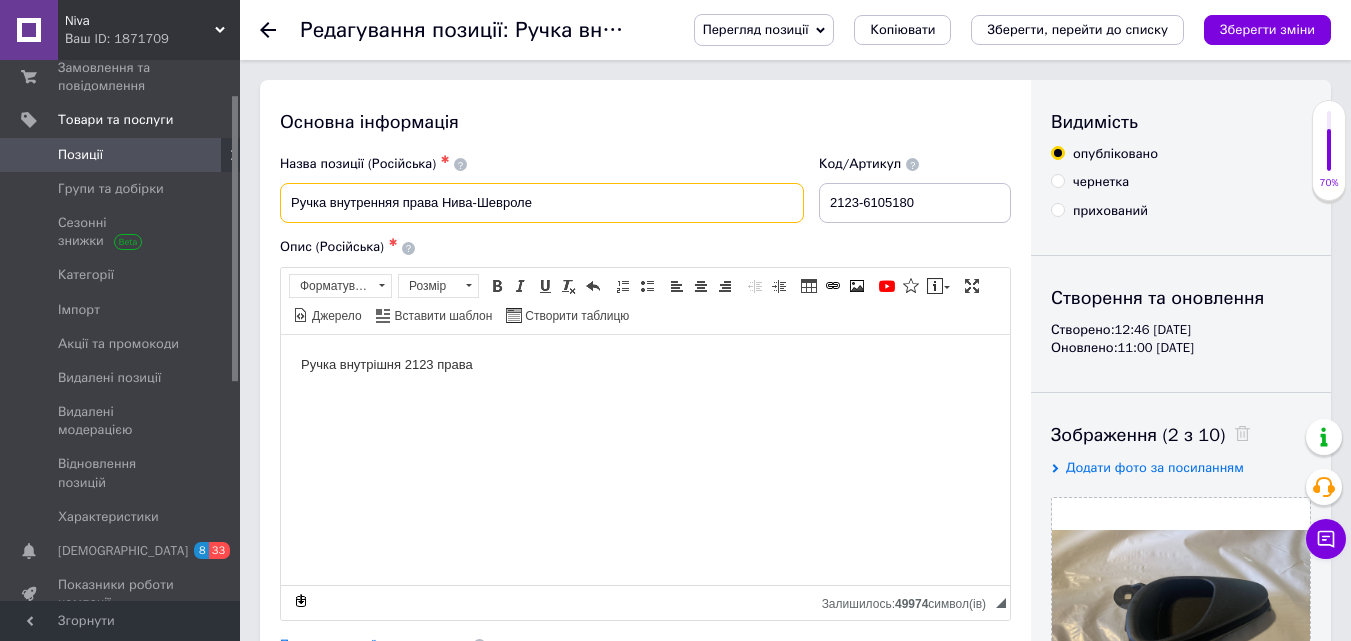 drag, startPoint x: 555, startPoint y: 199, endPoint x: 268, endPoint y: 216, distance: 287.50305 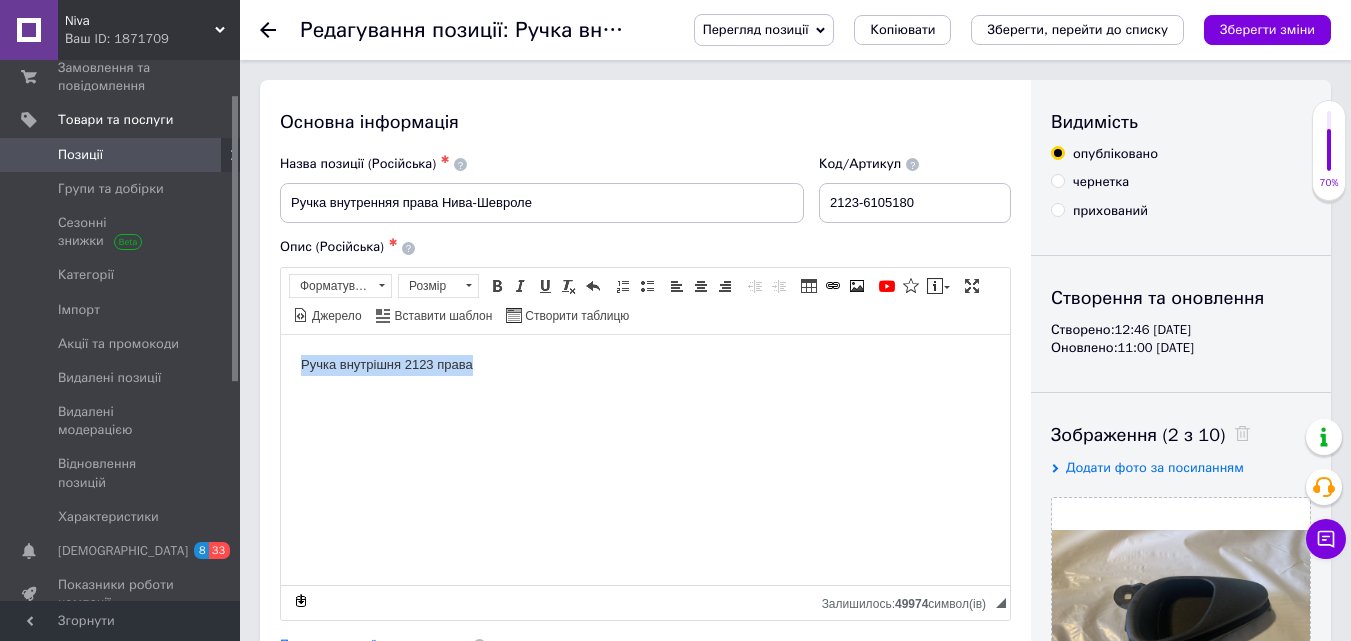 drag, startPoint x: 498, startPoint y: 363, endPoint x: 224, endPoint y: 390, distance: 275.3271 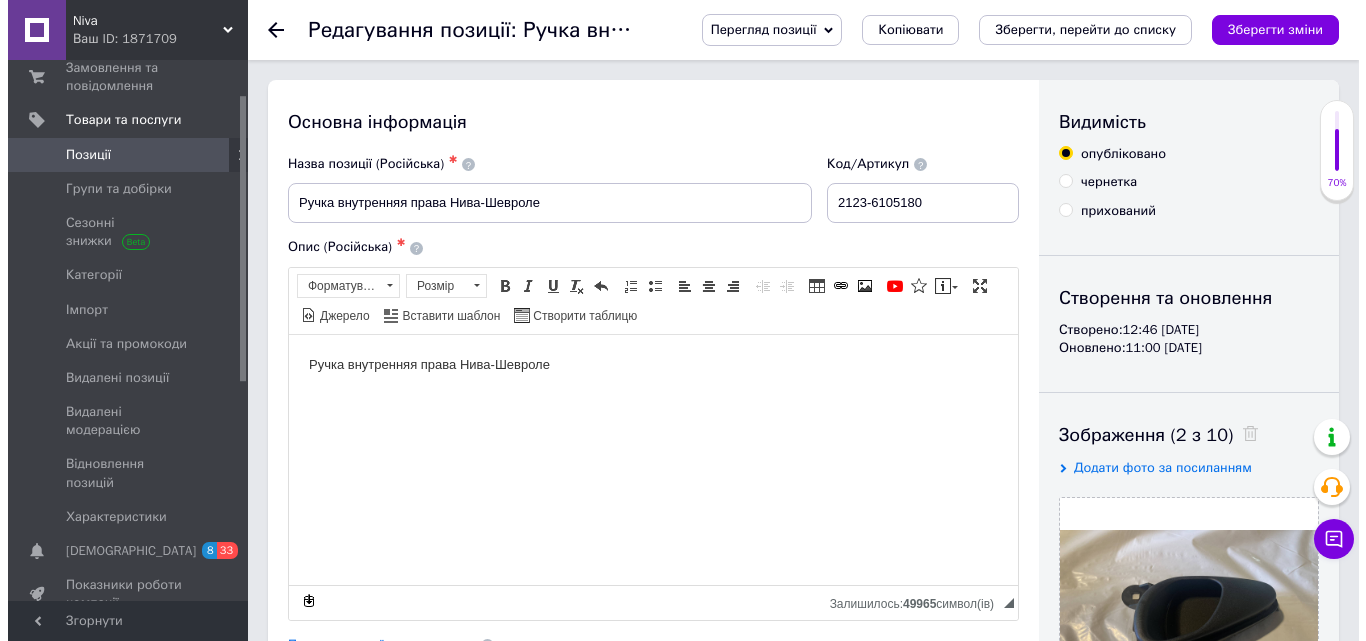 scroll, scrollTop: 500, scrollLeft: 0, axis: vertical 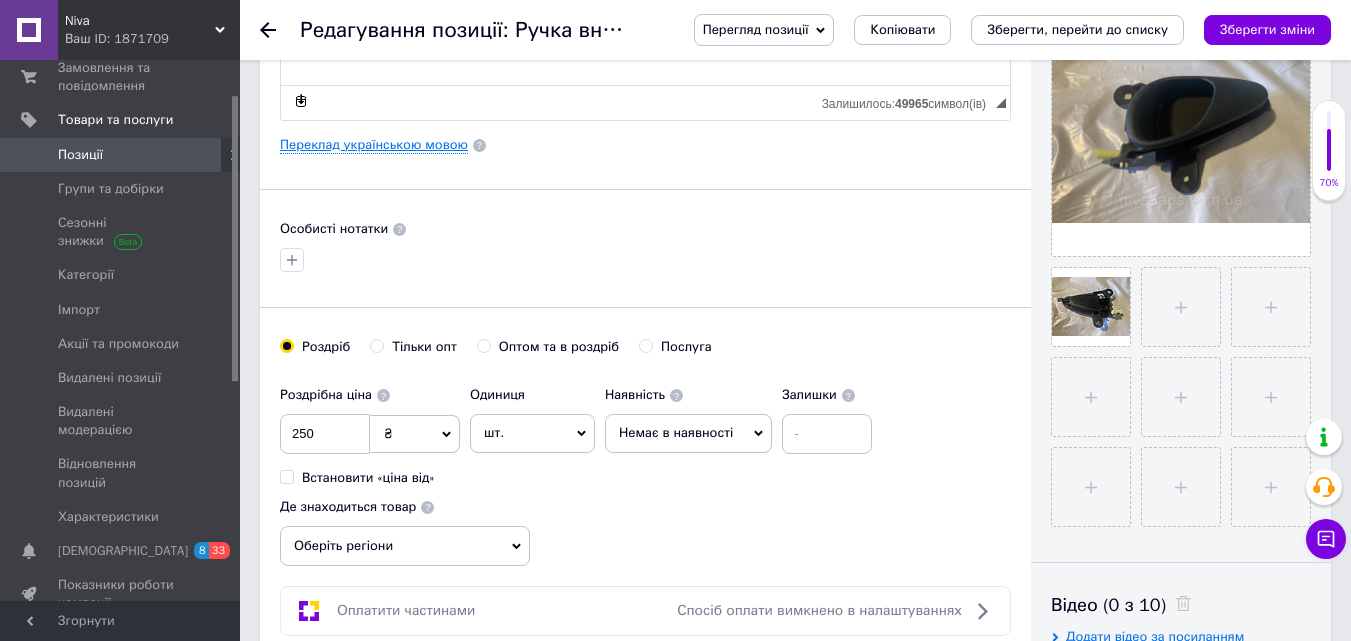 click on "Переклад українською мовою" at bounding box center [374, 145] 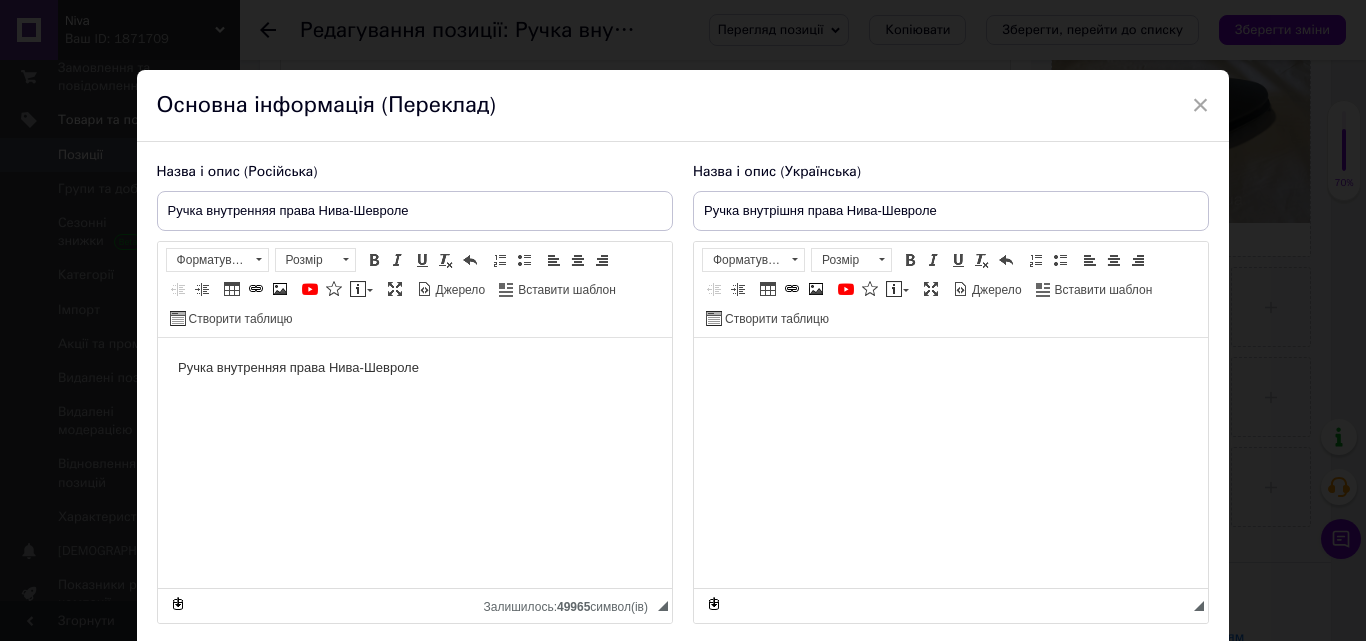 scroll, scrollTop: 0, scrollLeft: 0, axis: both 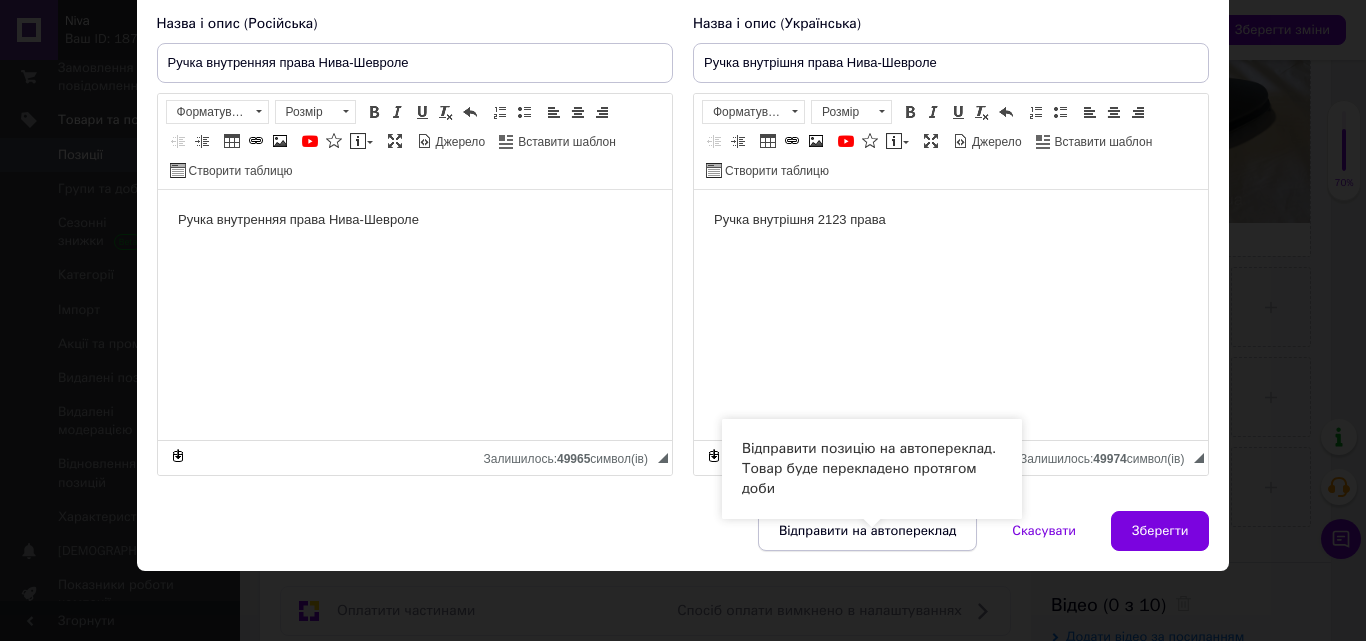click on "Відправити на автопереклад" at bounding box center (867, 531) 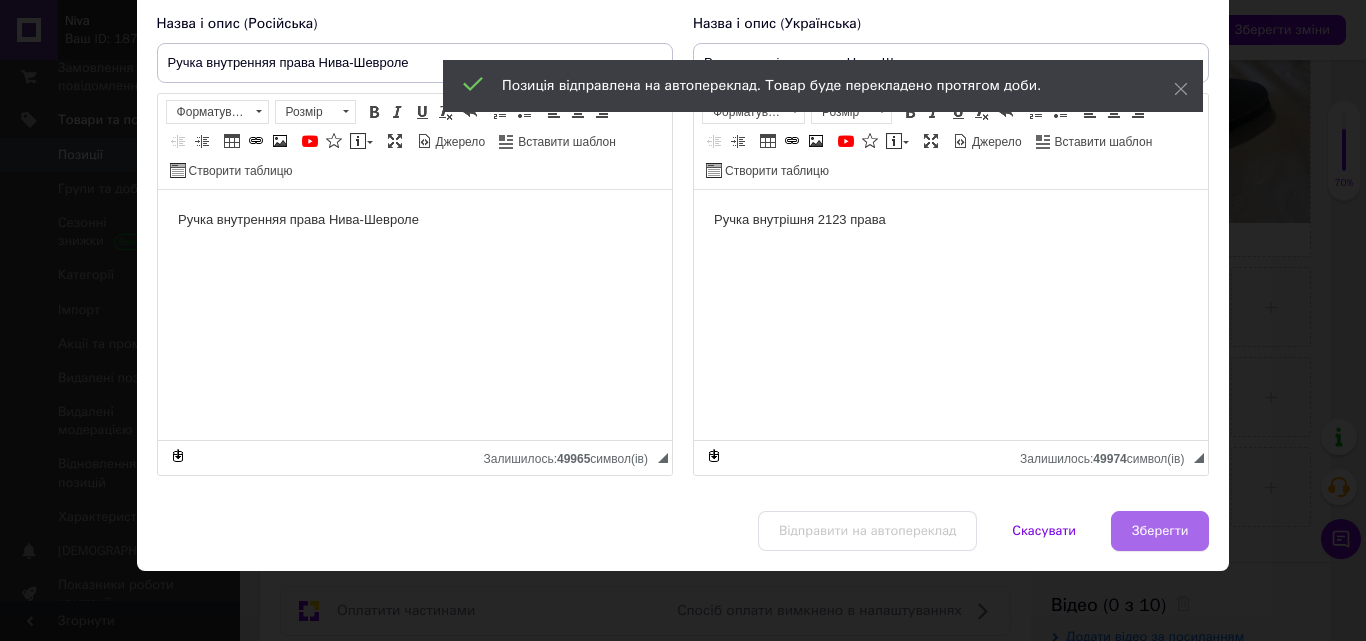 click on "Зберегти" at bounding box center [1160, 531] 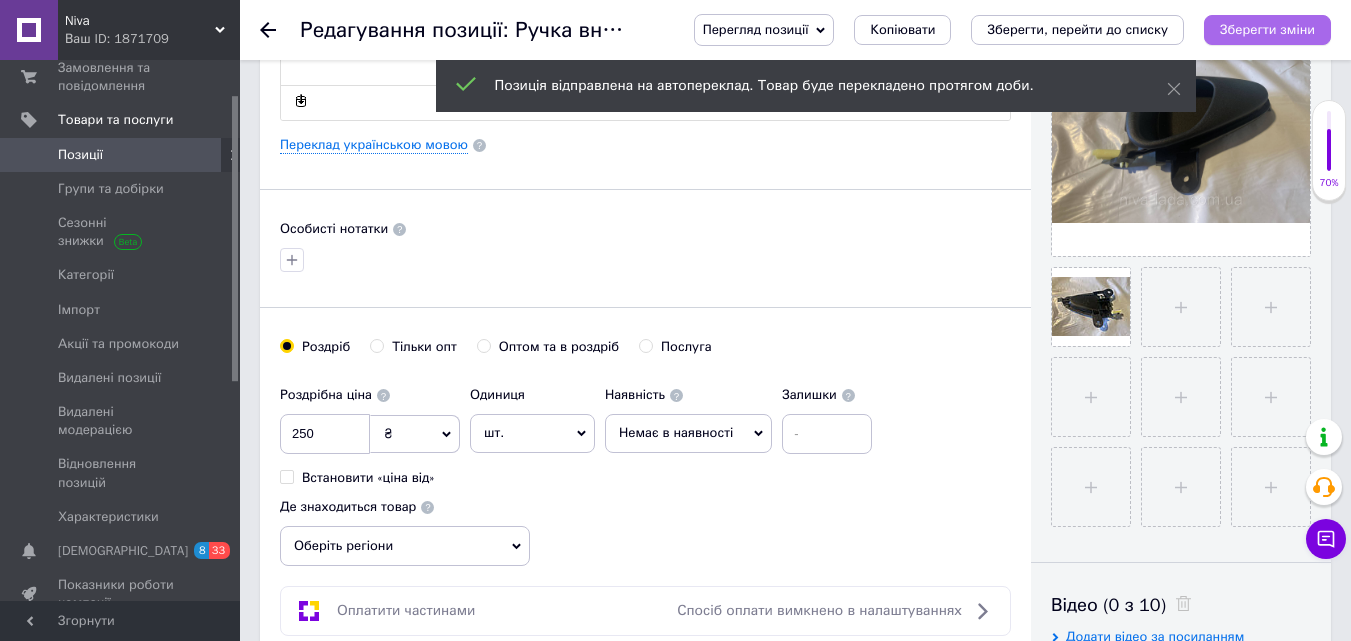 click on "Зберегти зміни" at bounding box center (1267, 29) 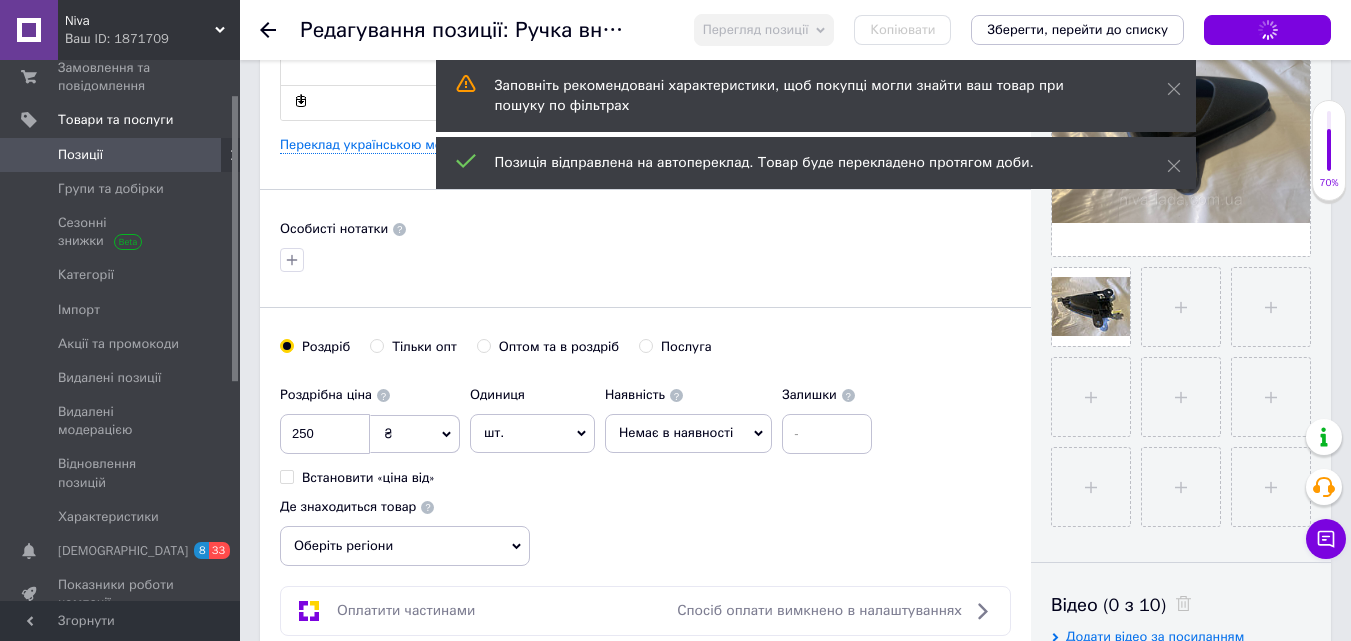 click on "Зберегти, перейти до списку" at bounding box center [1077, 29] 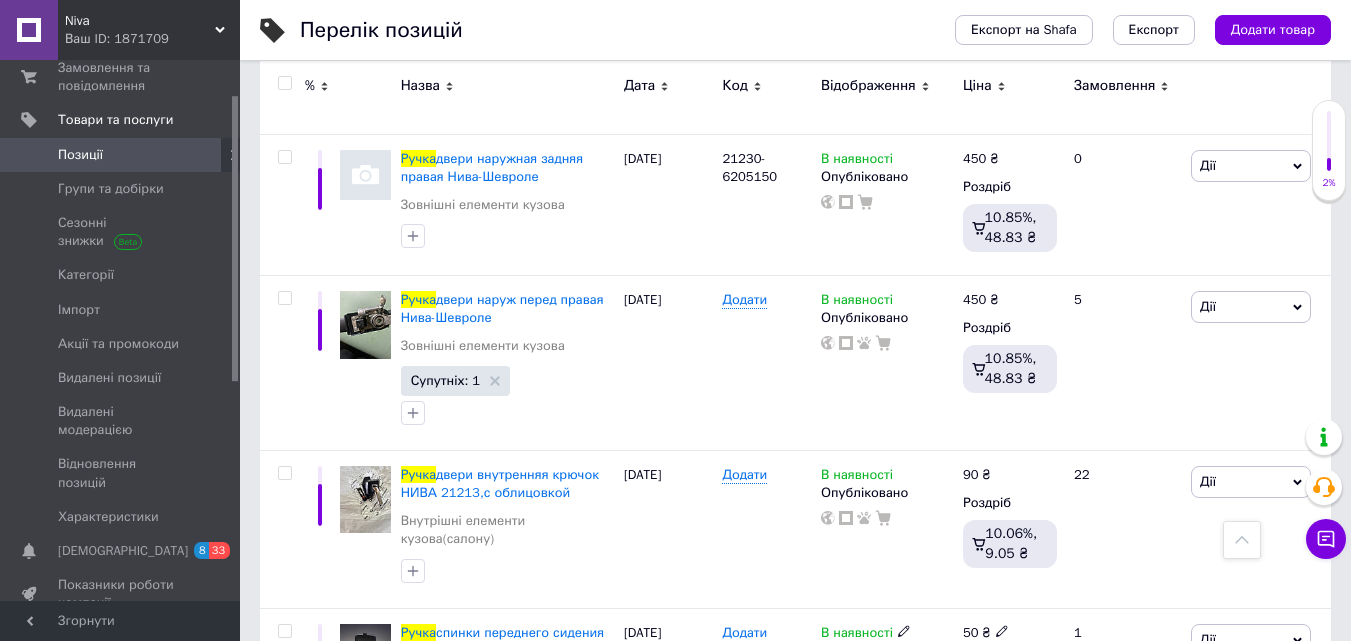 scroll, scrollTop: 346, scrollLeft: 0, axis: vertical 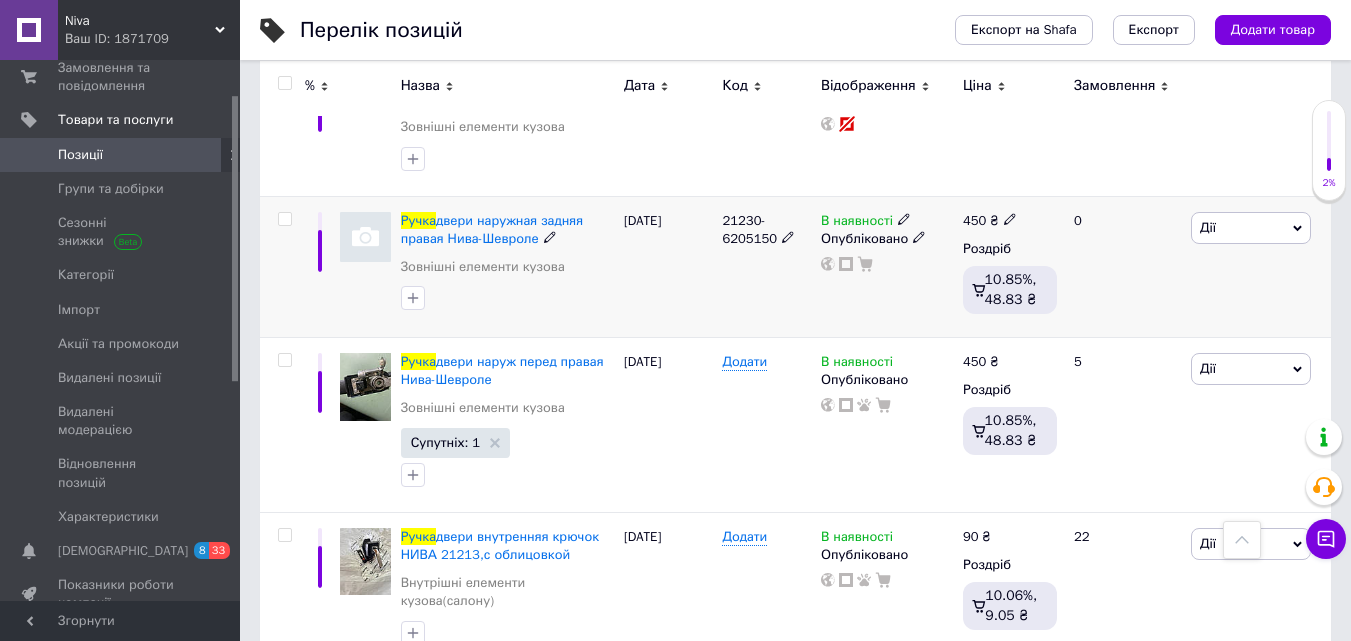 click at bounding box center (365, 237) 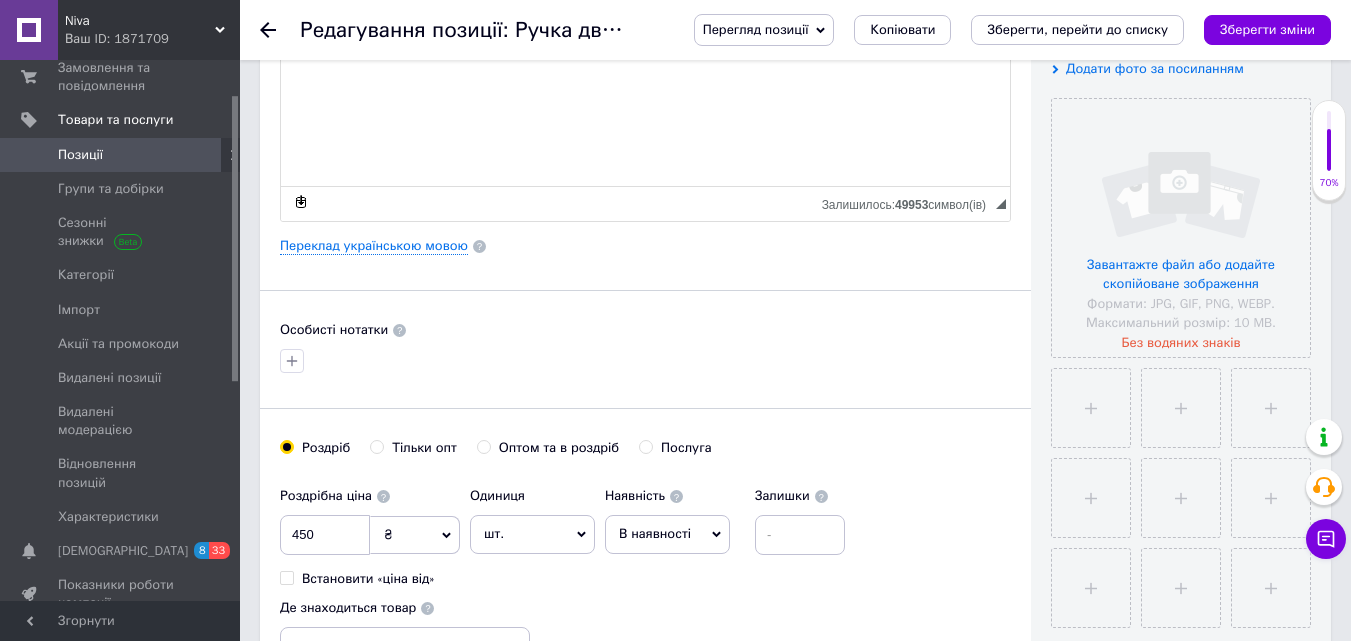 scroll, scrollTop: 400, scrollLeft: 0, axis: vertical 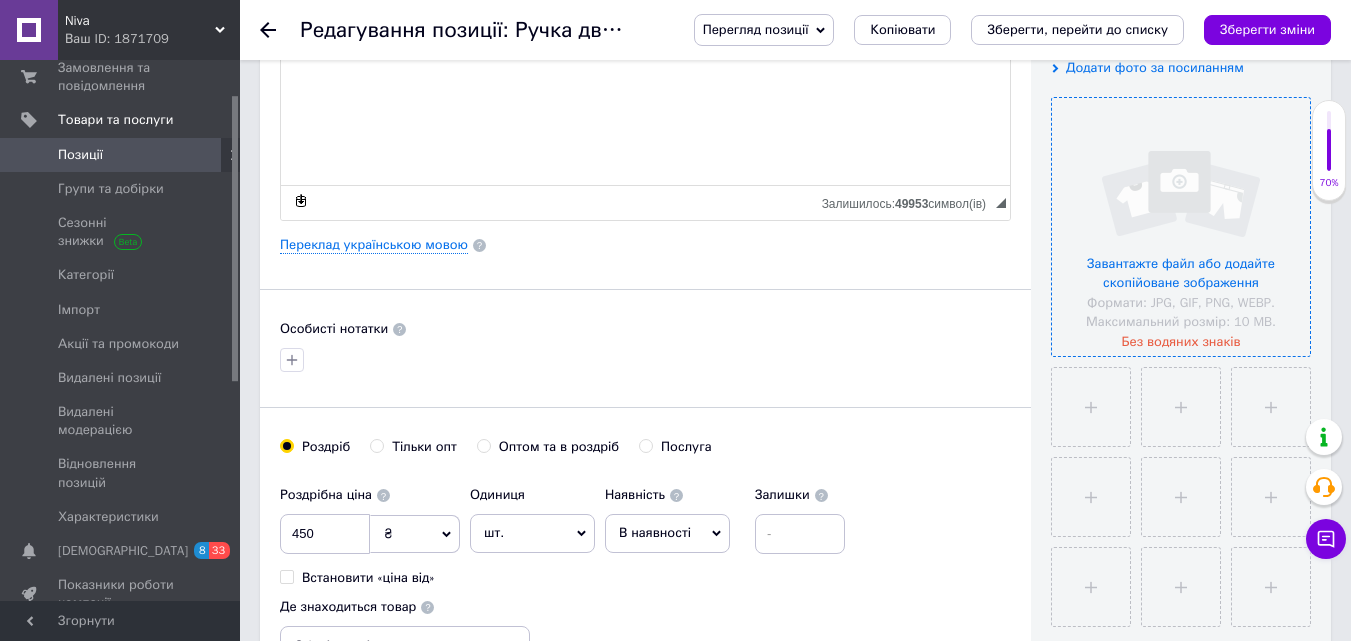 click at bounding box center [1181, 227] 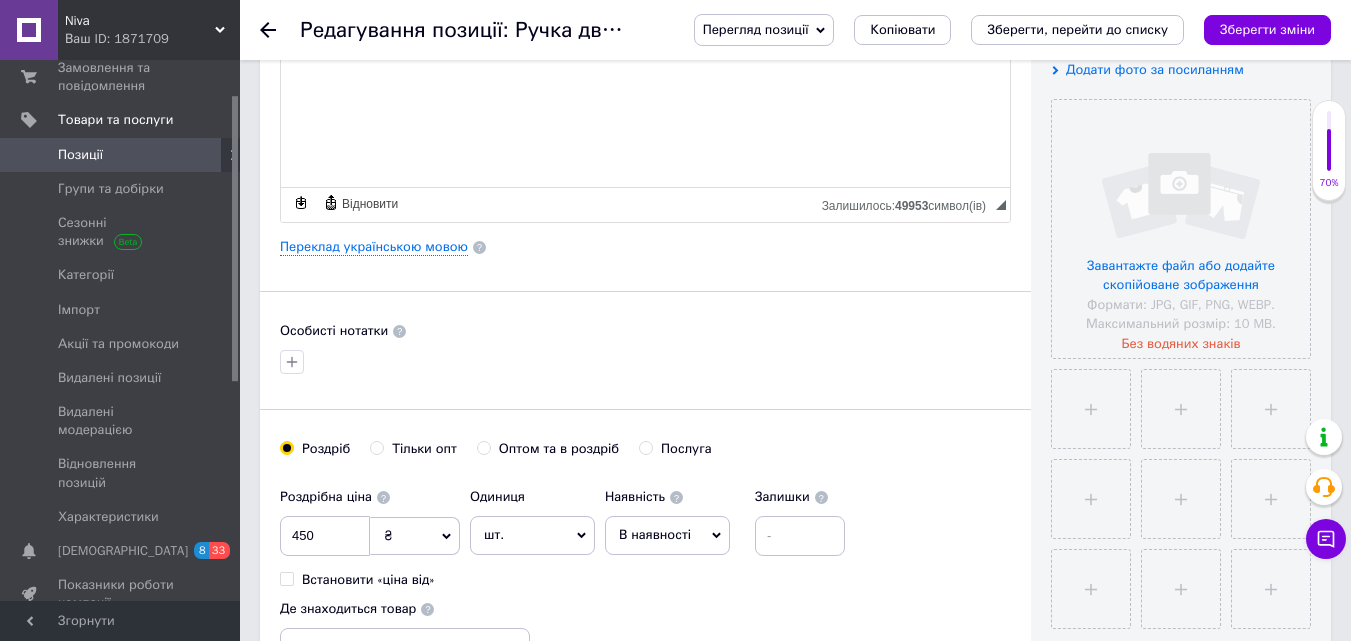 scroll, scrollTop: 0, scrollLeft: 0, axis: both 